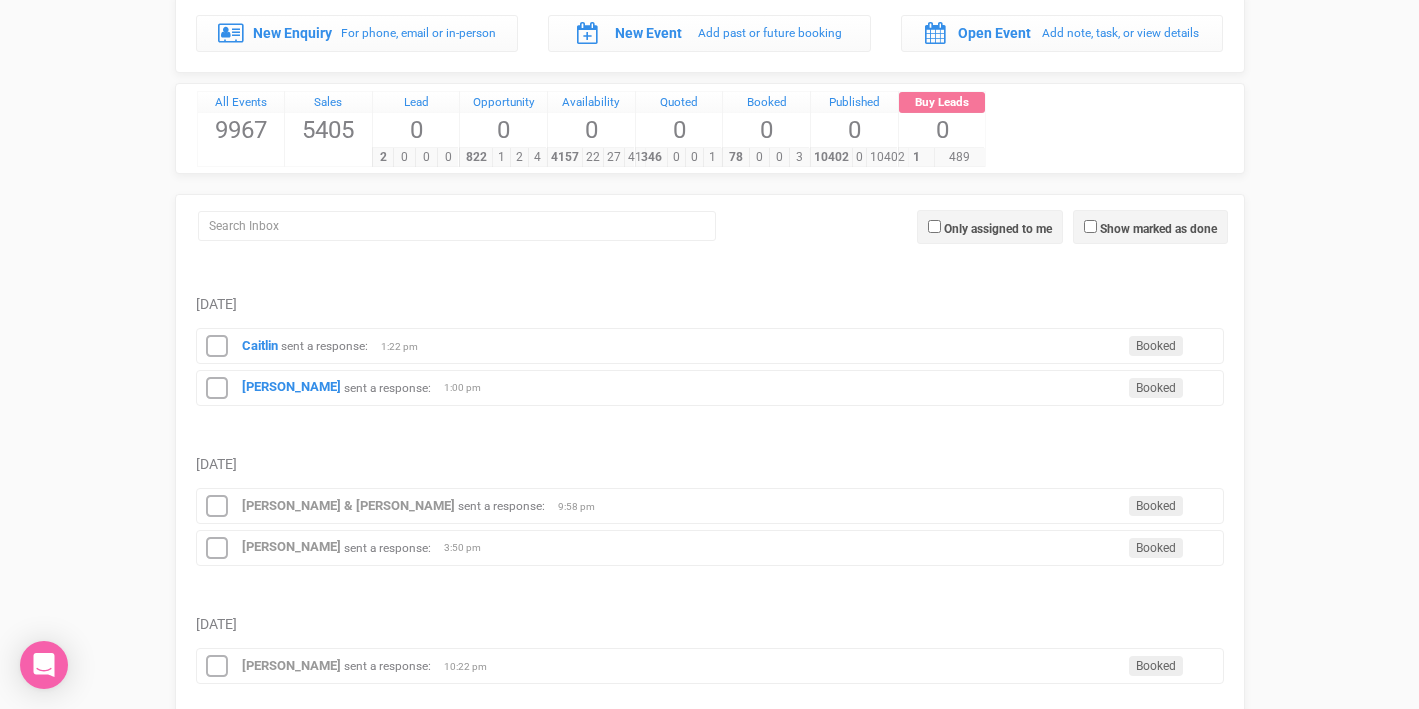 scroll, scrollTop: 0, scrollLeft: 0, axis: both 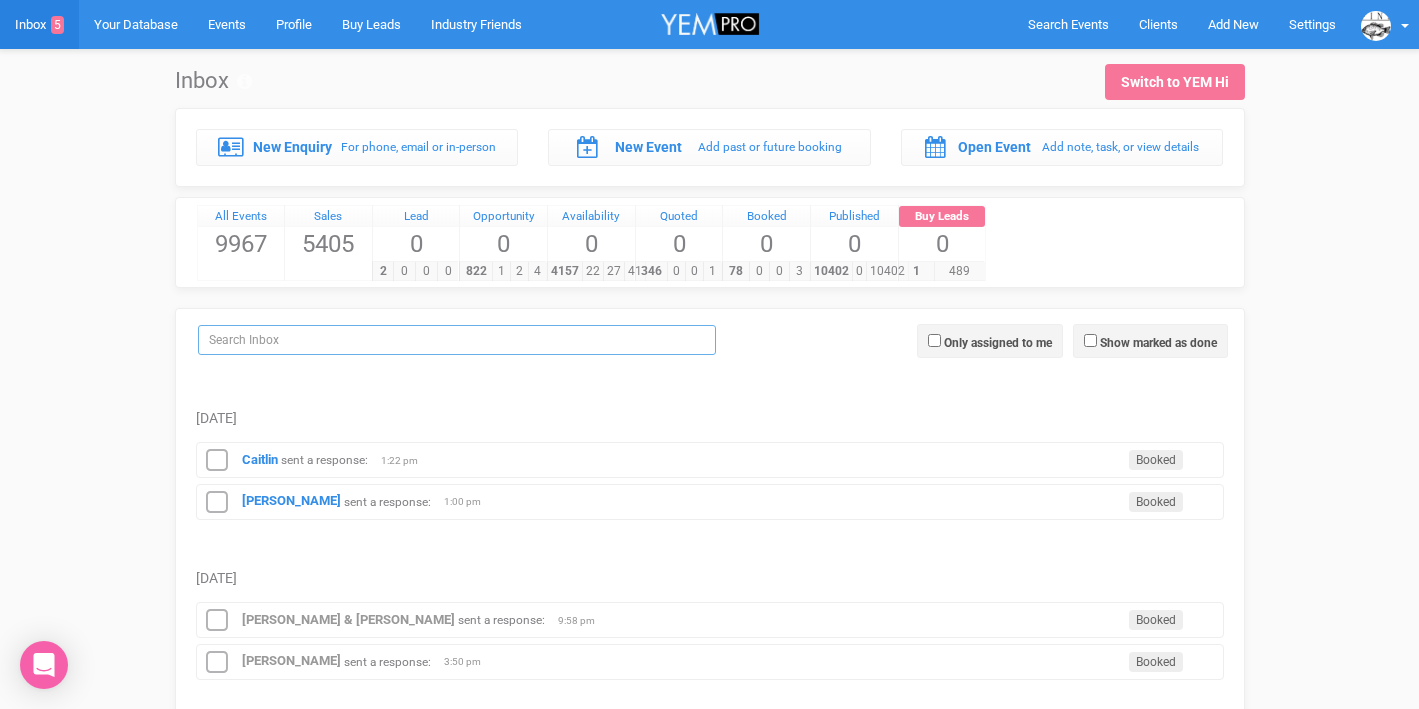 click at bounding box center [457, 340] 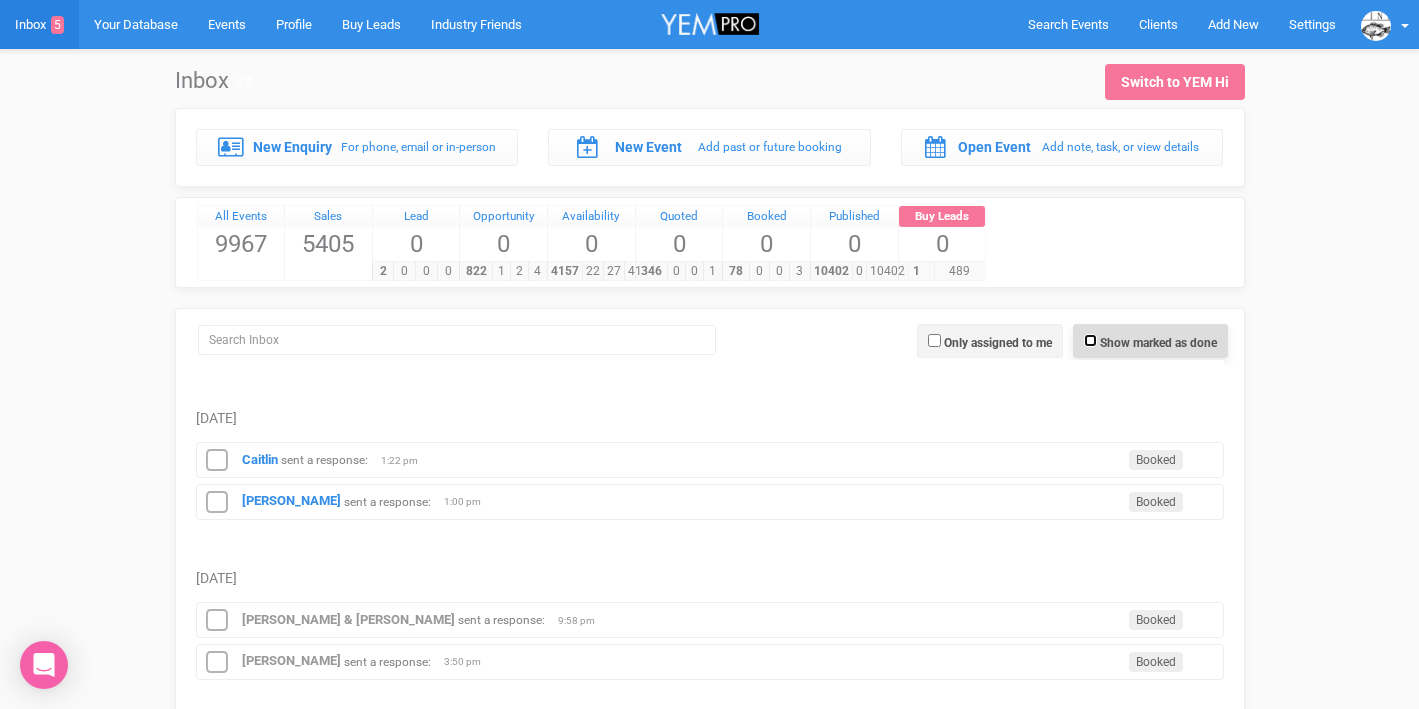 click on "Show marked as done" at bounding box center (1090, 340) 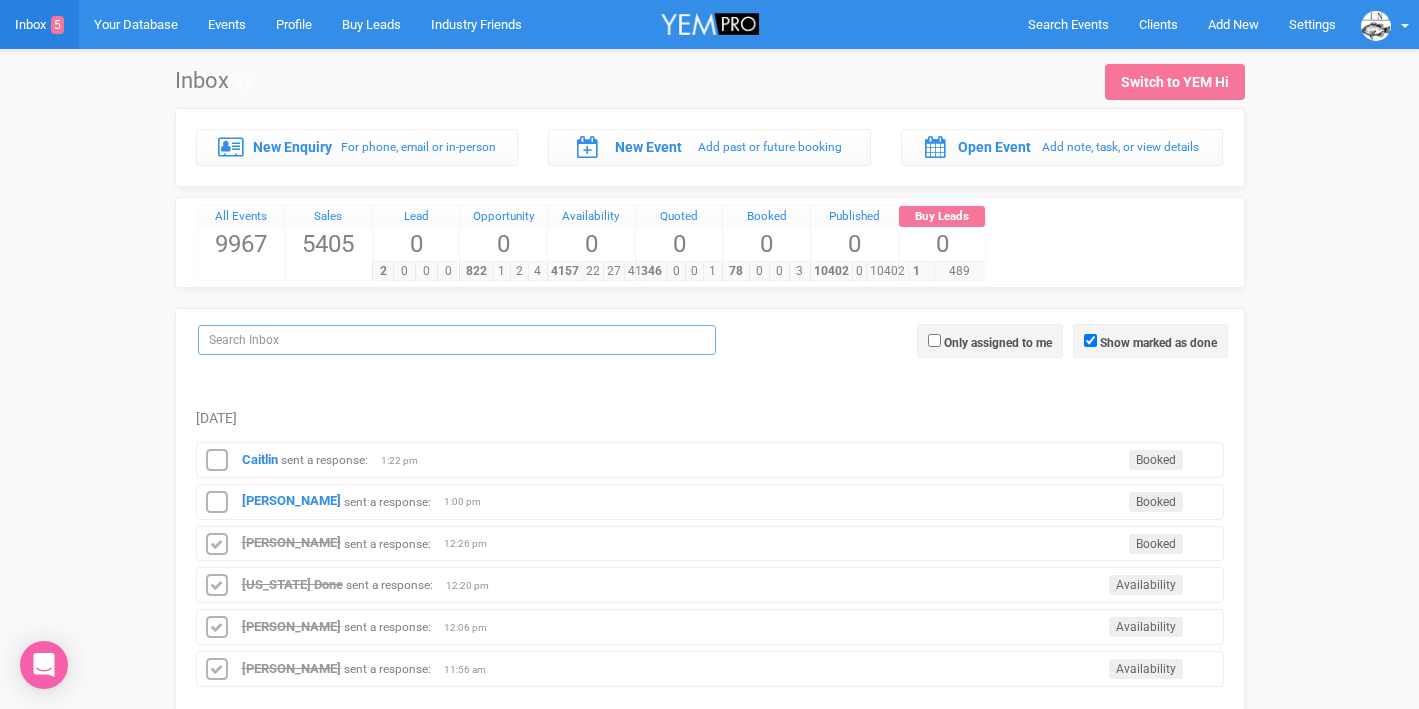 click at bounding box center [457, 340] 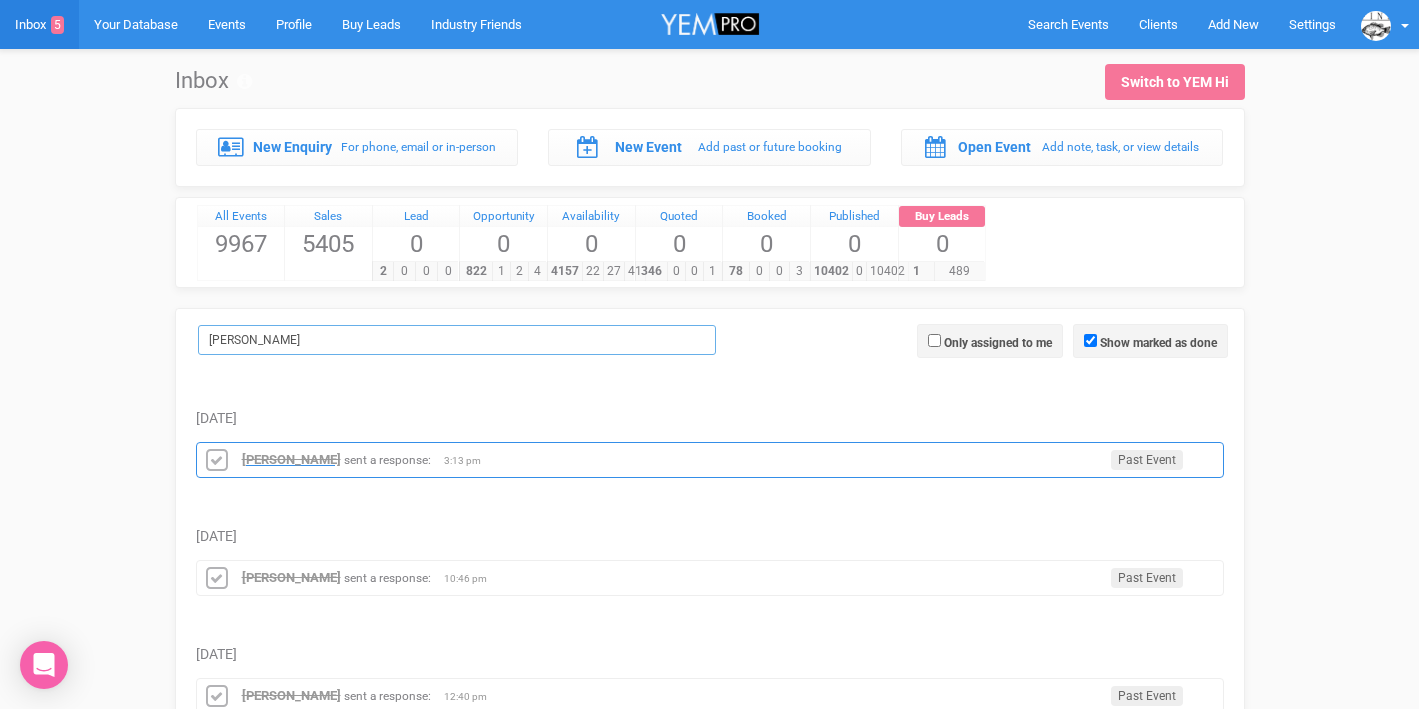 type on "[PERSON_NAME]" 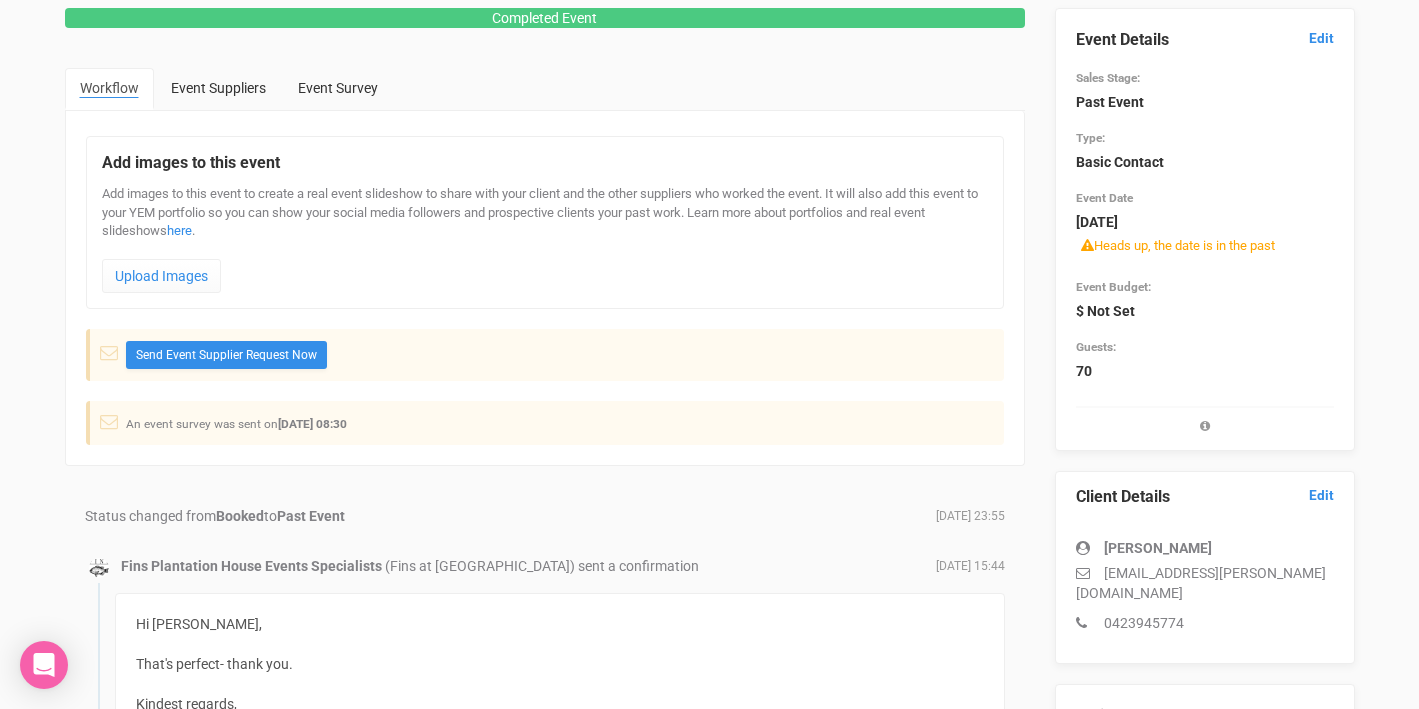 scroll, scrollTop: 0, scrollLeft: 0, axis: both 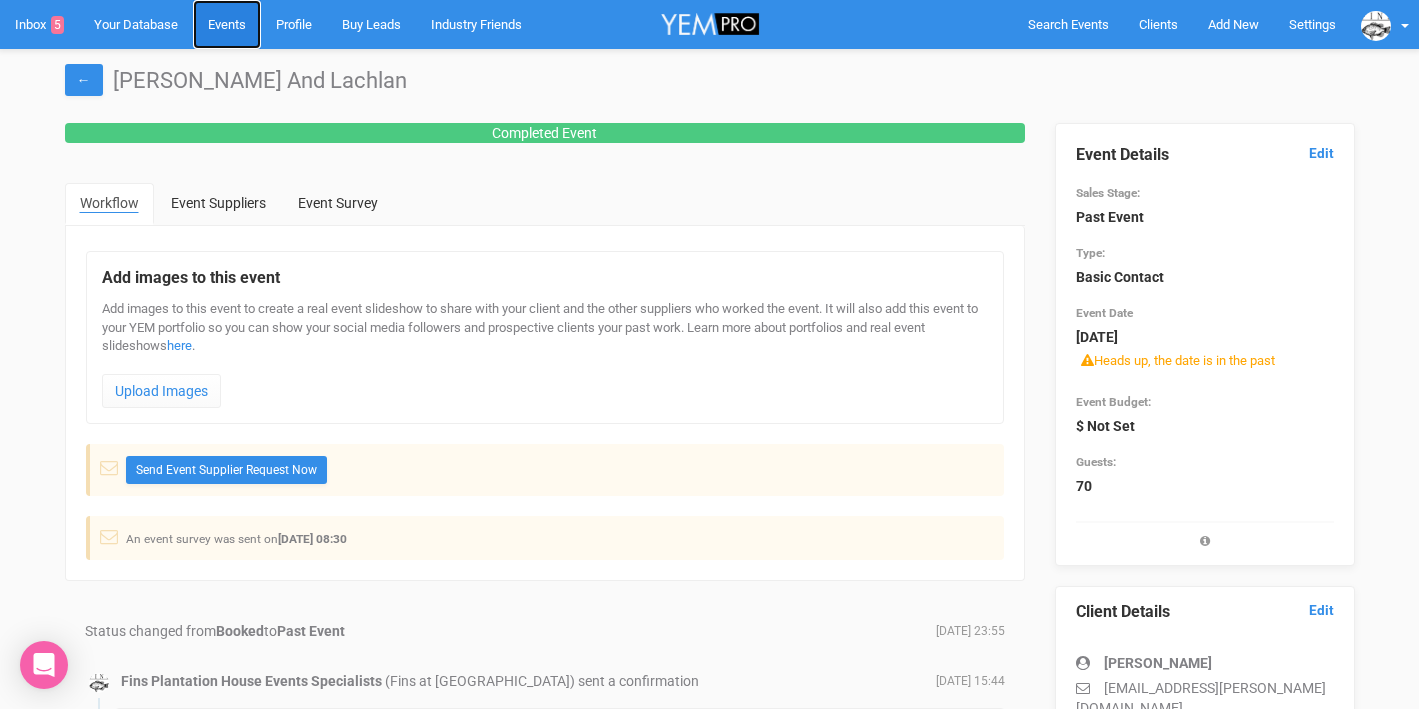 click on "Events" at bounding box center (227, 24) 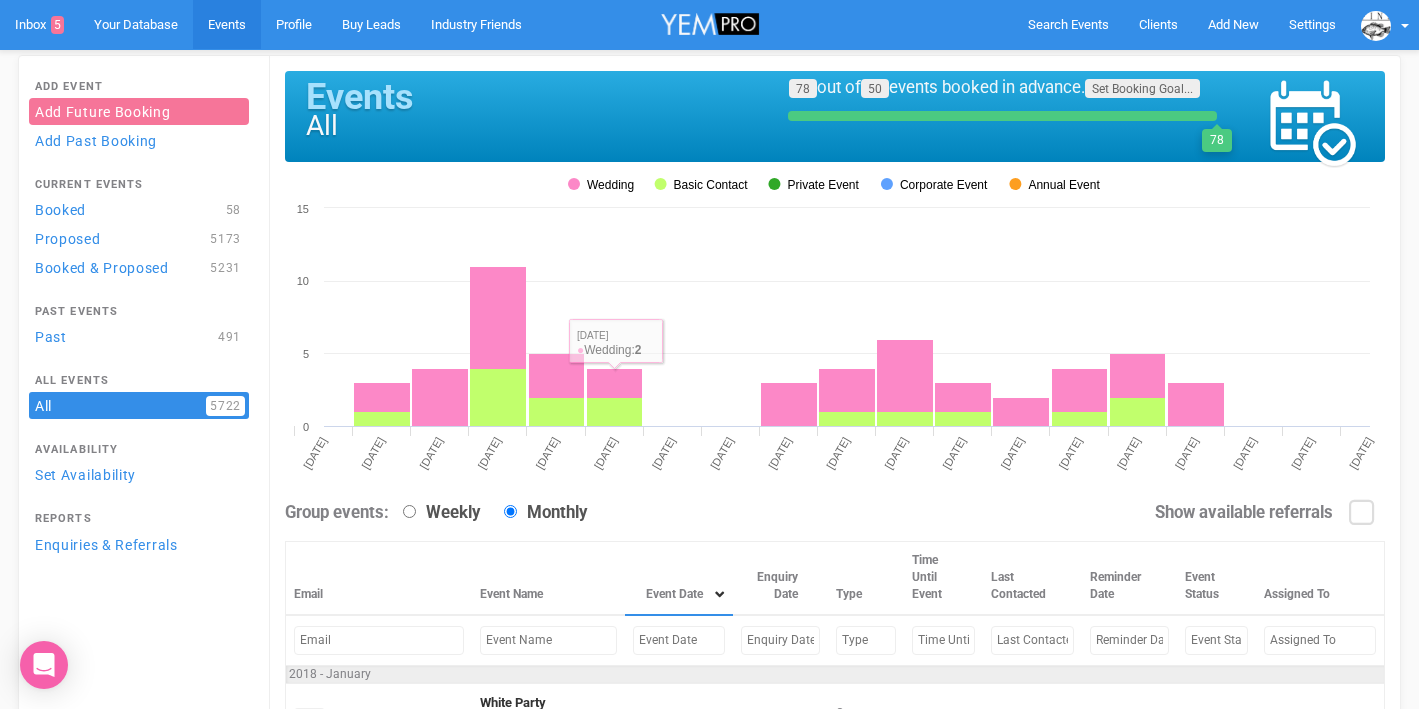 click at bounding box center (679, 640) 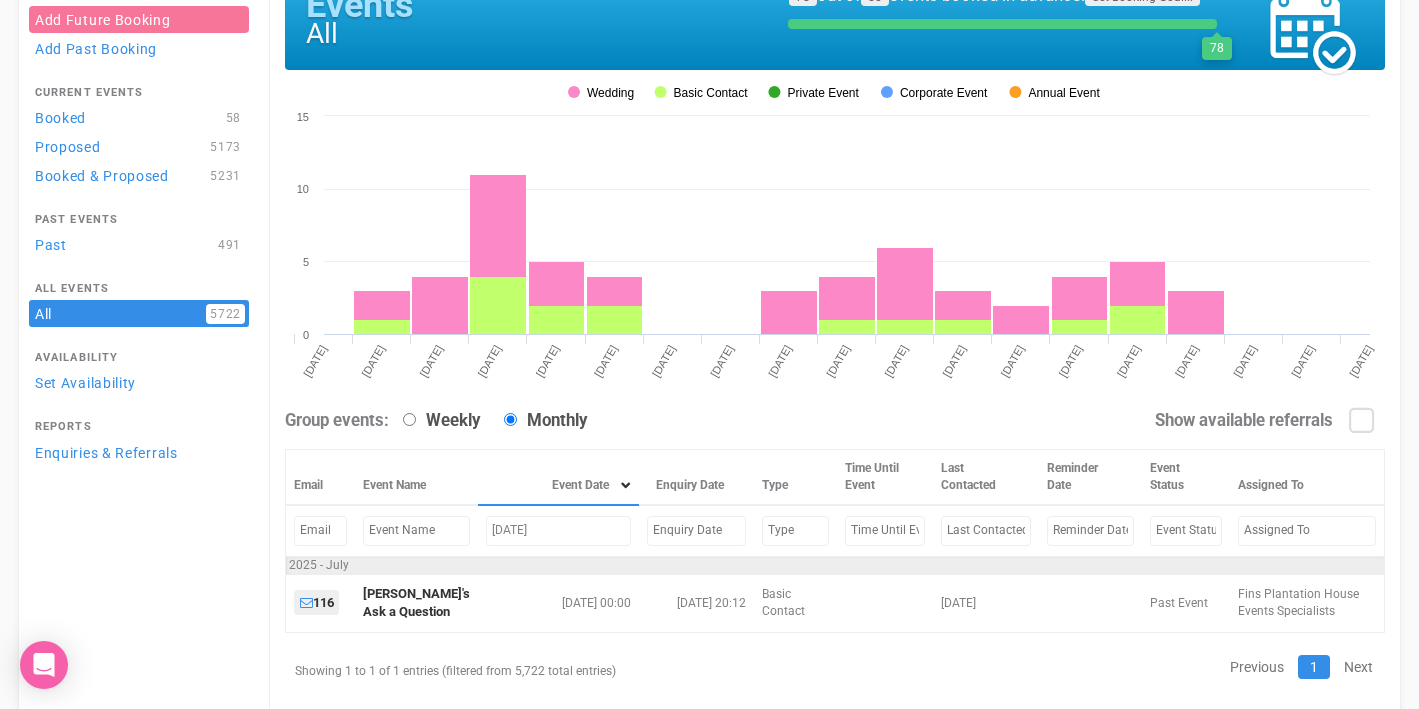 scroll, scrollTop: 150, scrollLeft: 0, axis: vertical 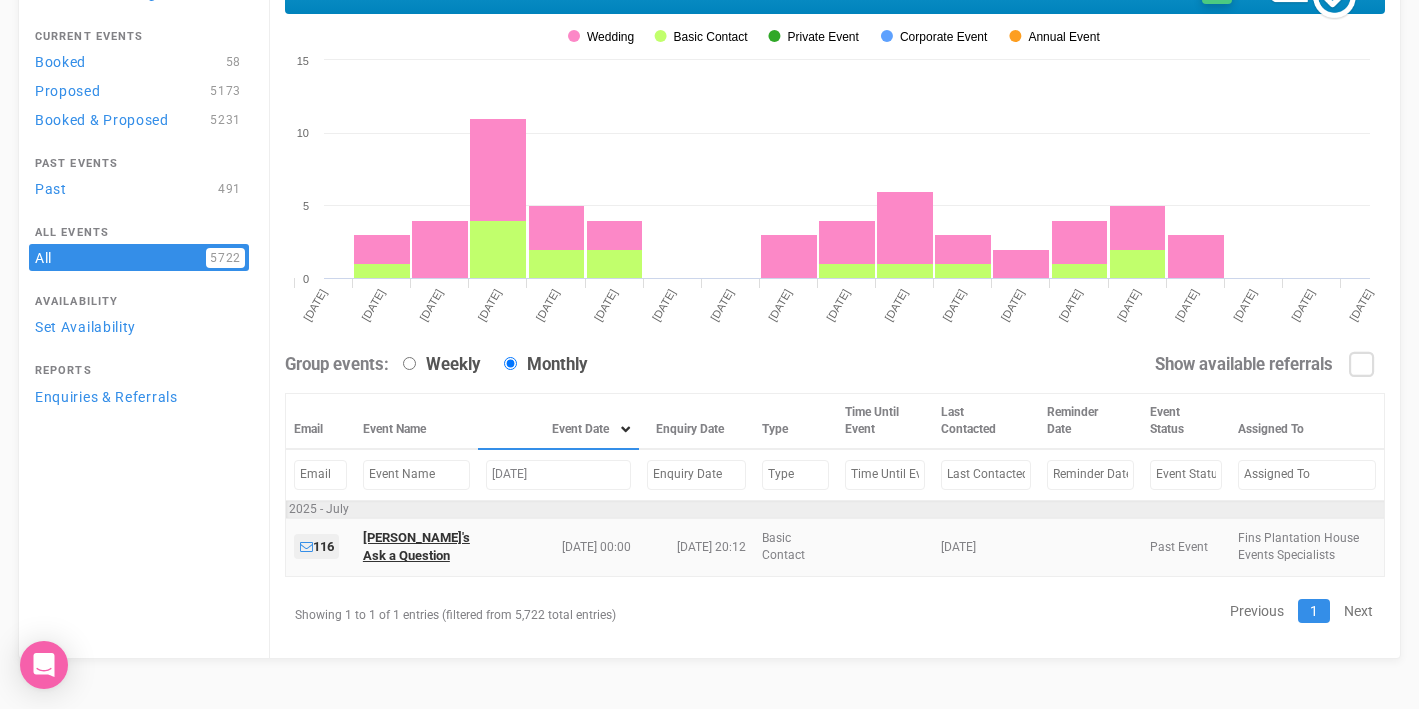 type on "[DATE]" 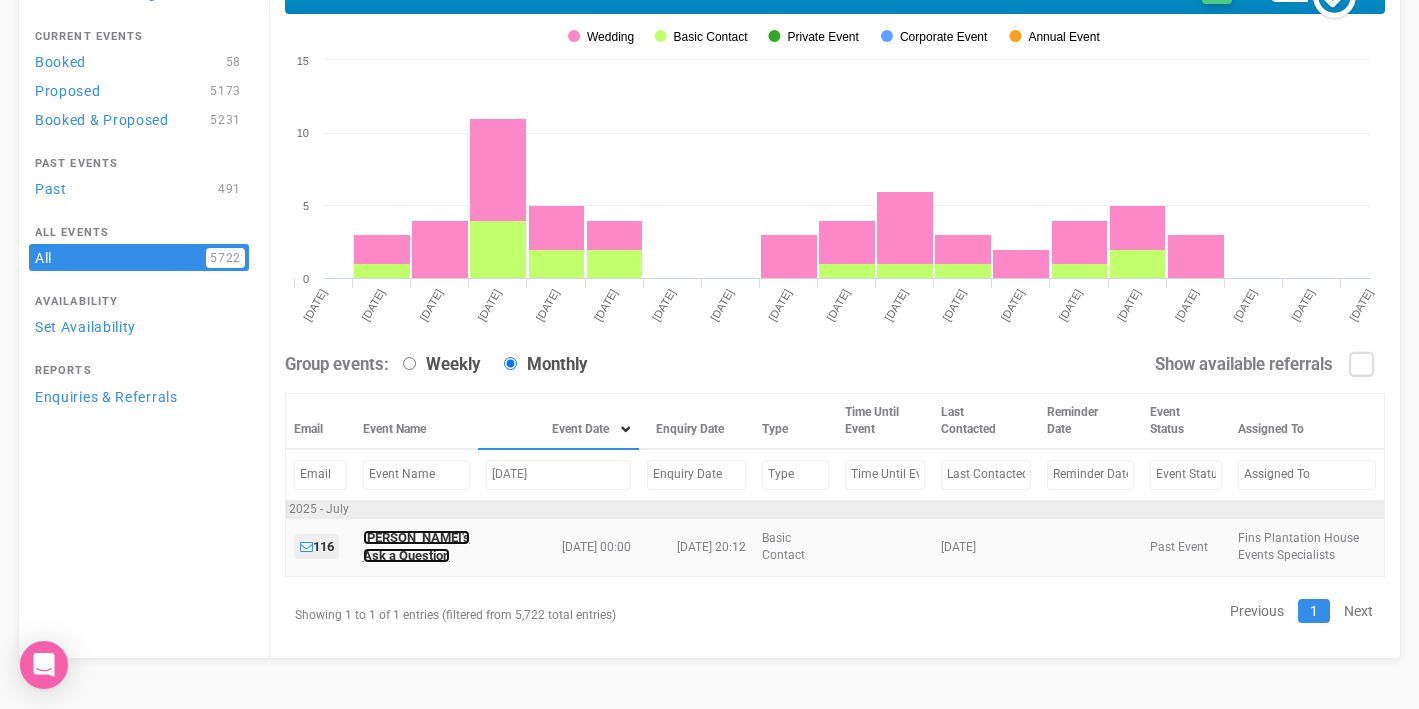 click on "[PERSON_NAME]'s Ask a Question" at bounding box center [416, 547] 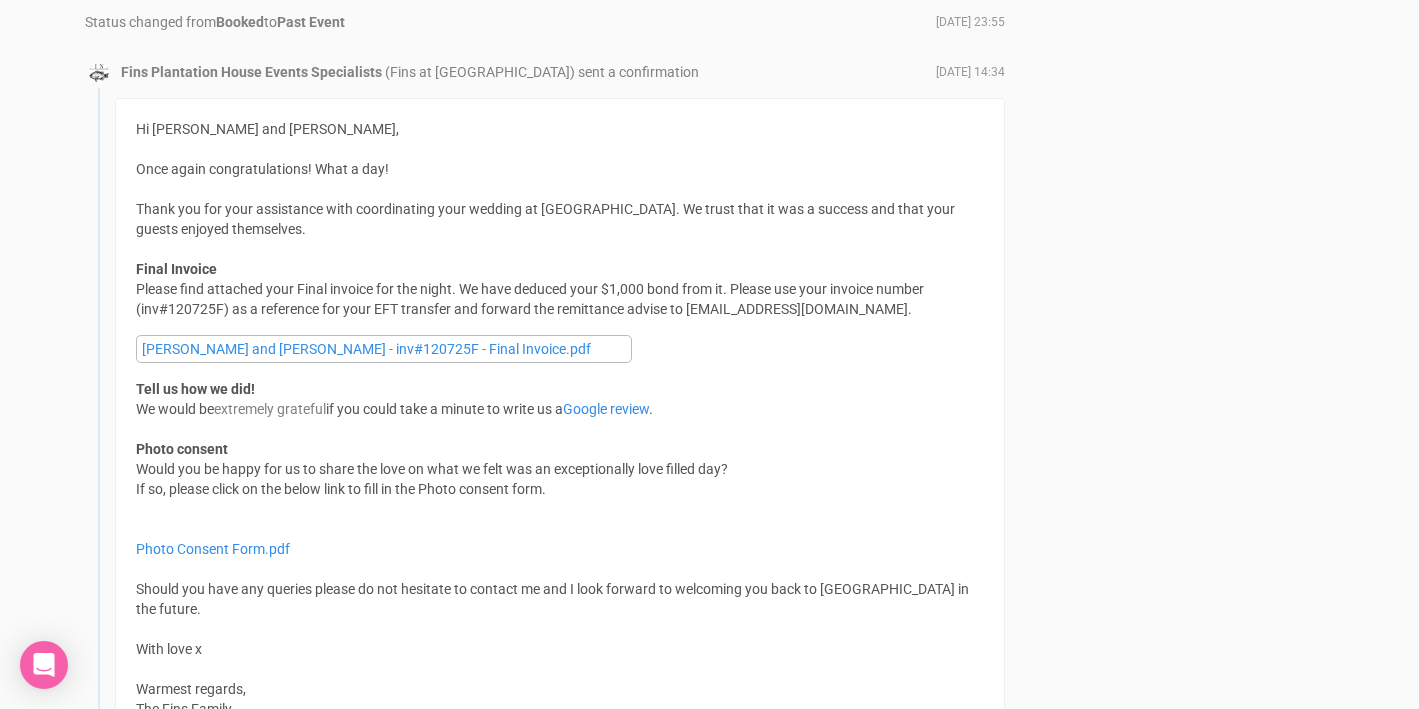 scroll, scrollTop: 3003, scrollLeft: 0, axis: vertical 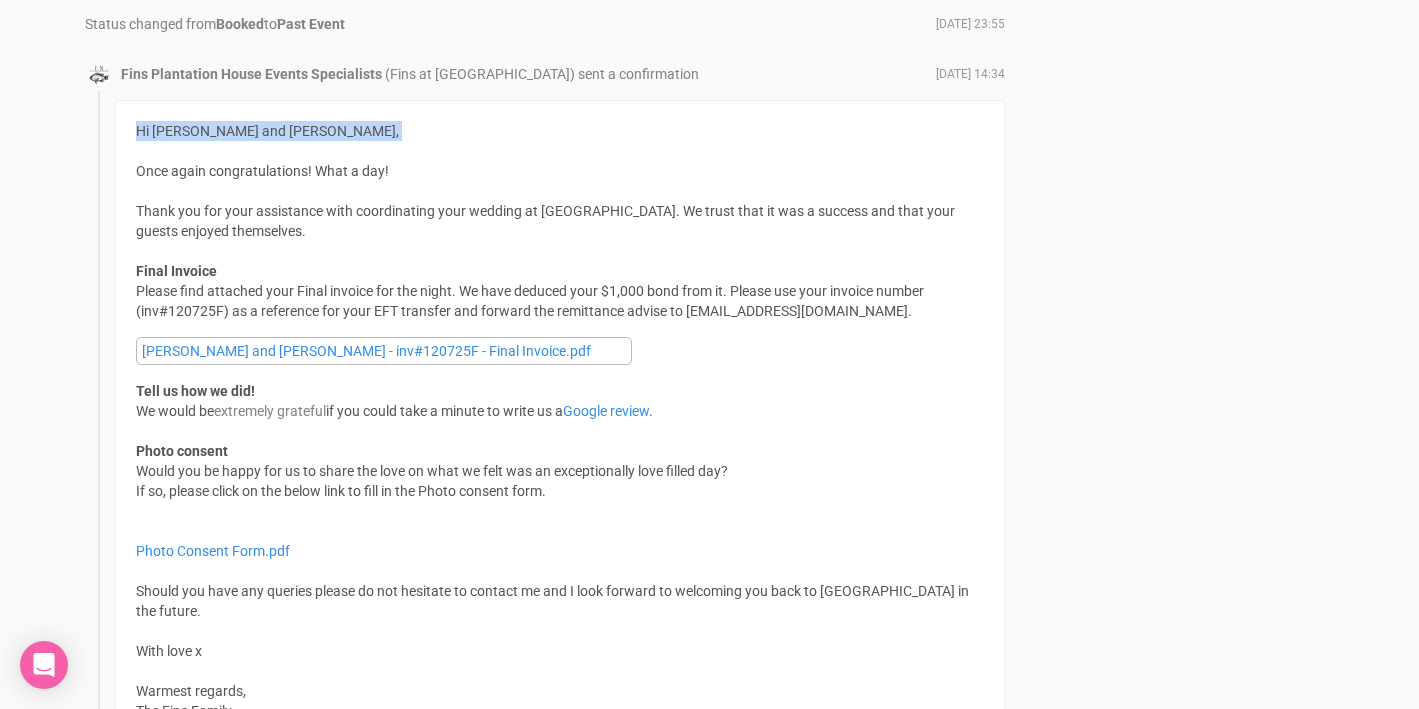 drag, startPoint x: 136, startPoint y: 87, endPoint x: 321, endPoint y: 119, distance: 187.74718 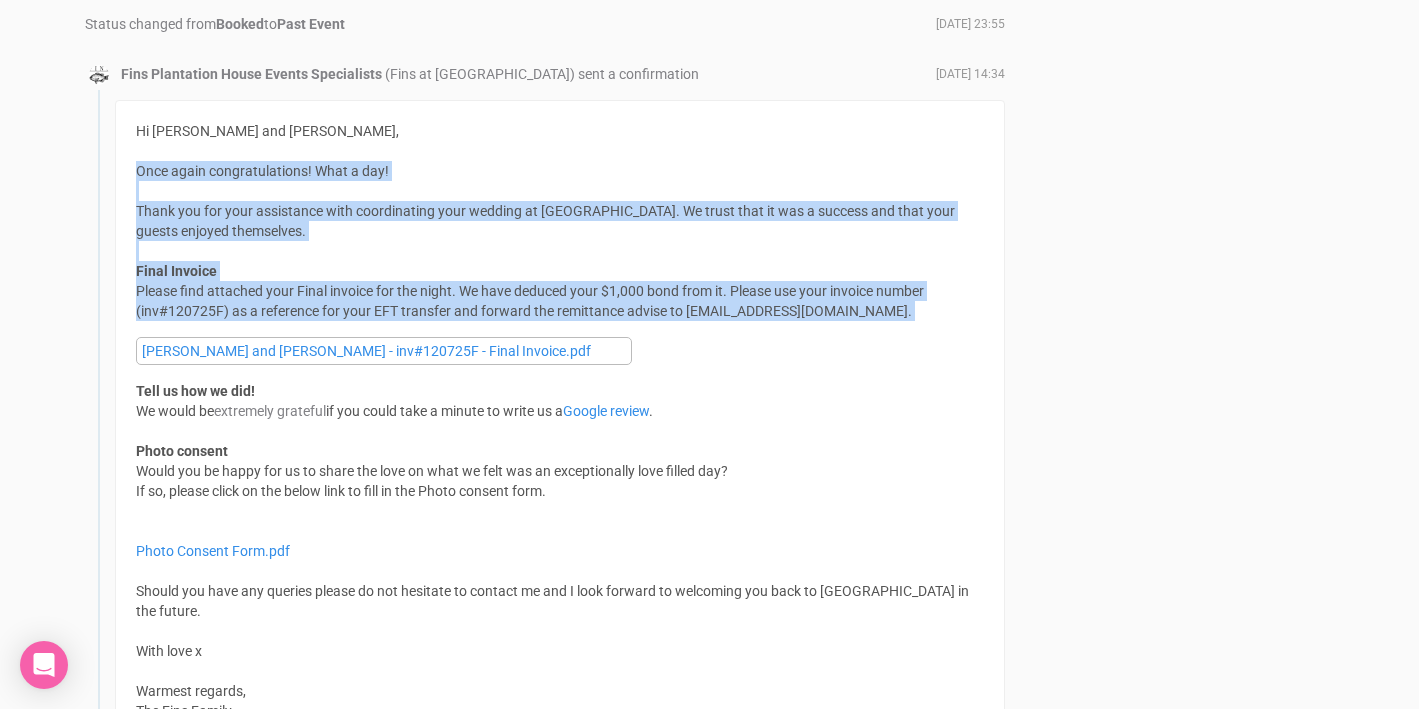 drag, startPoint x: 137, startPoint y: 129, endPoint x: 440, endPoint y: 293, distance: 344.53592 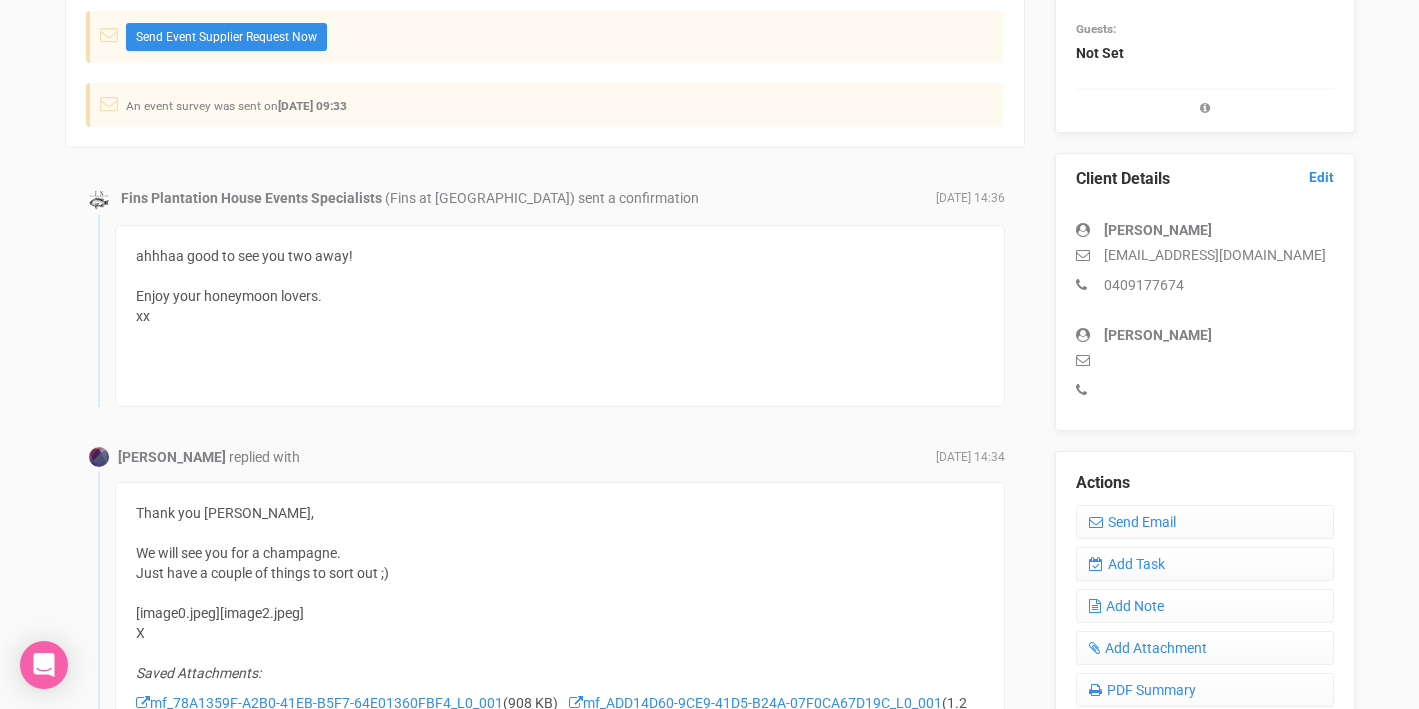 scroll, scrollTop: 0, scrollLeft: 0, axis: both 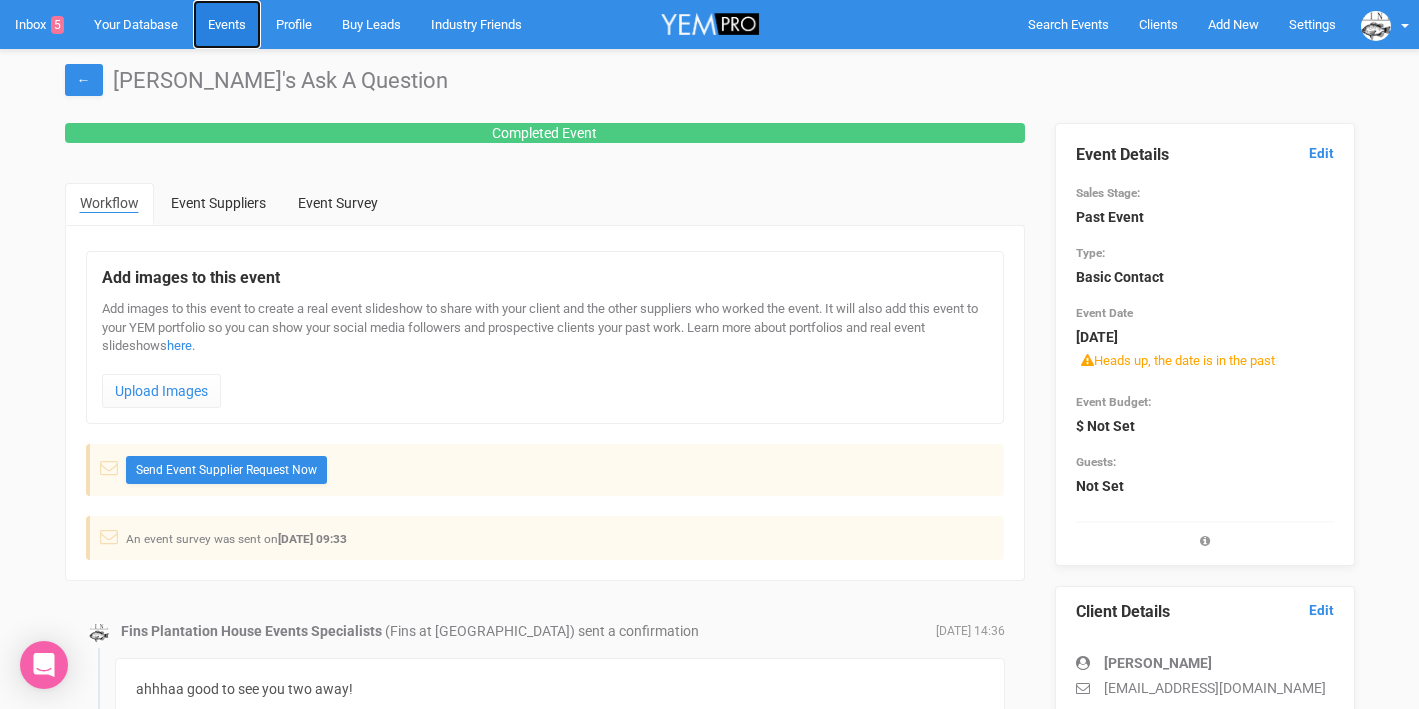 click on "Events" at bounding box center (227, 24) 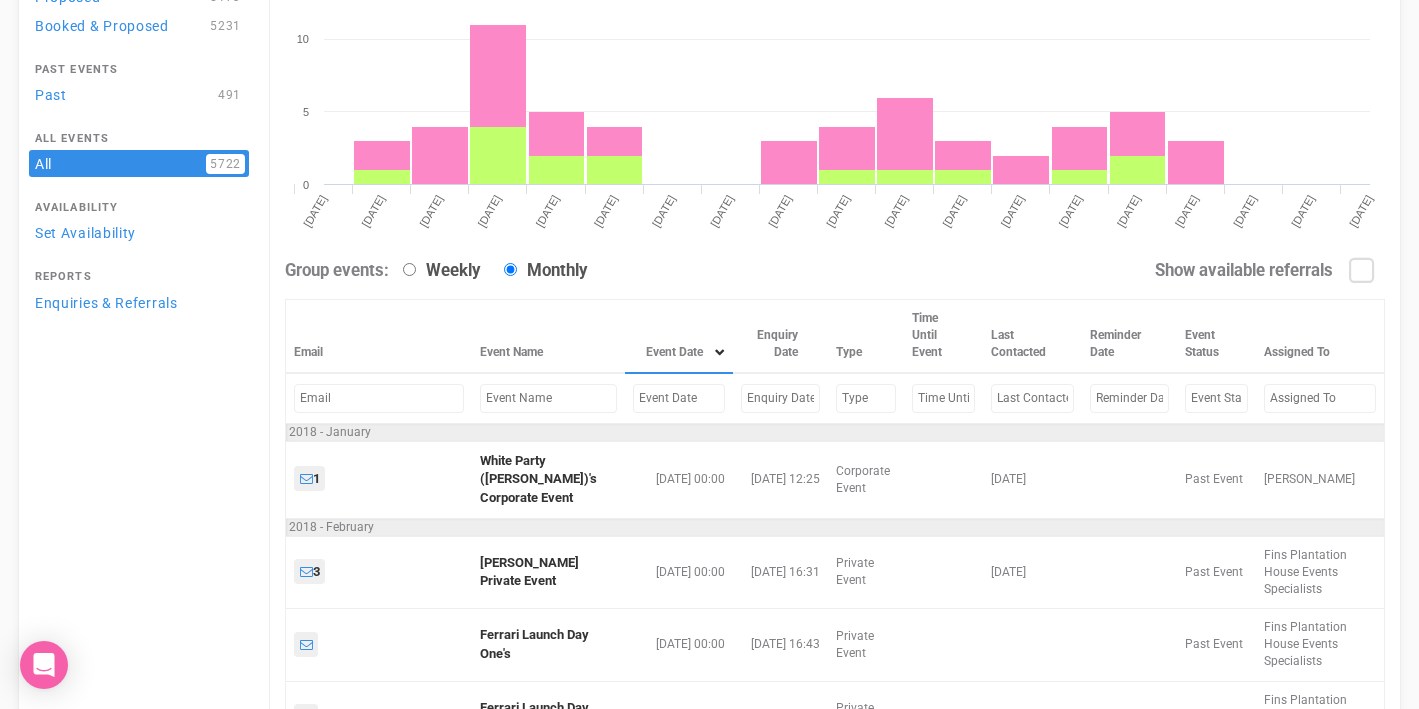 scroll, scrollTop: 249, scrollLeft: 0, axis: vertical 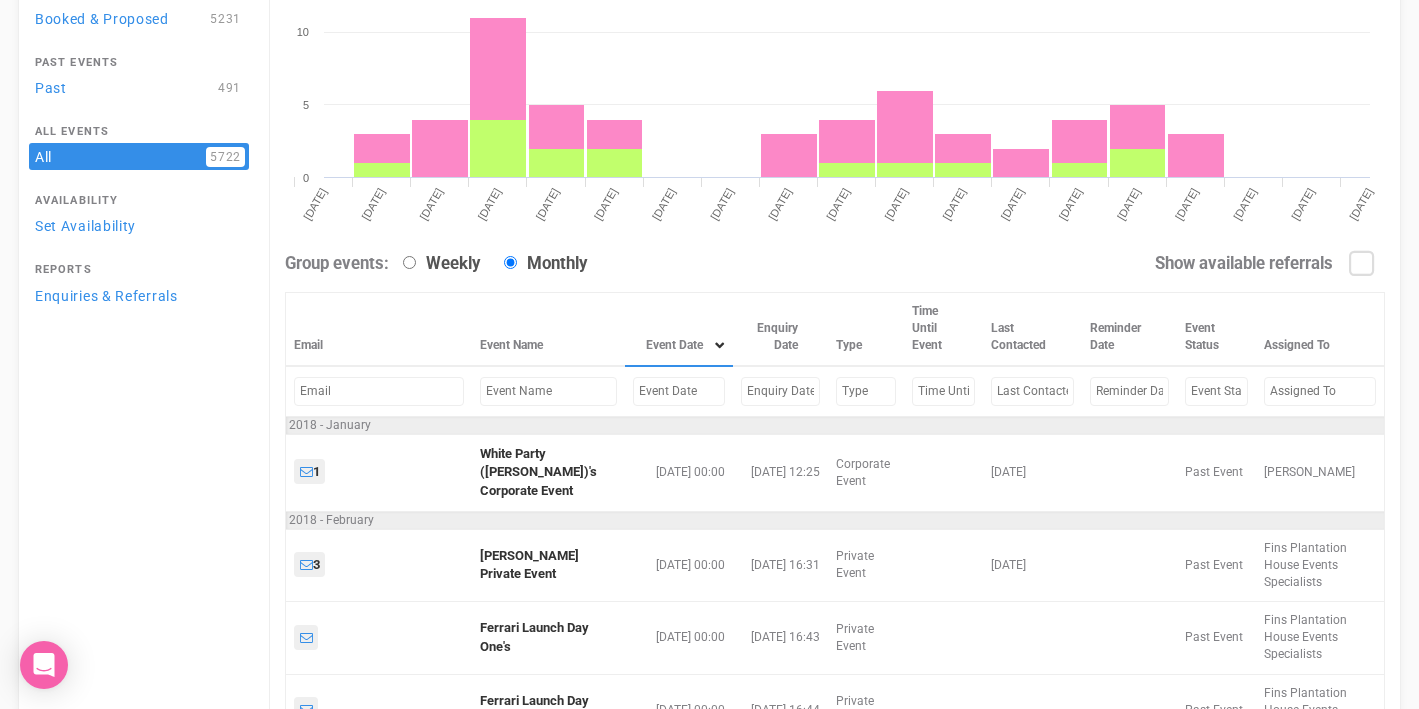 click at bounding box center (679, 391) 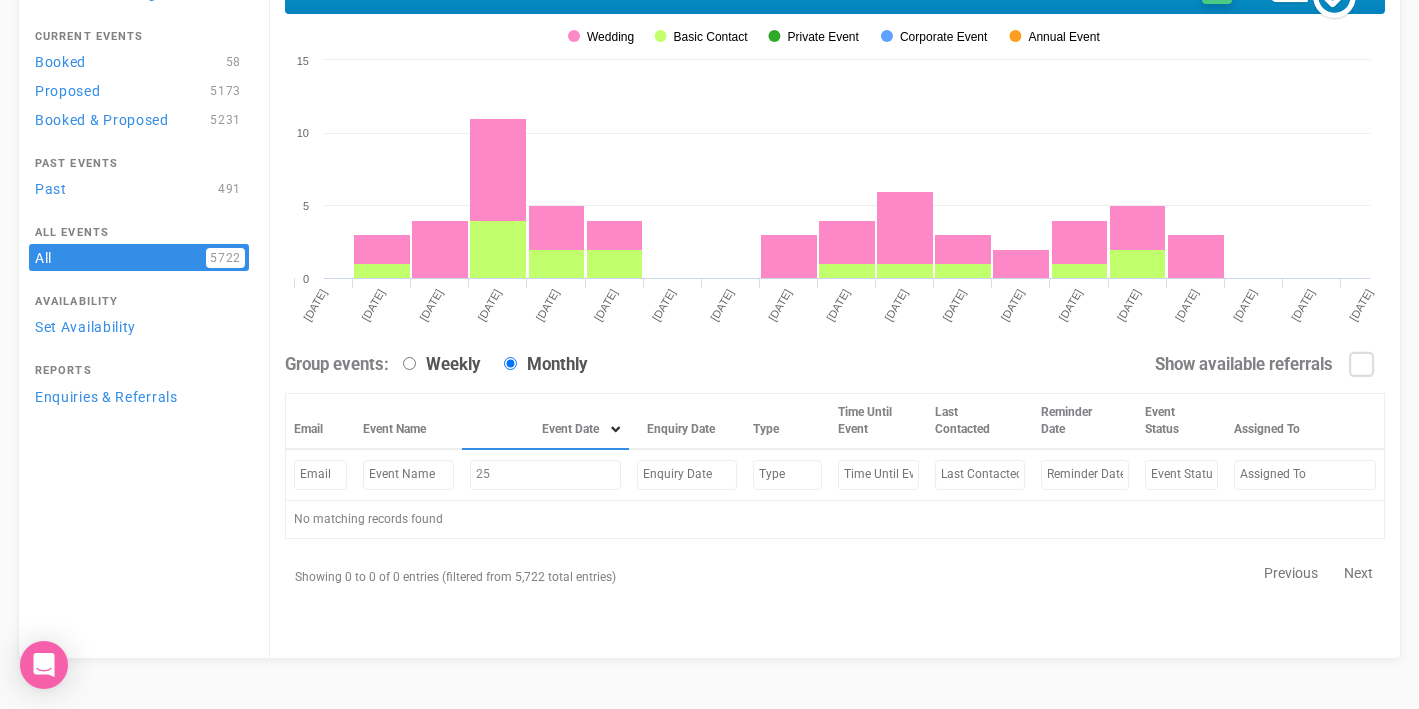 scroll, scrollTop: 249, scrollLeft: 0, axis: vertical 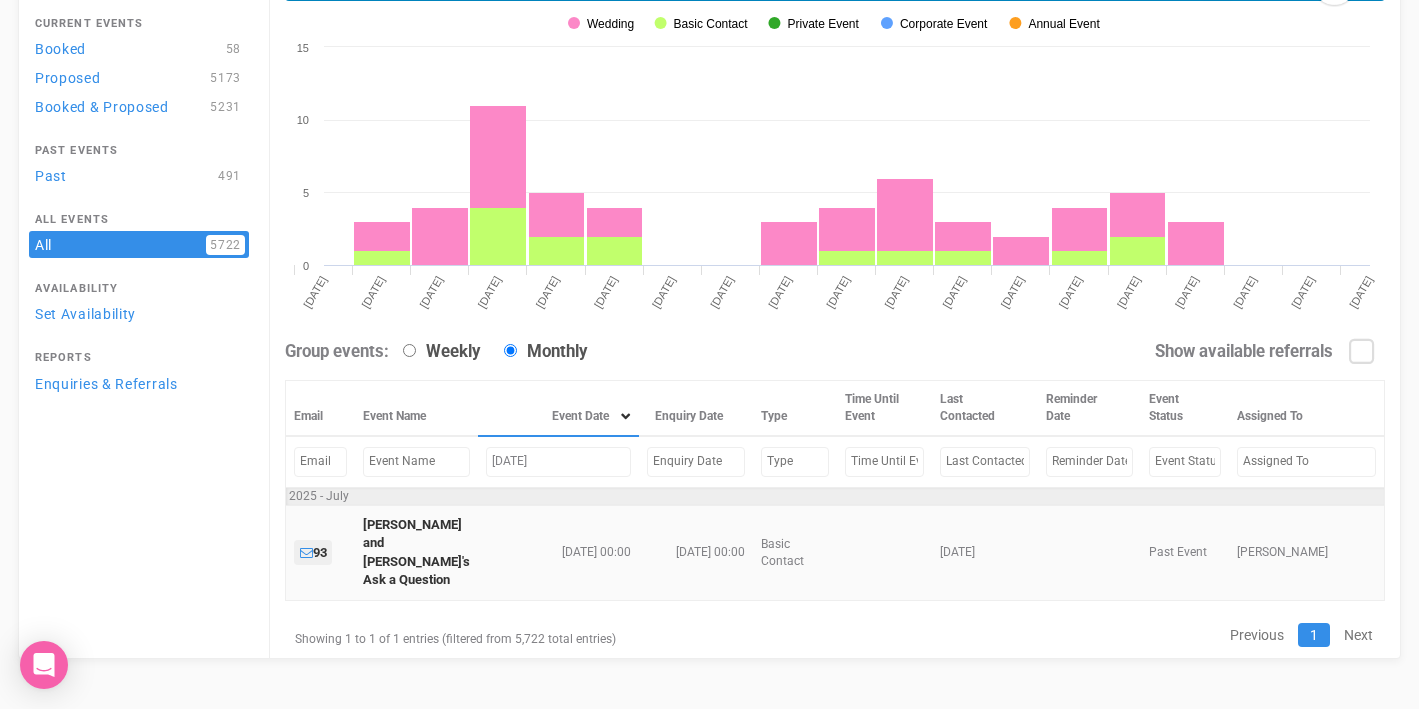 type on "[DATE]" 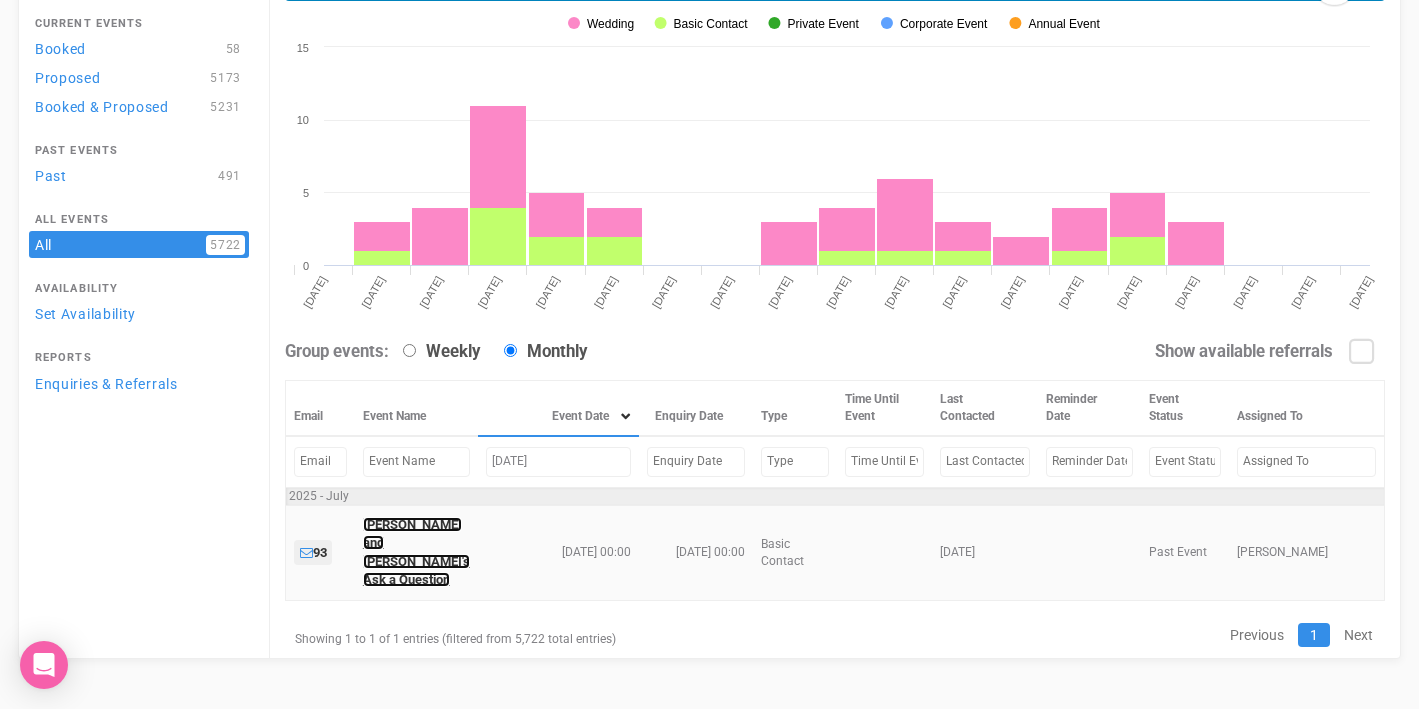 click on "[PERSON_NAME] and [PERSON_NAME]'s Ask a Question" at bounding box center [416, 552] 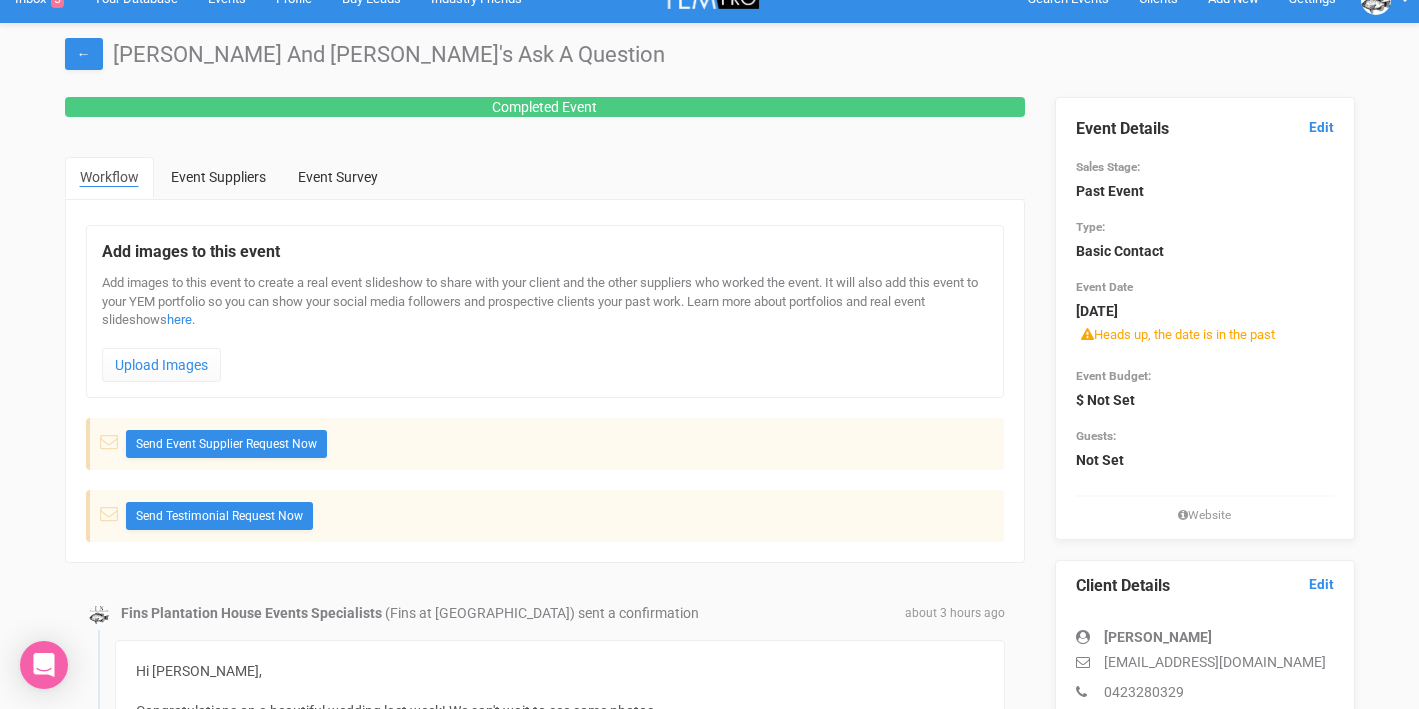 scroll, scrollTop: 0, scrollLeft: 0, axis: both 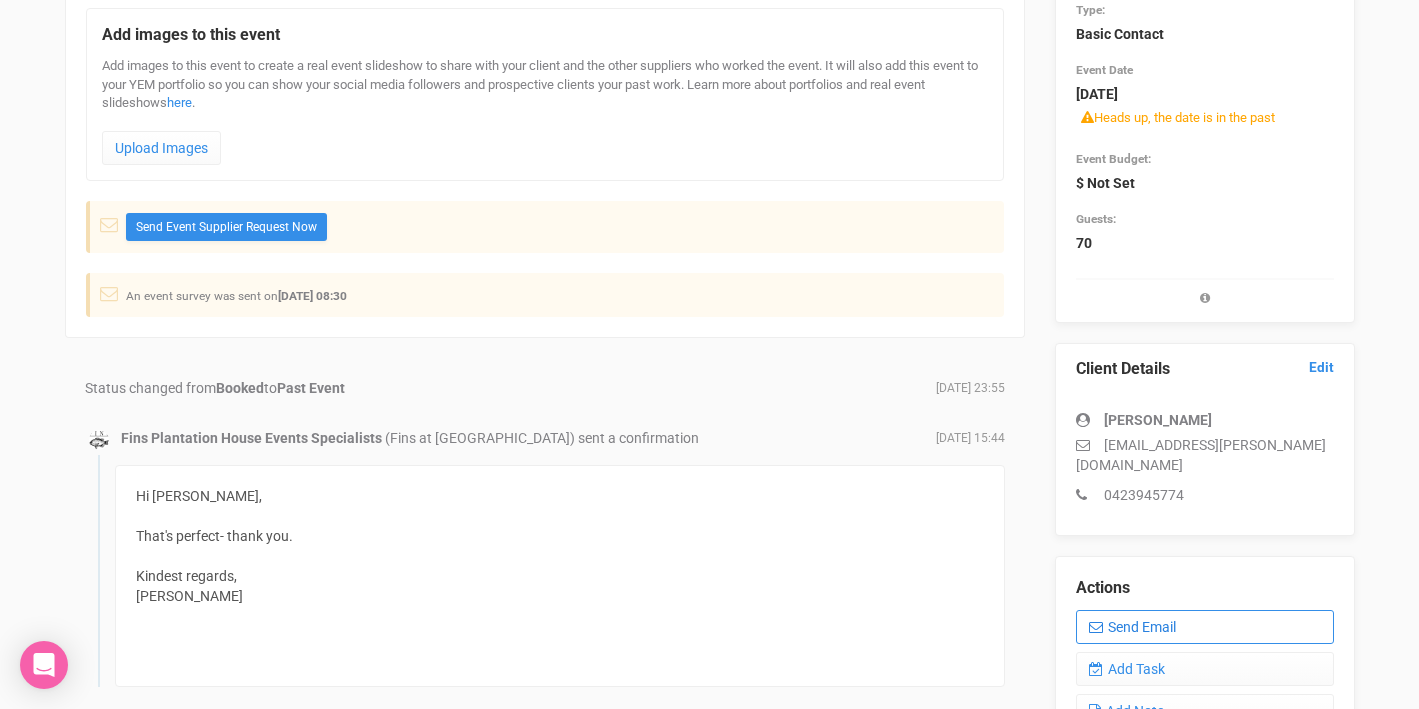 click on "Send Email" at bounding box center [1205, 627] 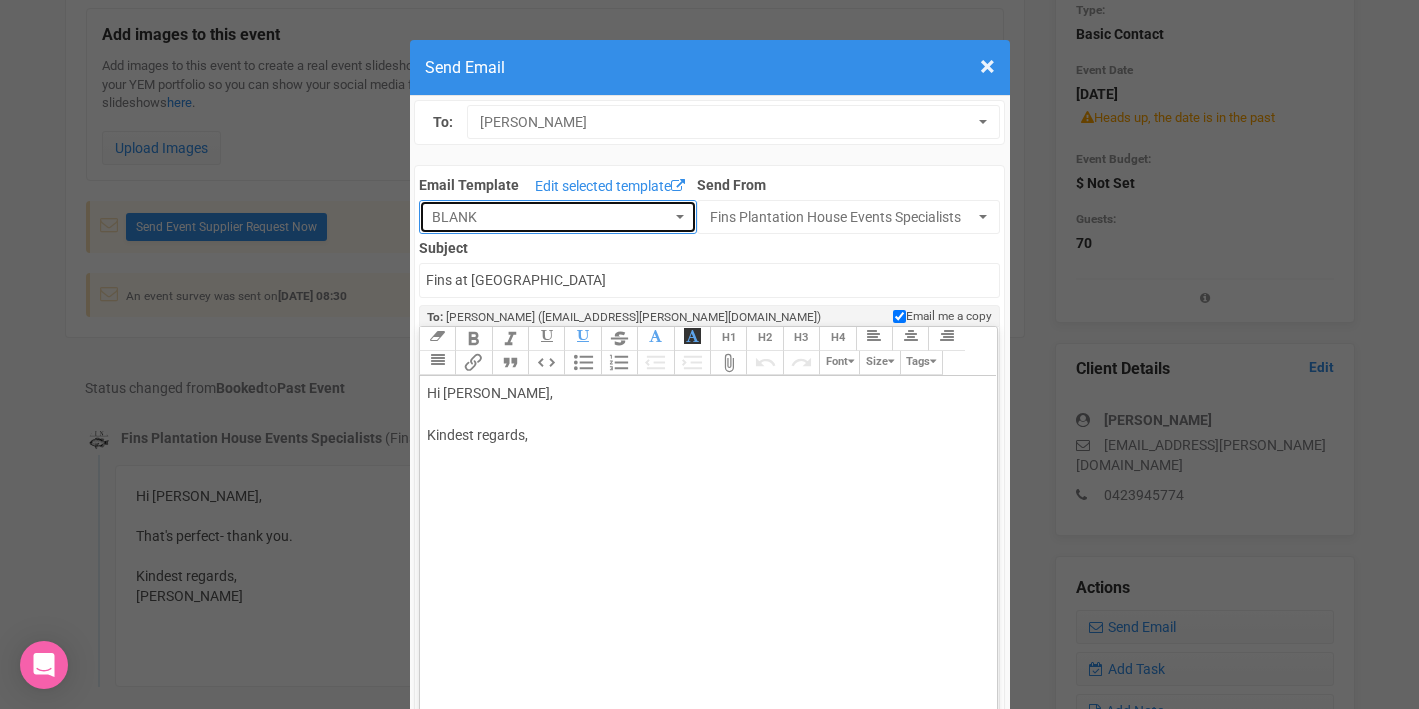 click on "BLANK" at bounding box center [551, 217] 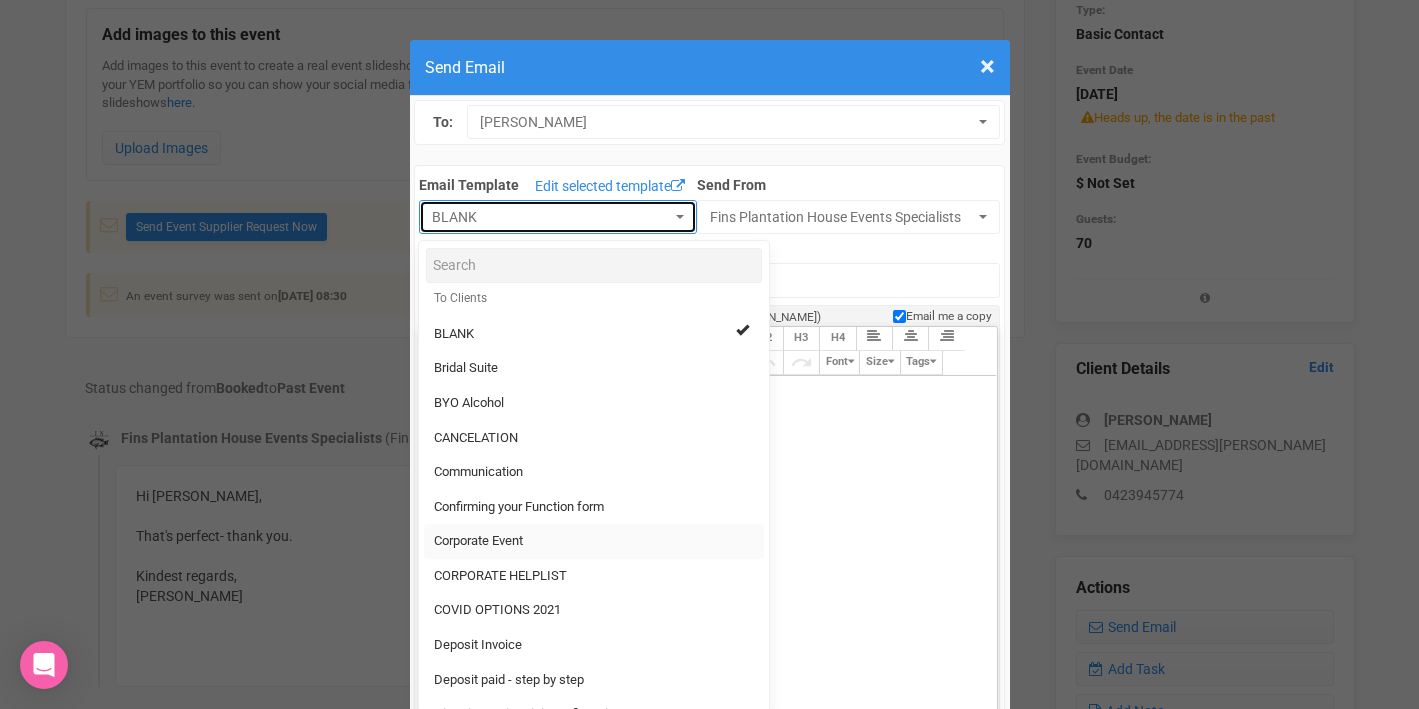 scroll, scrollTop: 0, scrollLeft: 0, axis: both 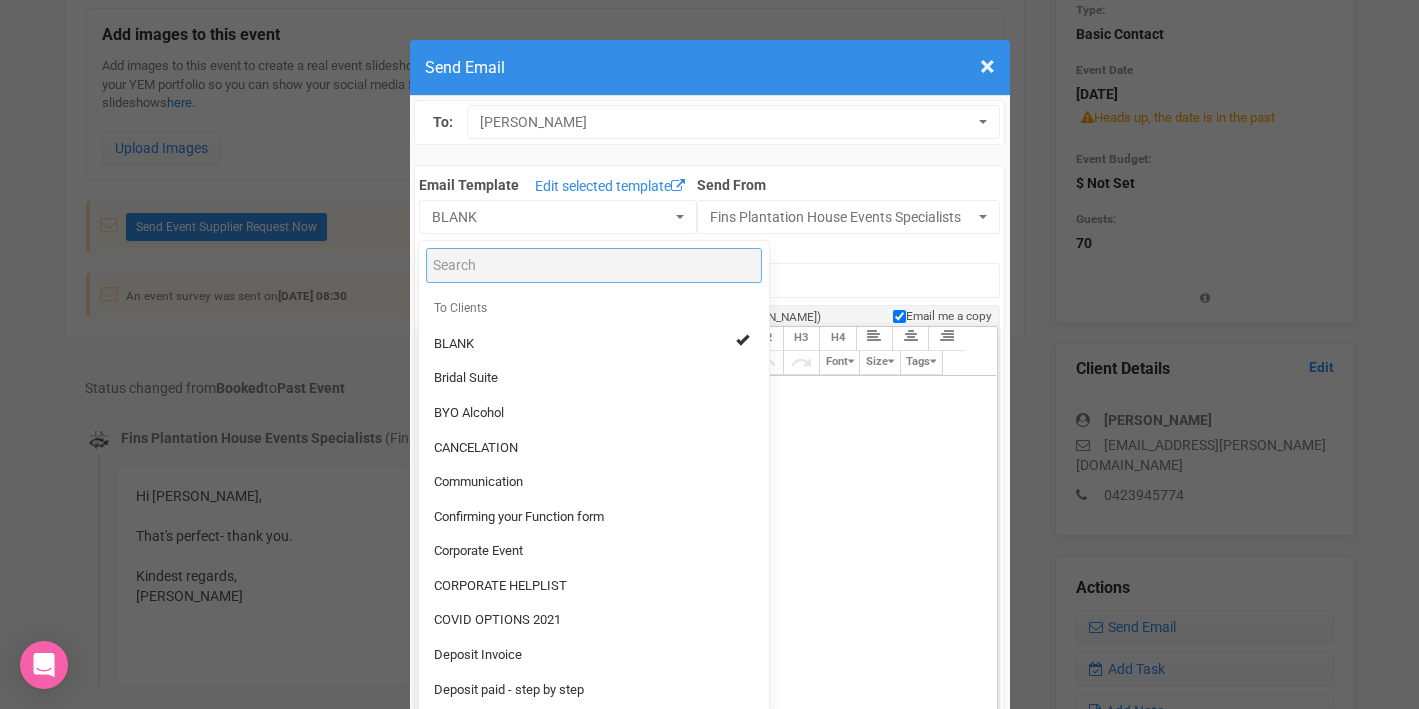 click at bounding box center (594, 265) 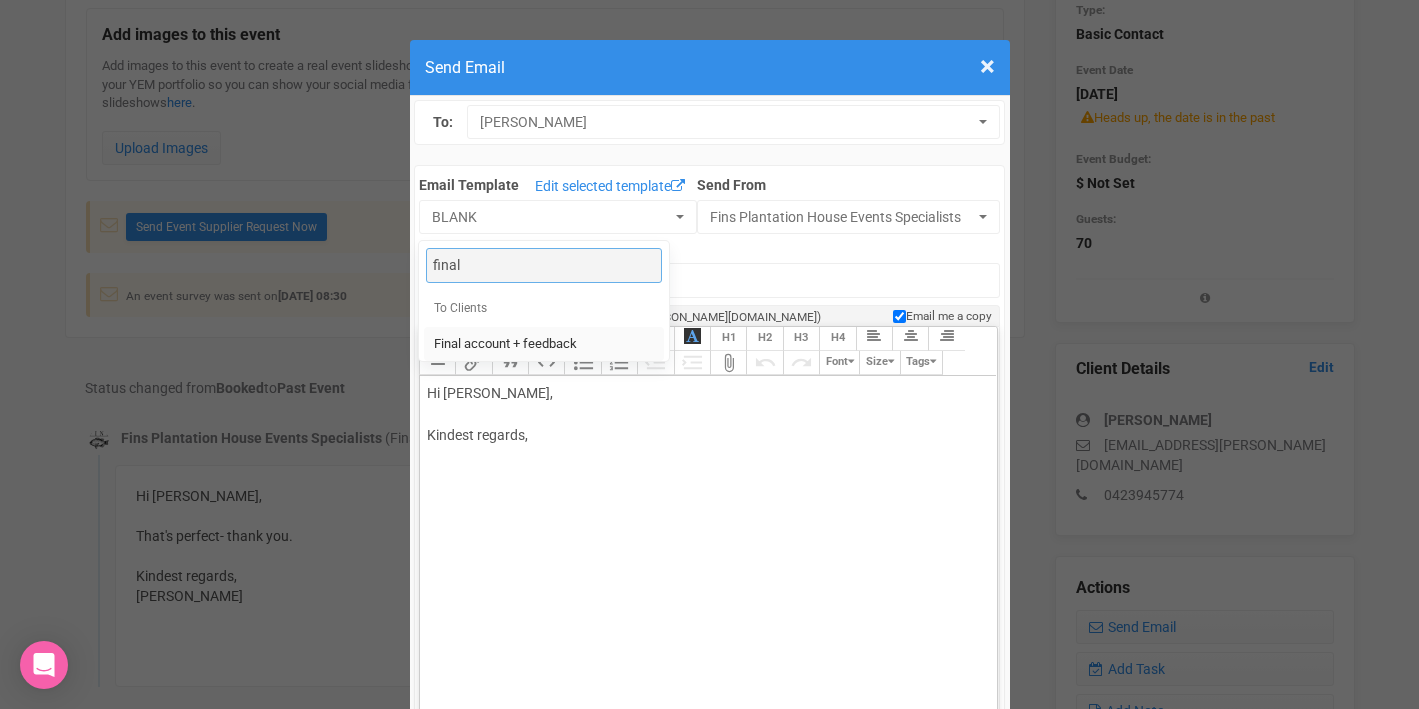 type on "final" 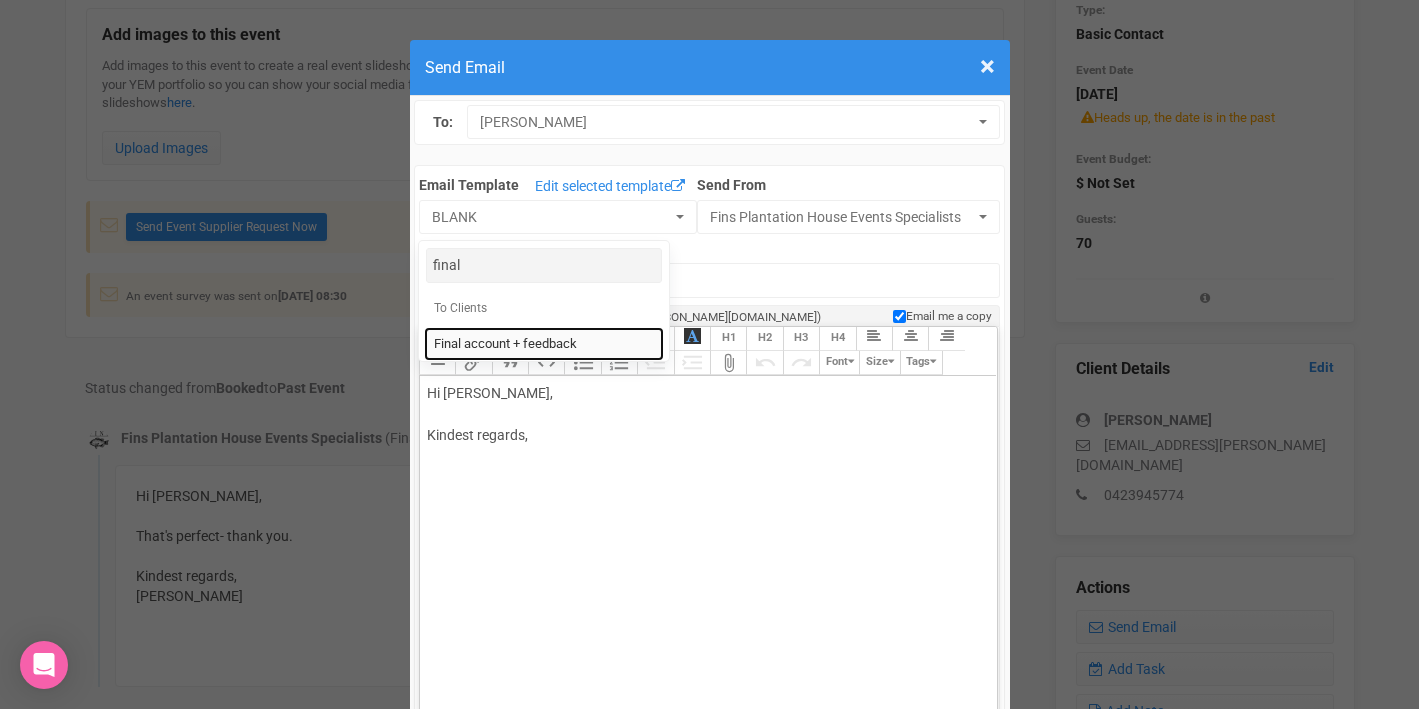 click on "Final account + feedback" at bounding box center (505, 344) 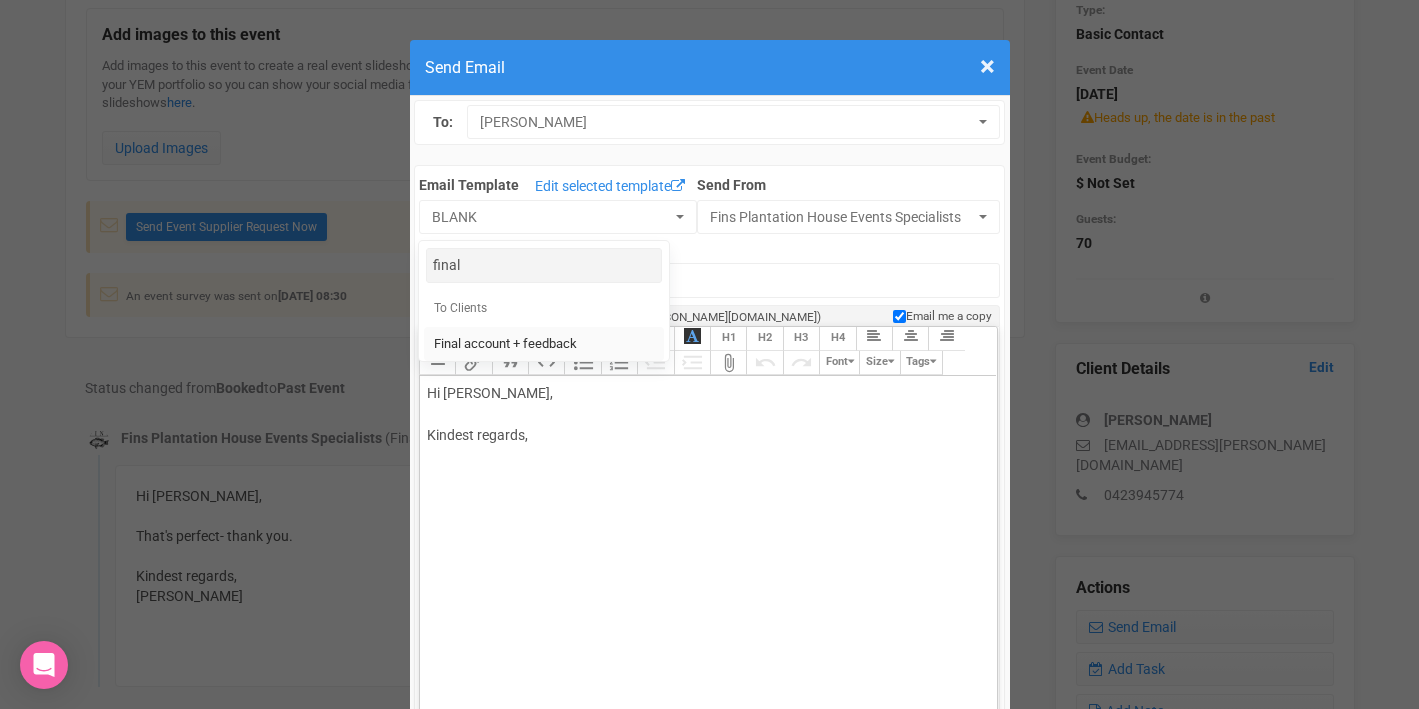 select on "90613" 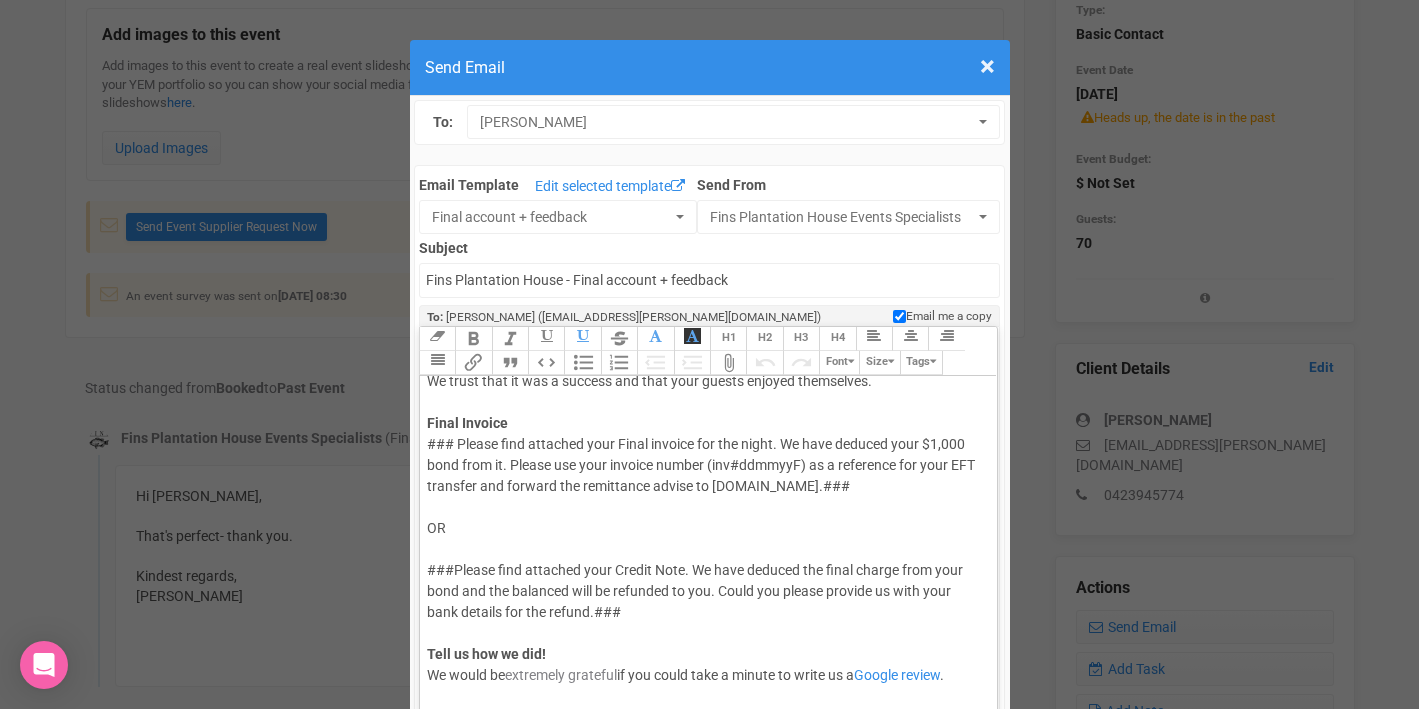 scroll, scrollTop: 142, scrollLeft: 0, axis: vertical 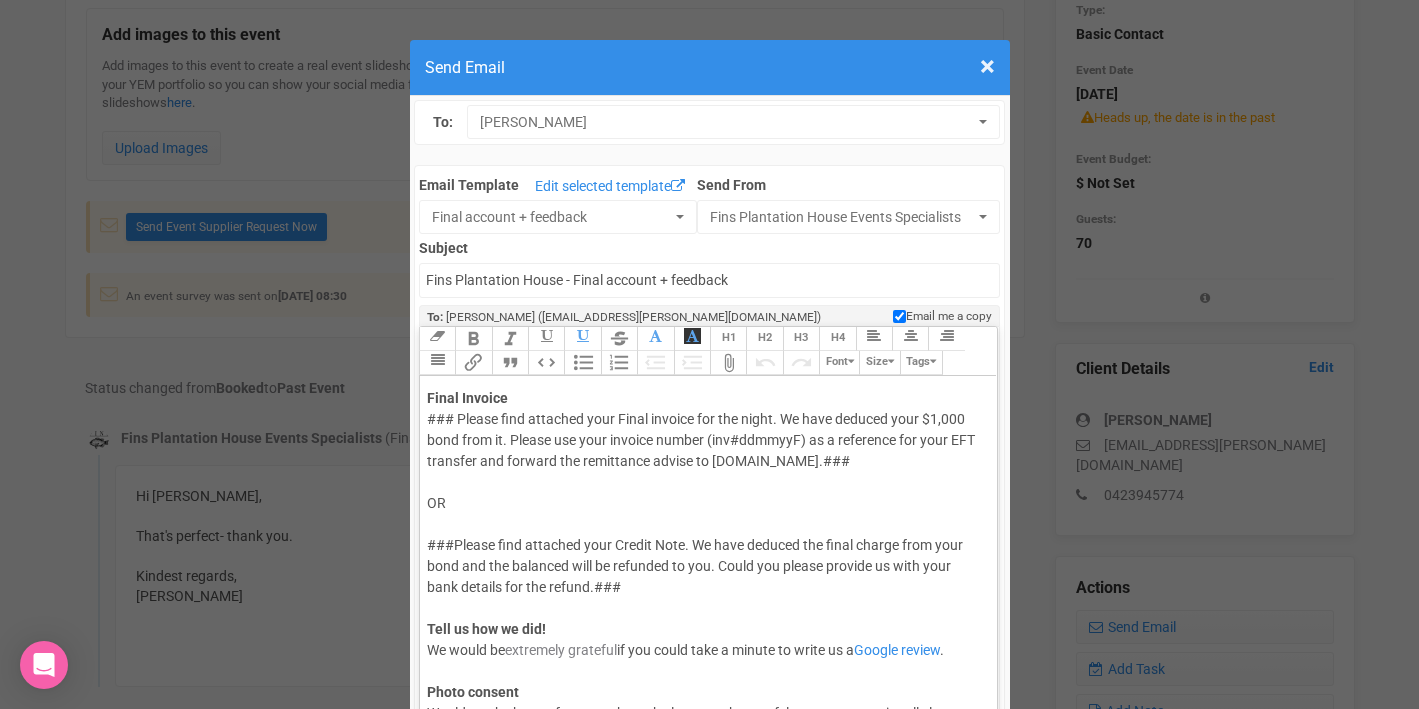 click on "### Please find attached your Final invoice for the night. We have deduced your $1,000 bond from it. Please use your invoice number (inv#ddmmyyF) as a reference for your EFT transfer and forward the remittance advise to eventsAfins.com.au.### OR ###Please find attached your Credit Note. We have deduced the final charge from your bond and the balanced will be refunded to you. Could you please provide us with your bank details for the refund.### Tell us how we did!  We would be  extremely grateful  if you could take a minute to write us a  Google review .   Photo consent Would you be happy for us to share the love on what we felt was an exceptionally love filled day?  If so, please click on the below link to fill in the Photo consent form." 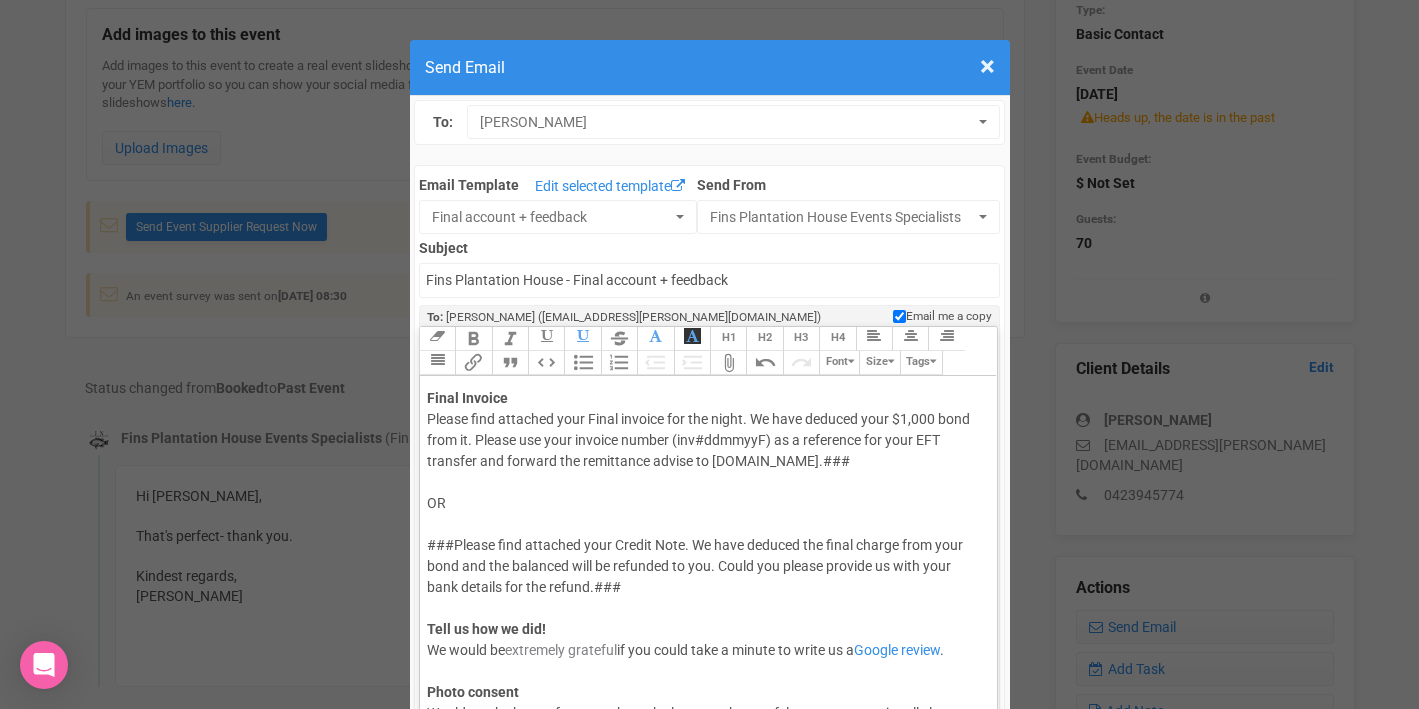 click on "Please find attached your Final invoice for the night. We have deduced your $1,000 bond from it. Please use your invoice number (inv#ddmmyyF) as a reference for your EFT transfer and forward the remittance advise to eventsAfins.com.au.### OR ###Please find attached your Credit Note. We have deduced the final charge from your bond and the balanced will be refunded to you. Could you please provide us with your bank details for the refund.### Tell us how we did!  We would be  extremely grateful  if you could take a minute to write us a  Google review .   Photo consent Would you be happy for us to share the love on what we felt was an exceptionally love filled day?  If so, please click on the below link to fill in the Photo consent form." 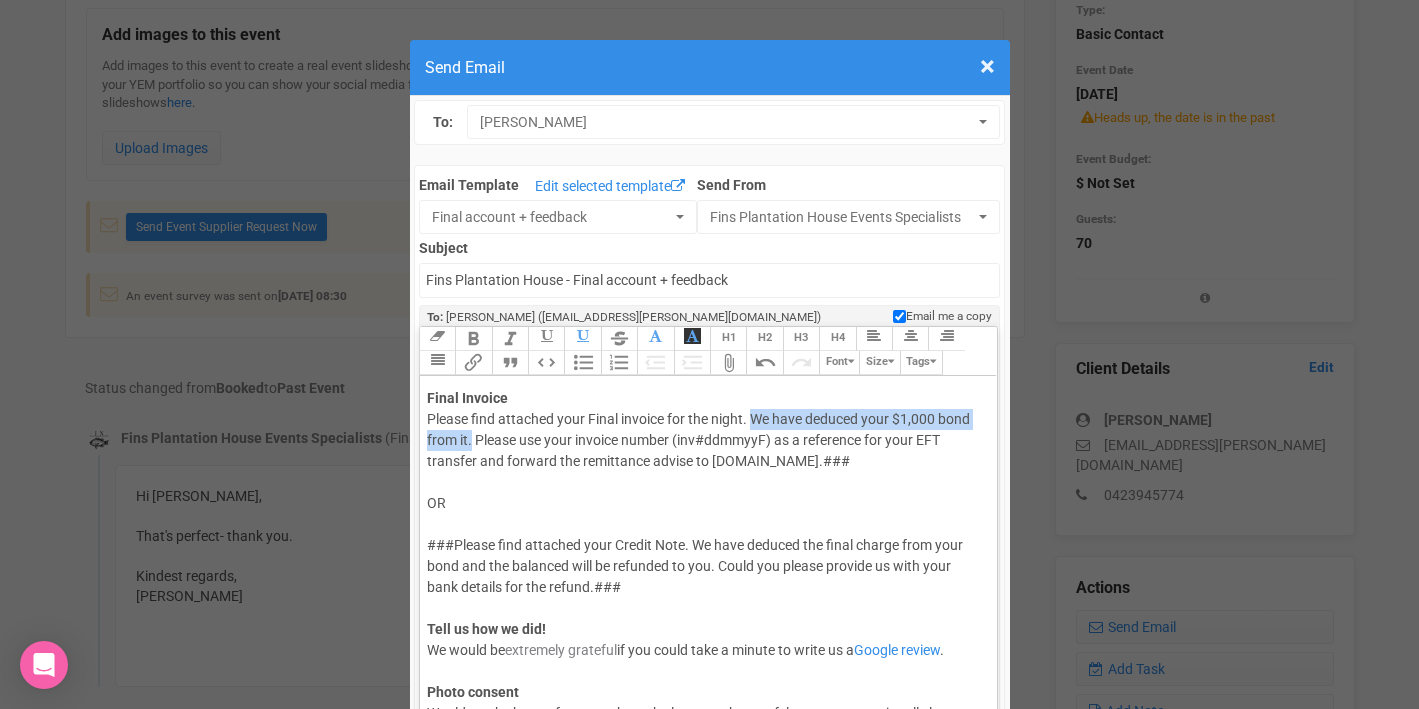 drag, startPoint x: 753, startPoint y: 416, endPoint x: 475, endPoint y: 438, distance: 278.86914 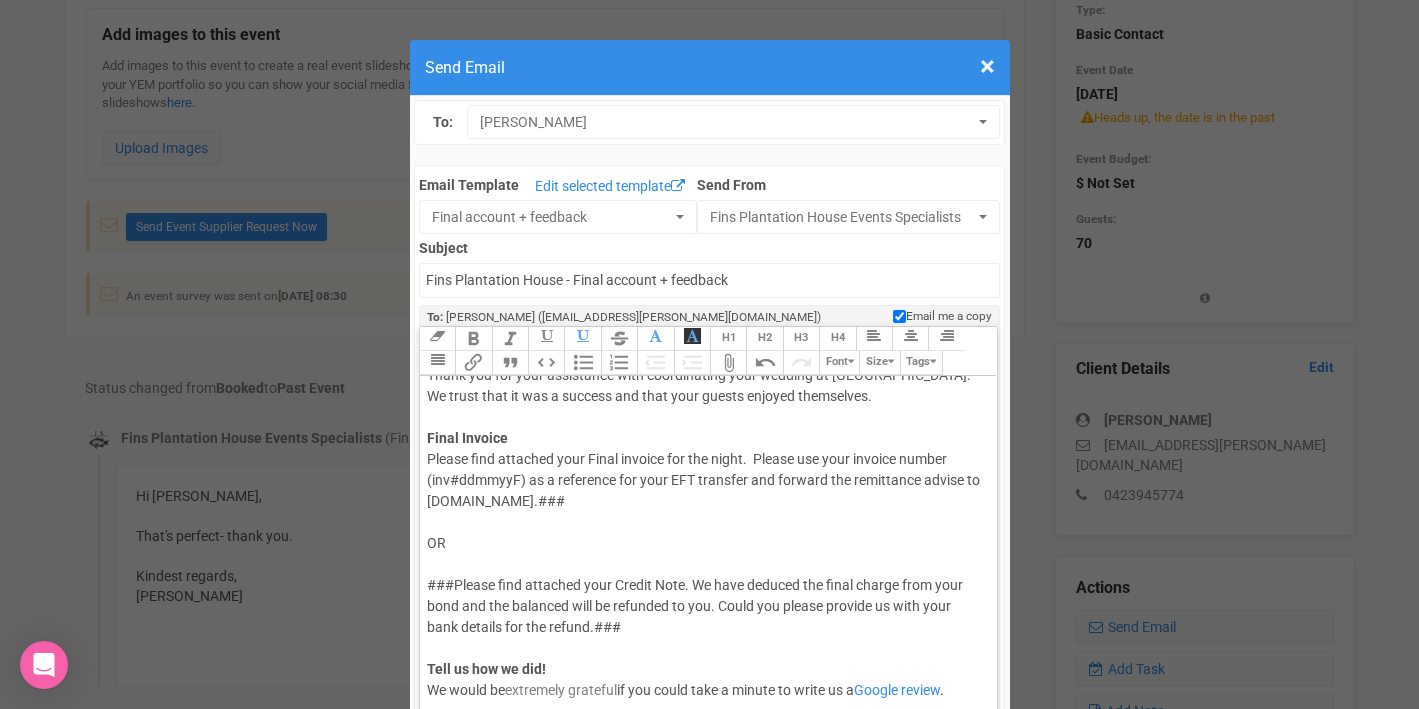 scroll, scrollTop: 109, scrollLeft: 0, axis: vertical 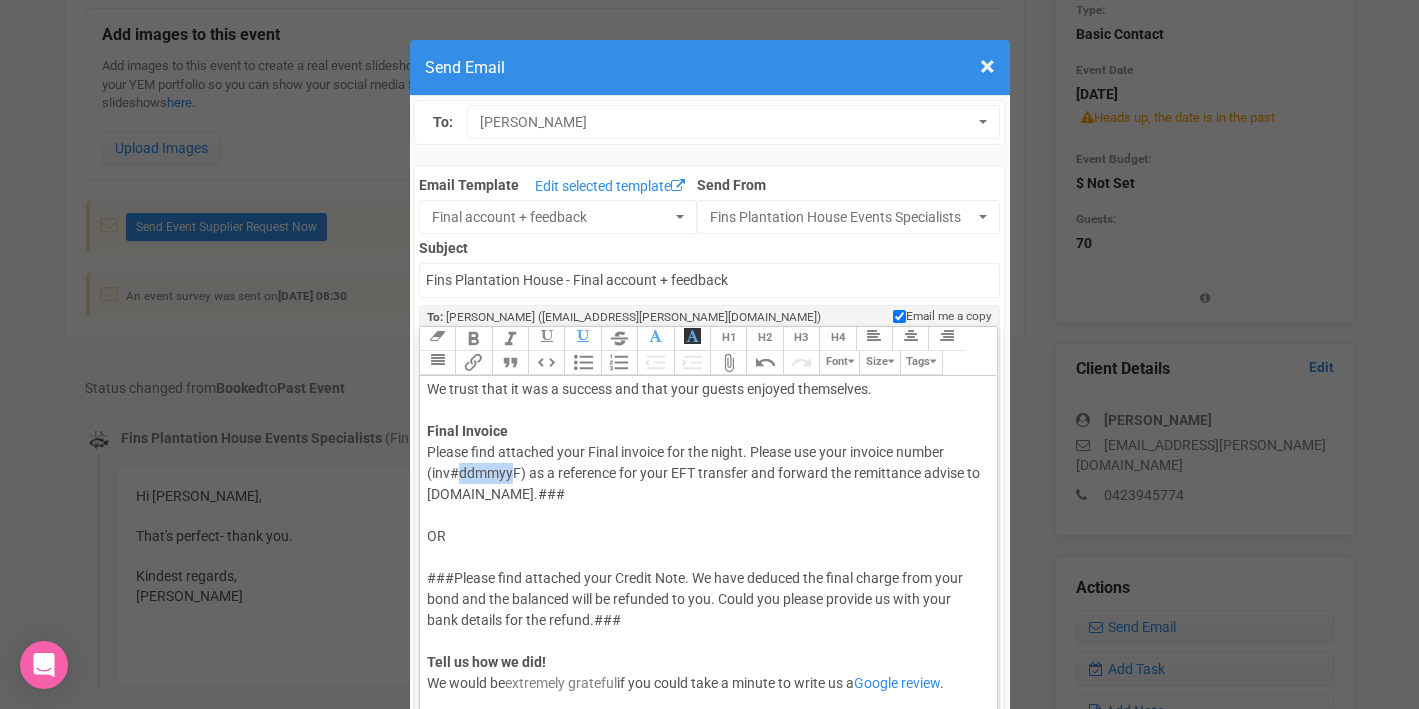 drag, startPoint x: 461, startPoint y: 473, endPoint x: 514, endPoint y: 473, distance: 53 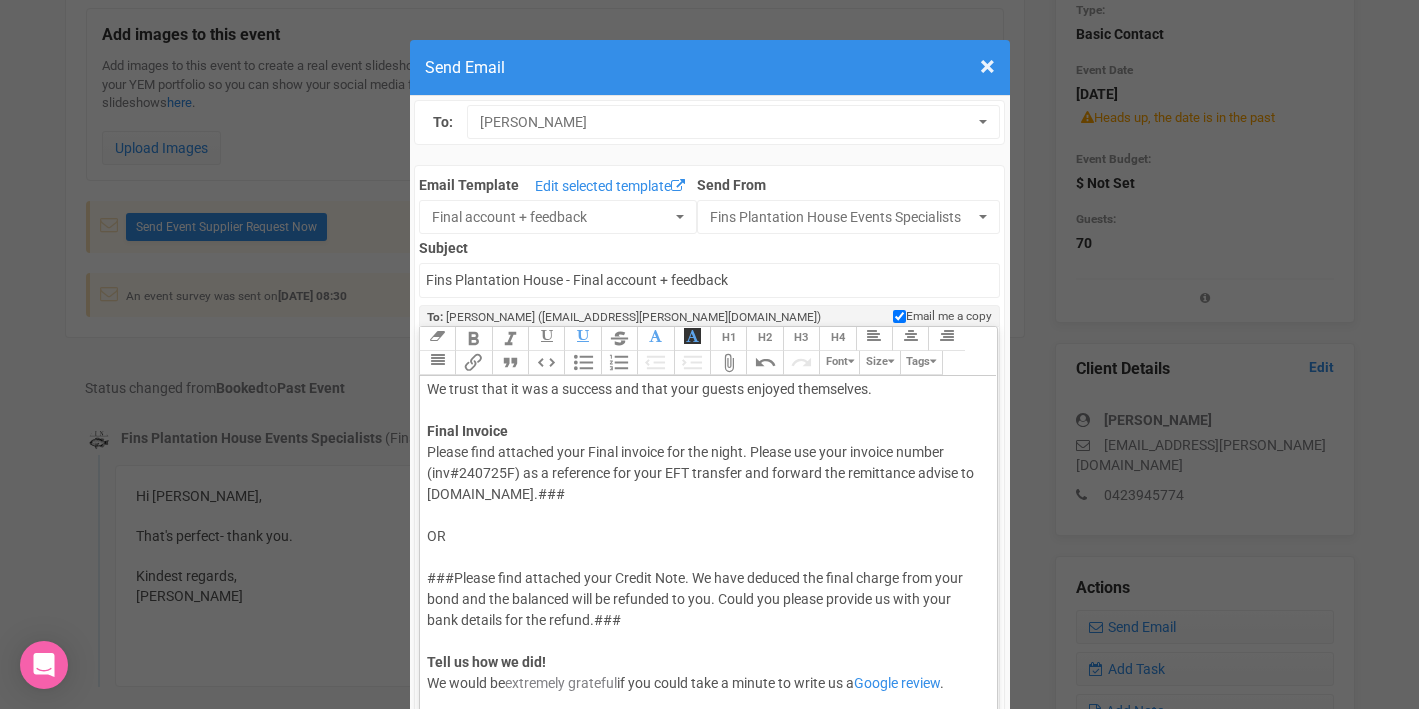 drag, startPoint x: 622, startPoint y: 491, endPoint x: 554, endPoint y: 496, distance: 68.18358 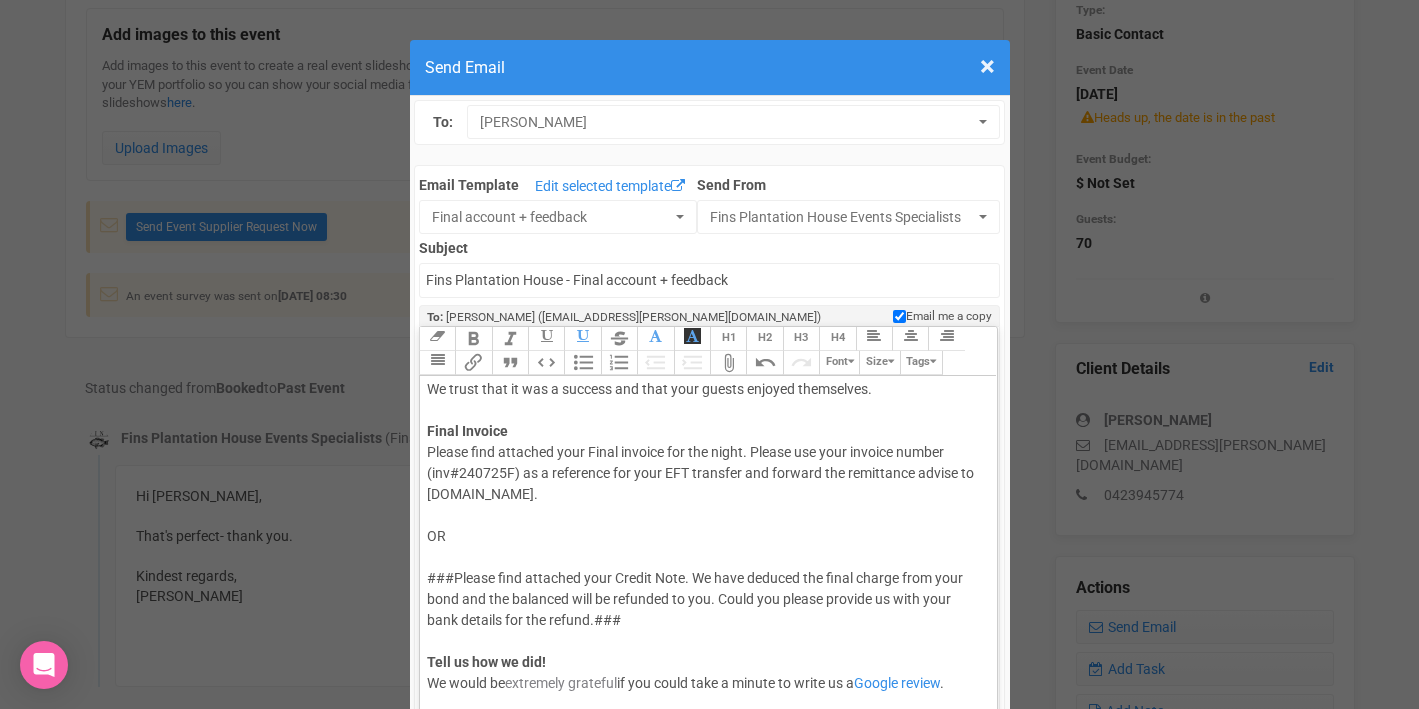 click on "Please find attached your Final invoice for the night. Please use your invoice number (inv#240725F) as a reference for your EFT transfer and forward the remittance advise to eventsAfins.com.au. OR ###Please find attached your Credit Note. We have deduced the final charge from your bond and the balanced will be refunded to you. Could you please provide us with your bank details for the refund.### Tell us how we did!  We would be  extremely grateful  if you could take a minute to write us a  Google review .   Photo consent Would you be happy for us to share the love on what we felt was an exceptionally love filled day?  If so, please click on the below link to fill in the Photo consent form." 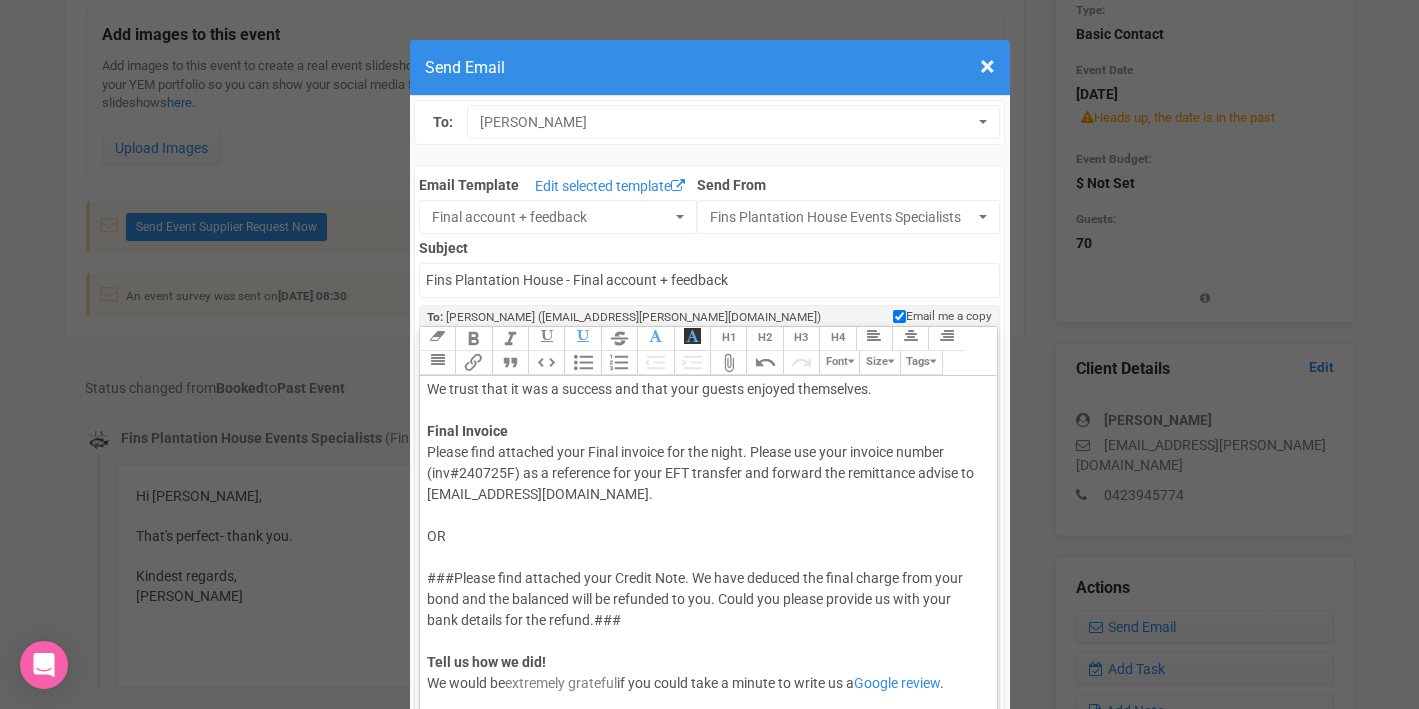 click on "Please find attached your Final invoice for the night. Please use your invoice number (inv#240725F) as a reference for your EFT transfer and forward the remittance advise to events@fins.com.au. OR ###Please find attached your Credit Note. We have deduced the final charge from your bond and the balanced will be refunded to you. Could you please provide us with your bank details for the refund.### Tell us how we did!  We would be  extremely grateful  if you could take a minute to write us a  Google review .   Photo consent Would you be happy for us to share the love on what we felt was an exceptionally love filled day?  If so, please click on the below link to fill in the Photo consent form." 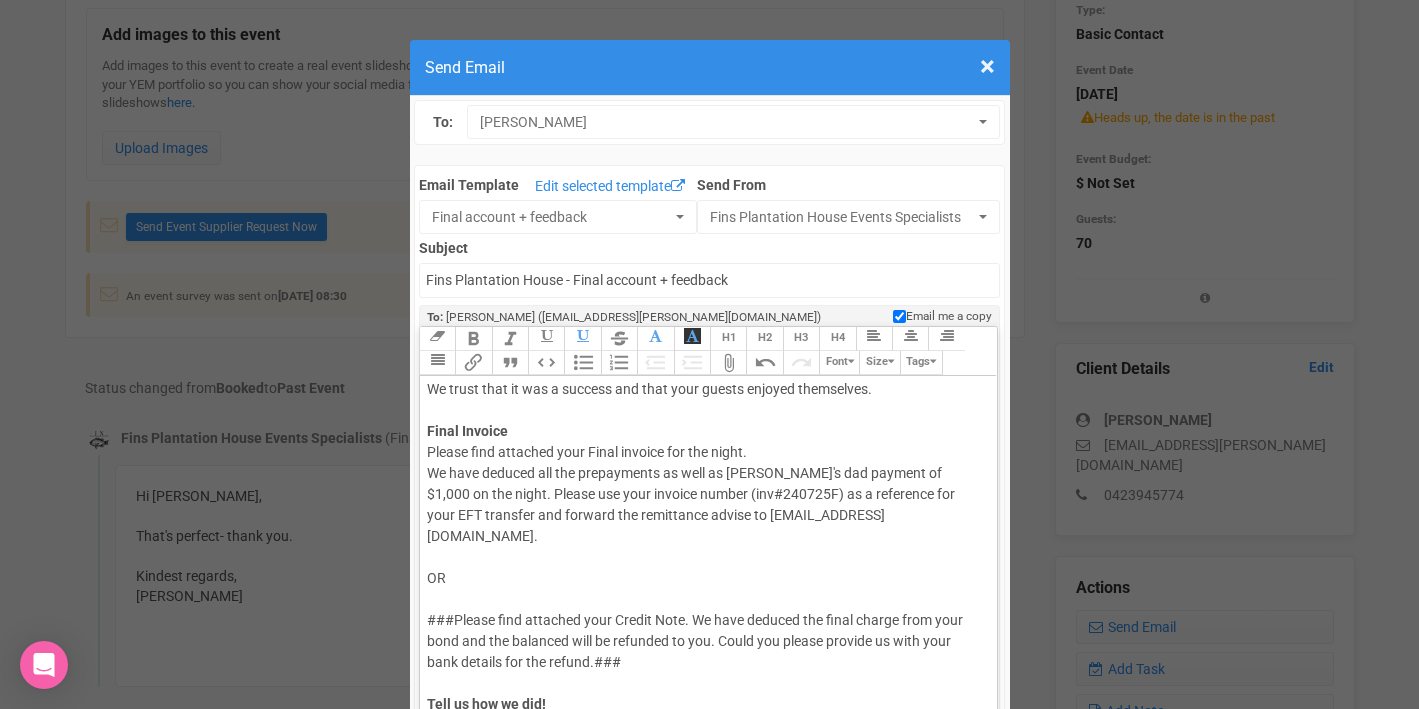 click on "Hi Trudie, Once again congratulations! What a day! Thank you for your assistance with coordinating your wedding at Fins Plantation House. We trust that it was a success and that your guests enjoyed themselves.  Final Invoice Please find attached your Final invoice for the night.  We have deduced all the prepayments as well as Lachlan's dad payment of $1,000 on the night. Please use your invoice number (inv#240725F) as a reference for your EFT transfer and forward the remittance advise to events@fins.com.au. OR ###Please find attached your Credit Note. We have deduced the final charge from your bond and the balanced will be refunded to you. Could you please provide us with your bank details for the refund.### Tell us how we did!  We would be  extremely grateful  if you could take a minute to write us a  Google review .   Photo consent Would you be happy for us to share the love on what we felt was an exceptionally love filled day?  If so, please click on the below link to fill in the Photo consent form." 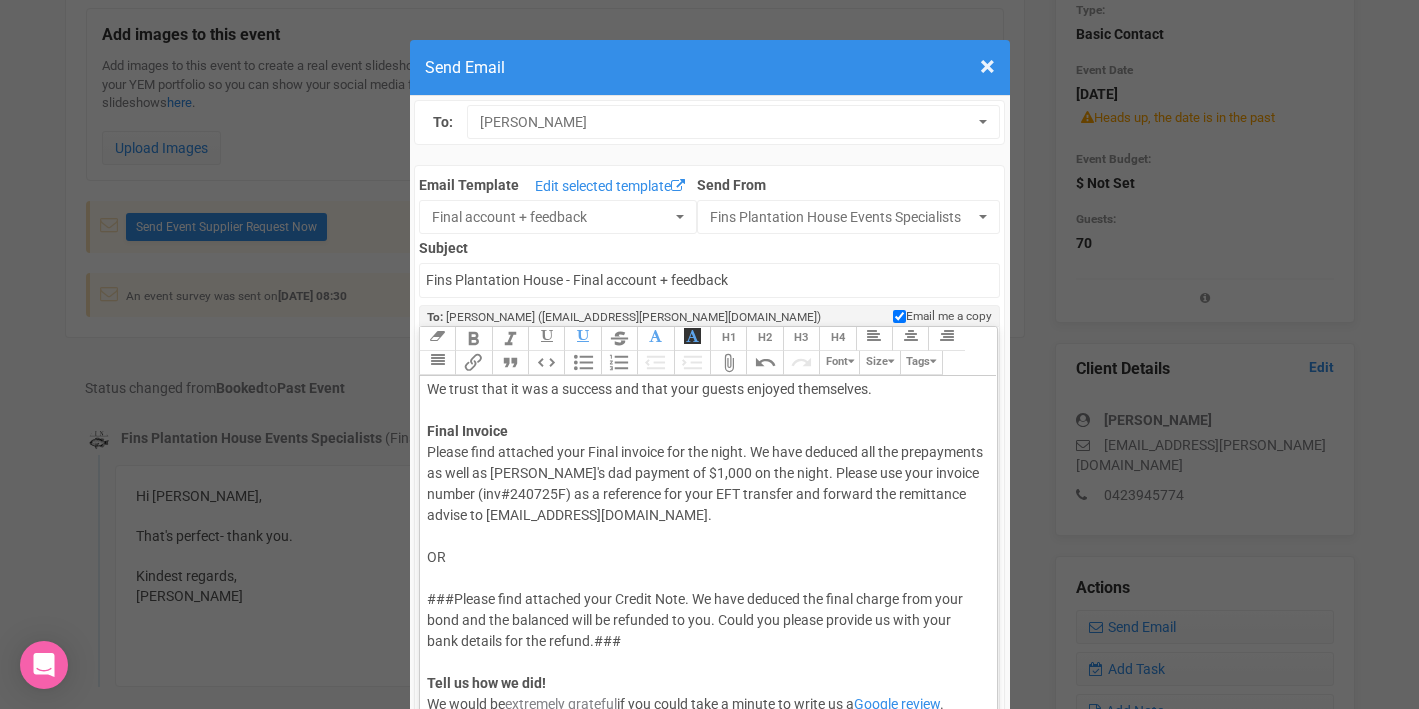 click on "Please find attached your Final invoice for the night. We have deduced all the prepayments as well as Lachlan's dad payment of $1,000 on the night. Please use your invoice number (inv#240725F) as a reference for your EFT transfer and forward the remittance advise to events@fins.com.au. OR ###Please find attached your Credit Note. We have deduced the final charge from your bond and the balanced will be refunded to you. Could you please provide us with your bank details for the refund.### Tell us how we did!  We would be  extremely grateful  if you could take a minute to write us a  Google review .   Photo consent Would you be happy for us to share the love on what we felt was an exceptionally love filled day?  If so, please click on the below link to fill in the Photo consent form." 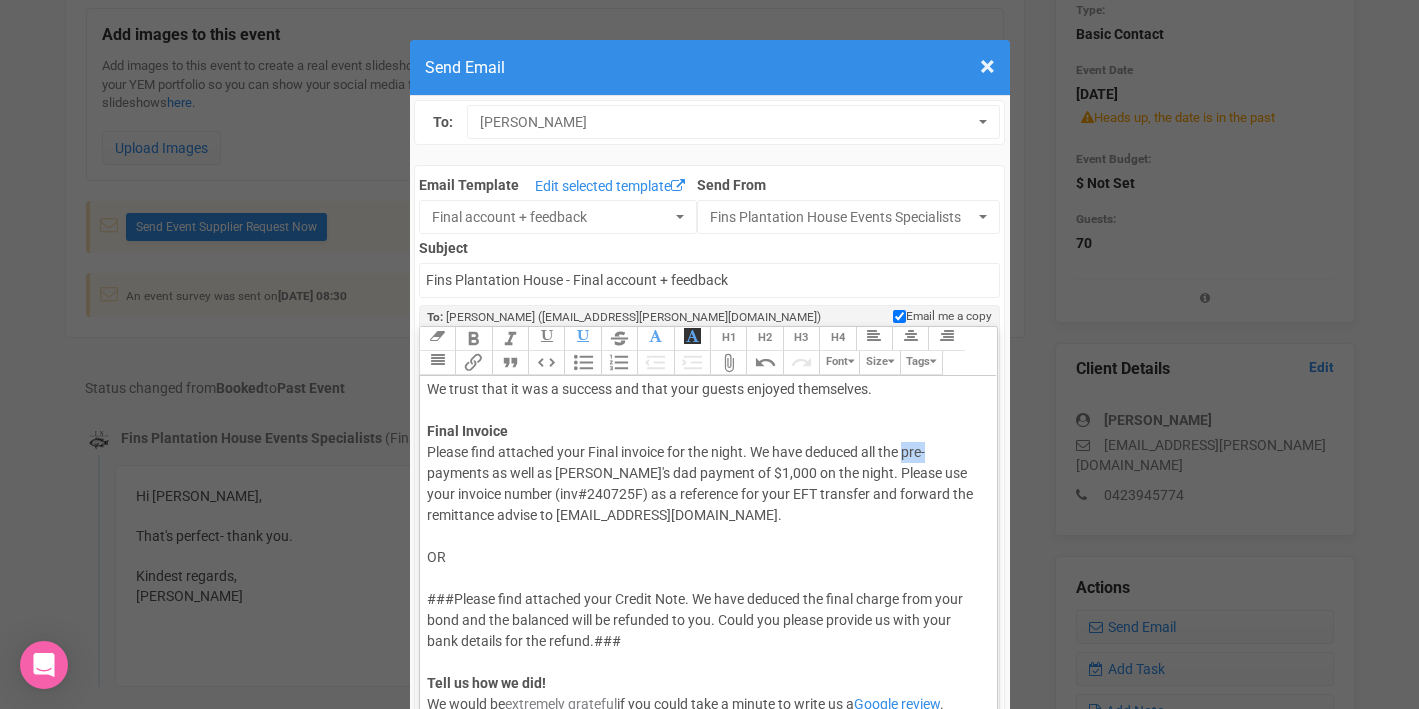 drag, startPoint x: 904, startPoint y: 456, endPoint x: 929, endPoint y: 455, distance: 25.019993 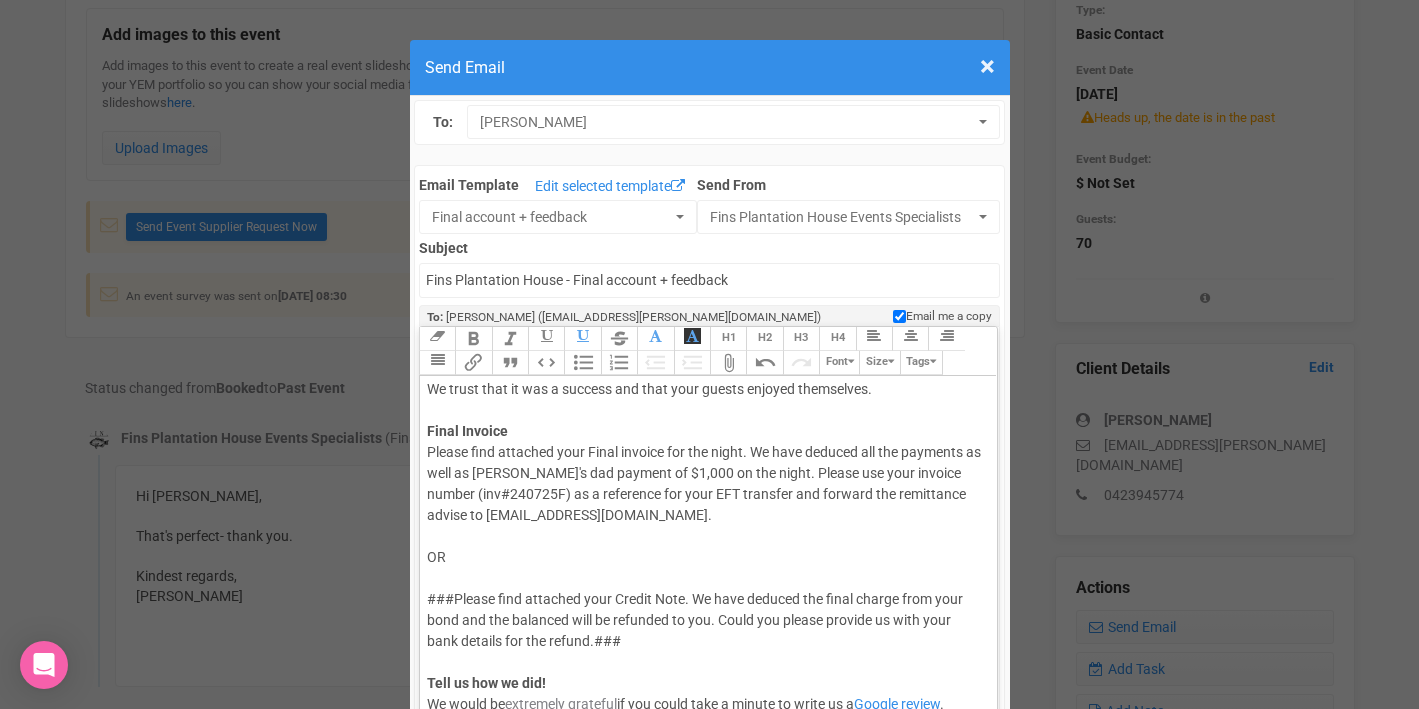 click on "Please find attached your Final invoice for the night. We have deduced all the payments as well as Lachlan's dad payment of $1,000 on the night. Please use your invoice number (inv#240725F) as a reference for your EFT transfer and forward the remittance advise to events@fins.com.au. OR ###Please find attached your Credit Note. We have deduced the final charge from your bond and the balanced will be refunded to you. Could you please provide us with your bank details for the refund.### Tell us how we did!  We would be  extremely grateful  if you could take a minute to write us a  Google review .   Photo consent Would you be happy for us to share the love on what we felt was an exceptionally love filled day?  If so, please click on the below link to fill in the Photo consent form." 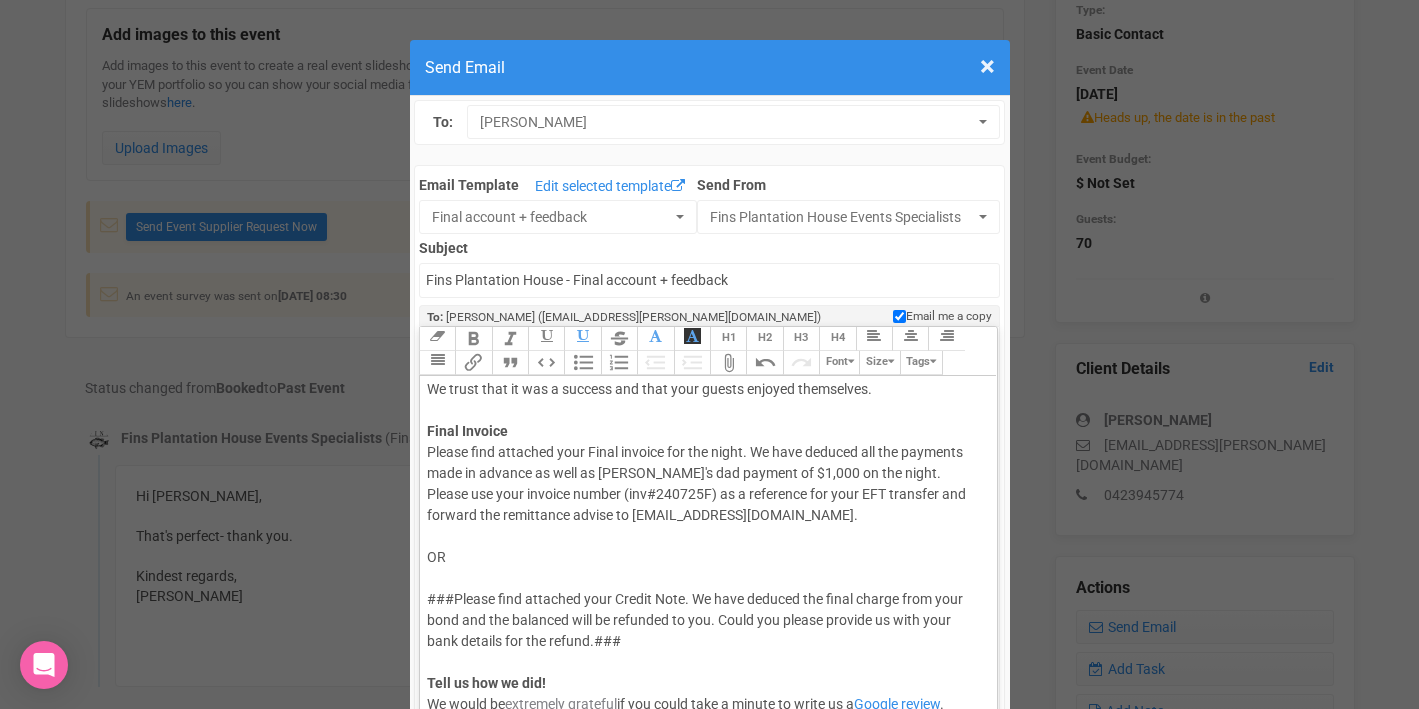 click on "Please find attached your Final invoice for the night. We have deduced all the payments made in advance as well as Lachlan's dad payment of $1,000 on the night. Please use your invoice number (inv#240725F) as a reference for your EFT transfer and forward the remittance advise to events@fins.com.au. OR ###Please find attached your Credit Note. We have deduced the final charge from your bond and the balanced will be refunded to you. Could you please provide us with your bank details for the refund.### Tell us how we did!  We would be  extremely grateful  if you could take a minute to write us a  Google review .   Photo consent Would you be happy for us to share the love on what we felt was an exceptionally love filled day?  If so, please click on the below link to fill in the Photo consent form." 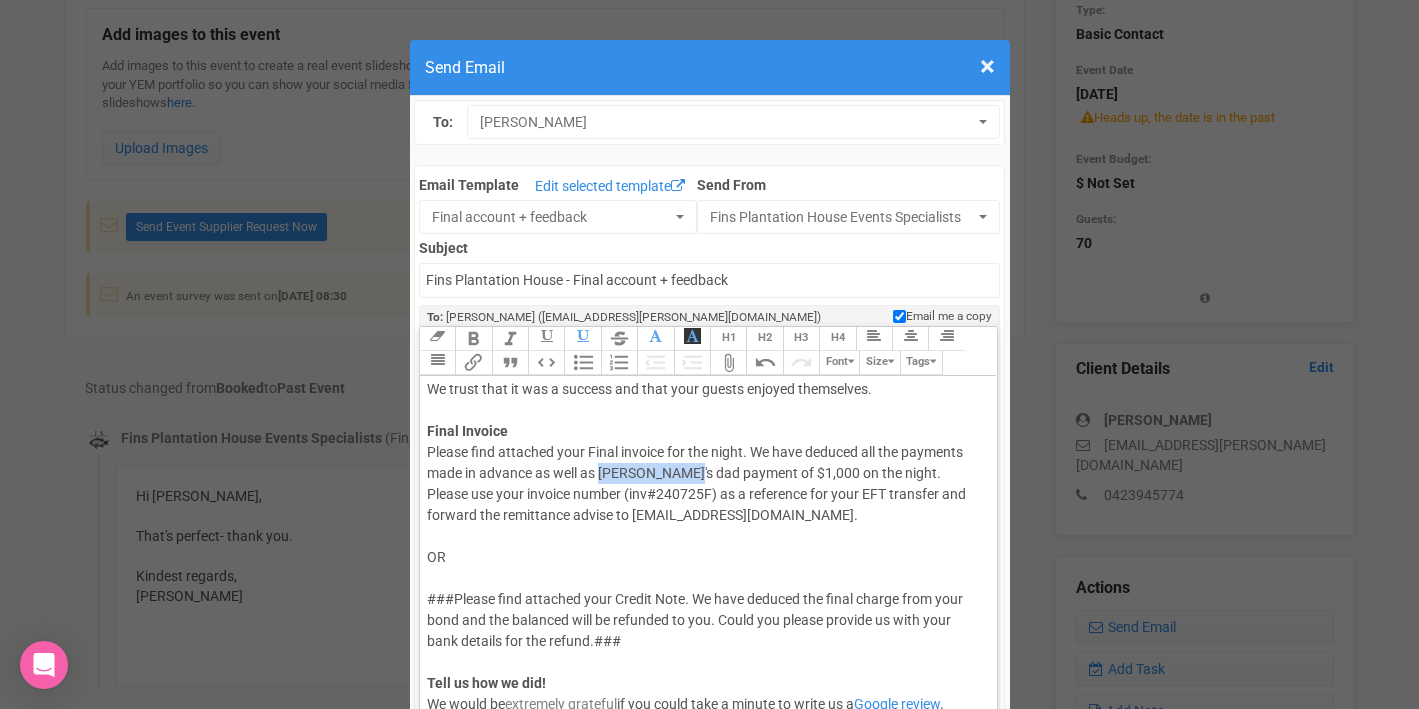 drag, startPoint x: 601, startPoint y: 476, endPoint x: 686, endPoint y: 473, distance: 85.052925 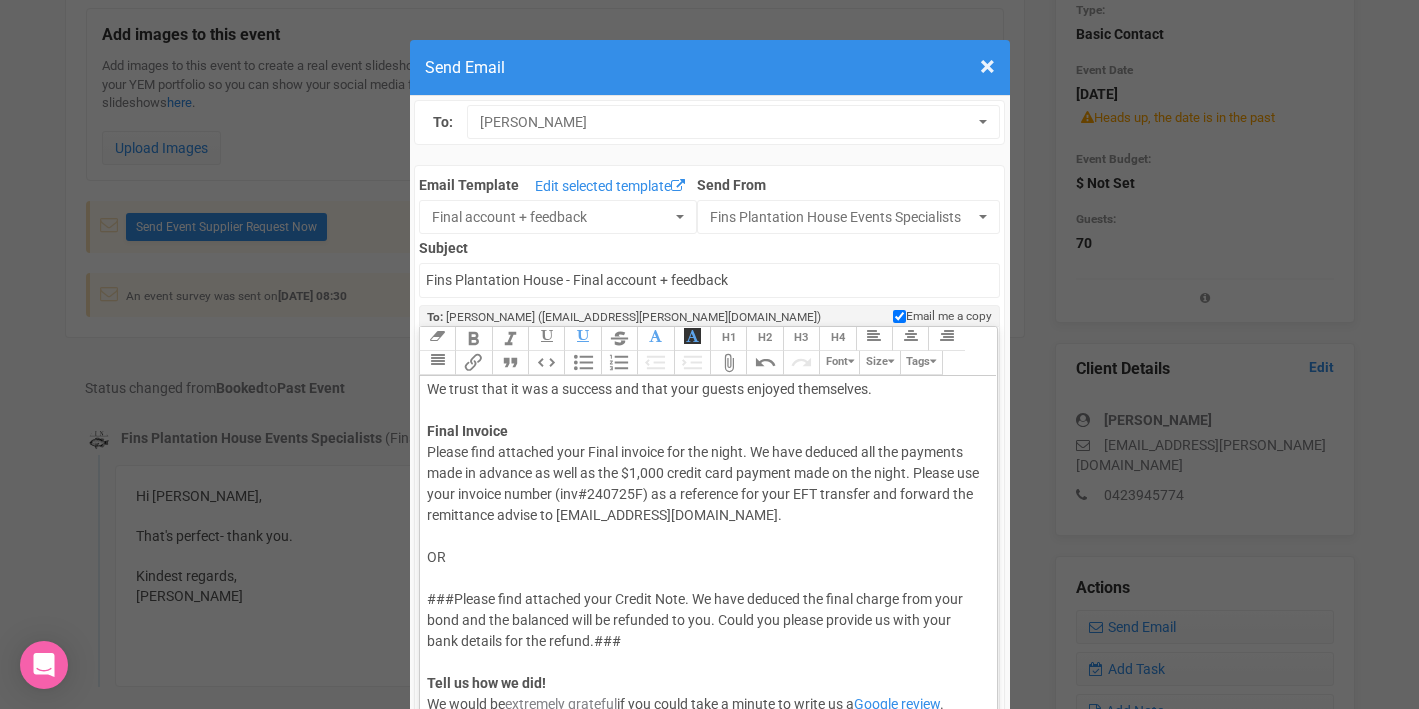 click on "Please find attached your Final invoice for the night. We have deduced all the payments made in advance as well as the $1,000 credit card payment made on the night. Please use your invoice number (inv#240725F) as a reference for your EFT transfer and forward the remittance advise to events@fins.com.au. OR ###Please find attached your Credit Note. We have deduced the final charge from your bond and the balanced will be refunded to you. Could you please provide us with your bank details for the refund.### Tell us how we did!  We would be  extremely grateful  if you could take a minute to write us a  Google review .   Photo consent Would you be happy for us to share the love on what we felt was an exceptionally love filled day?  If so, please click on the below link to fill in the Photo consent form." 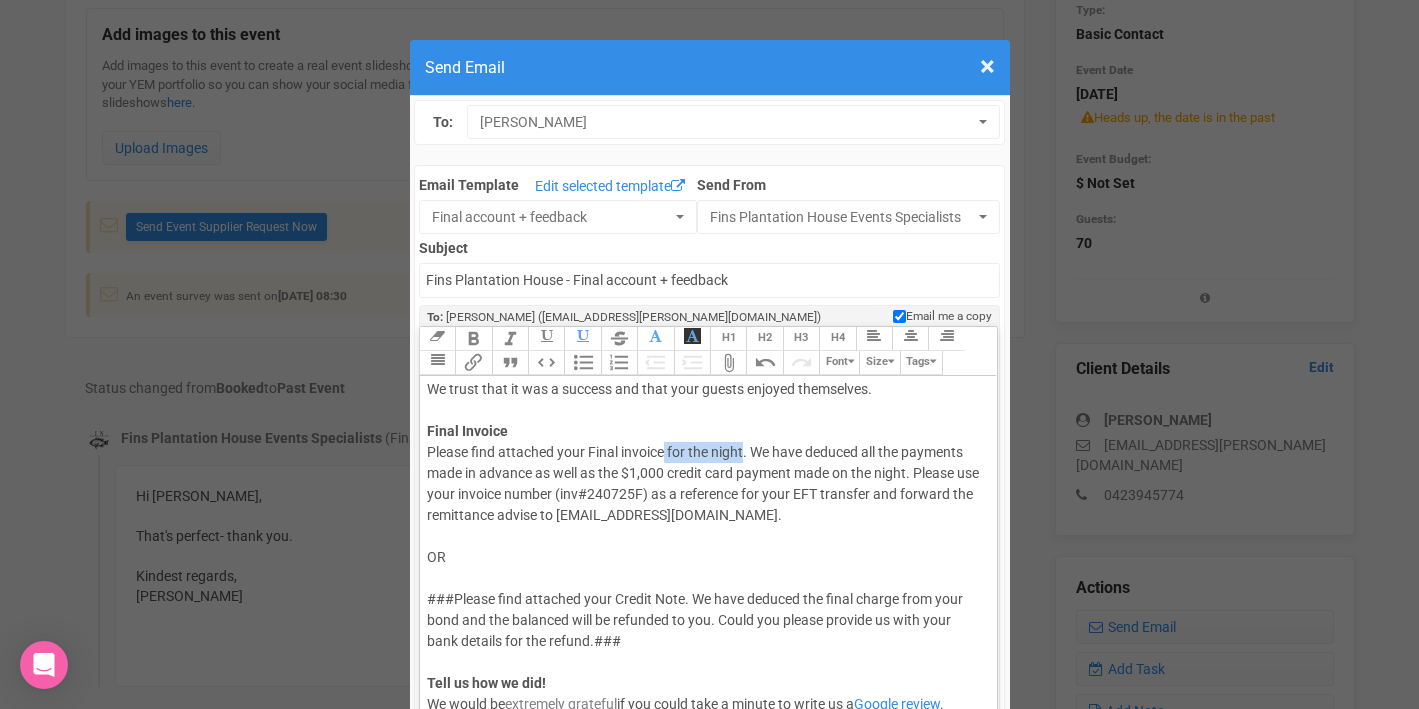 drag, startPoint x: 744, startPoint y: 452, endPoint x: 666, endPoint y: 452, distance: 78 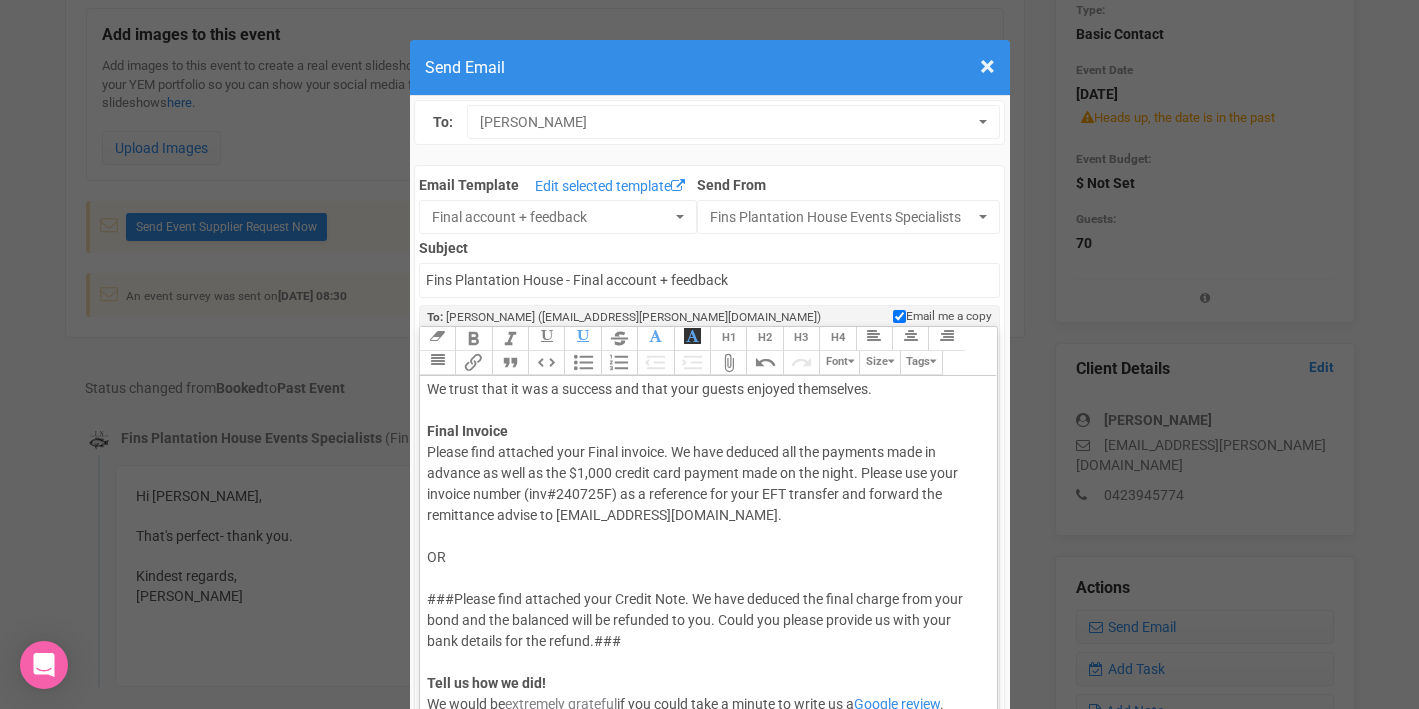 click on "Please find attached your Final invoice. We have deduced all the payments made in advance as well as the $1,000 credit card payment made on the night. Please use your invoice number (inv#240725F) as a reference for your EFT transfer and forward the remittance advise to events@fins.com.au. OR ###Please find attached your Credit Note. We have deduced the final charge from your bond and the balanced will be refunded to you. Could you please provide us with your bank details for the refund.### Tell us how we did!  We would be  extremely grateful  if you could take a minute to write us a  Google review .   Photo consent Would you be happy for us to share the love on what we felt was an exceptionally love filled day?  If so, please click on the below link to fill in the Photo consent form." 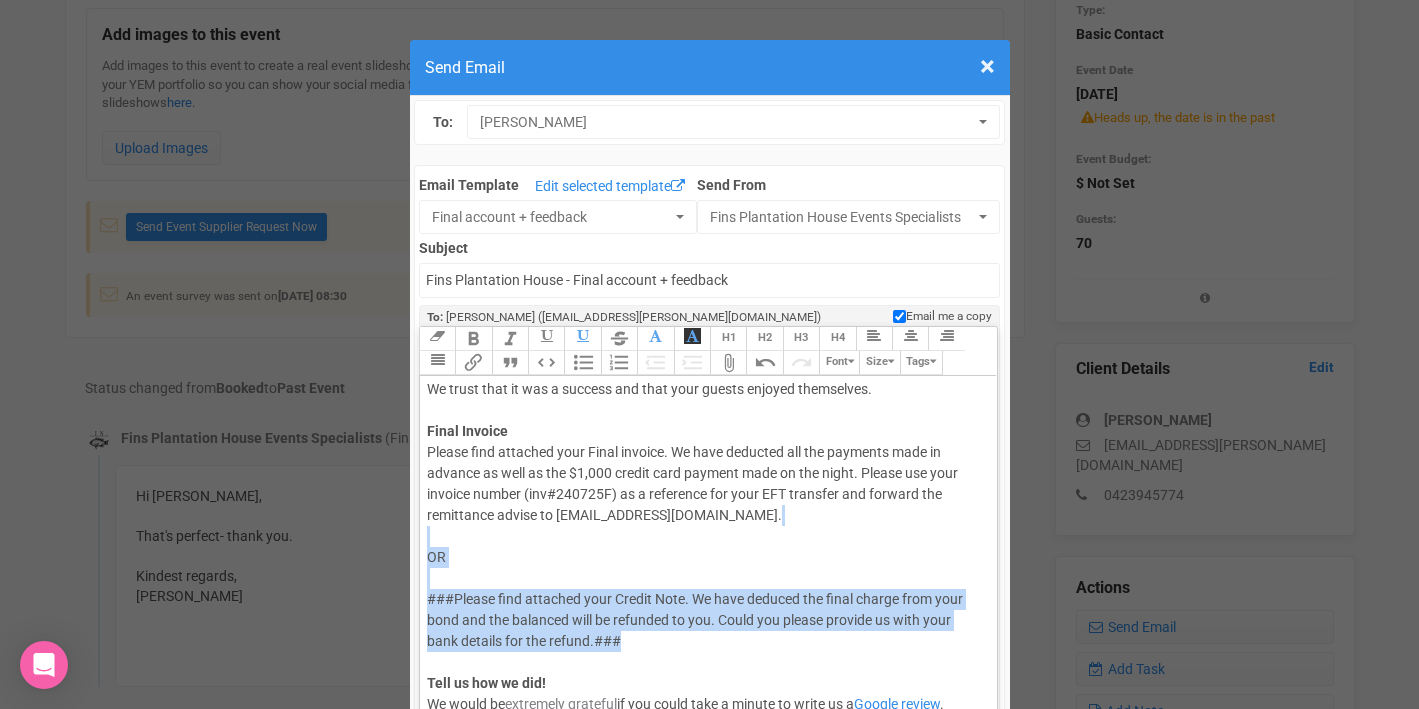 drag, startPoint x: 437, startPoint y: 537, endPoint x: 671, endPoint y: 637, distance: 254.472 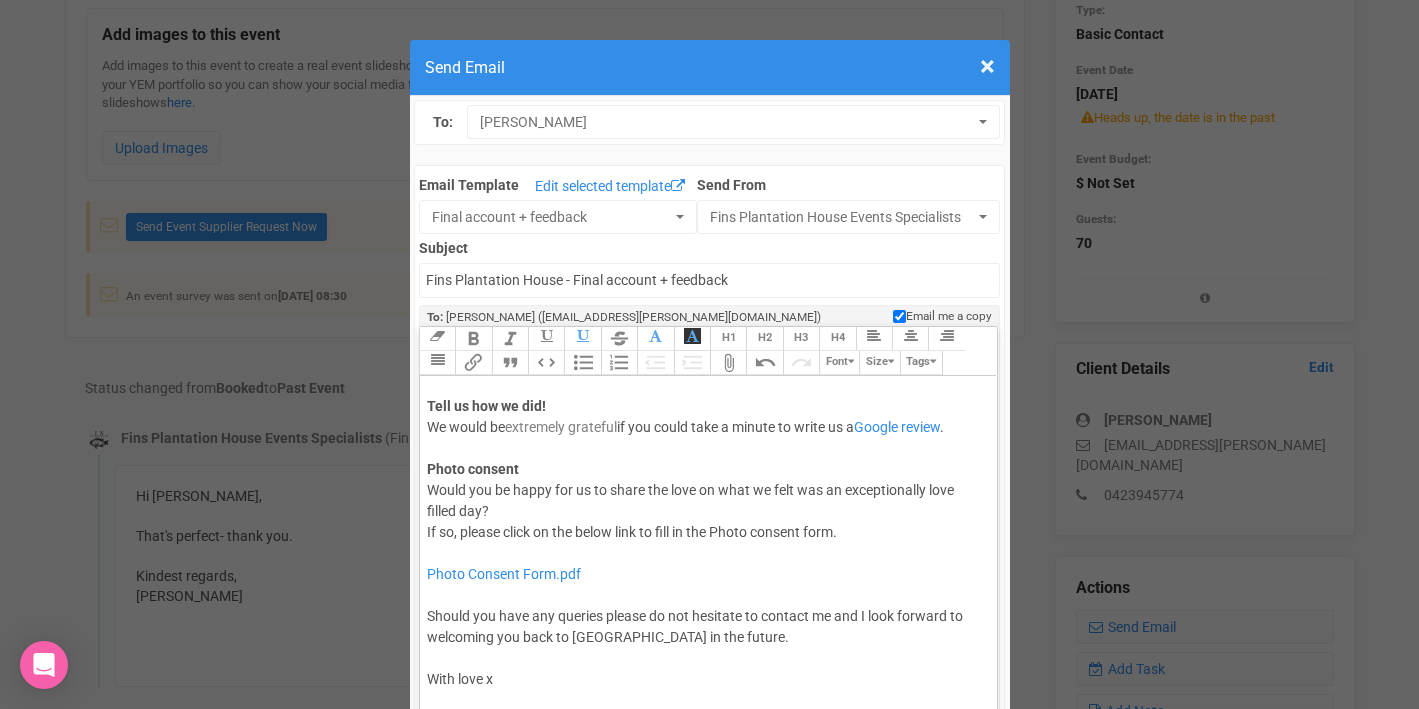 scroll, scrollTop: 259, scrollLeft: 0, axis: vertical 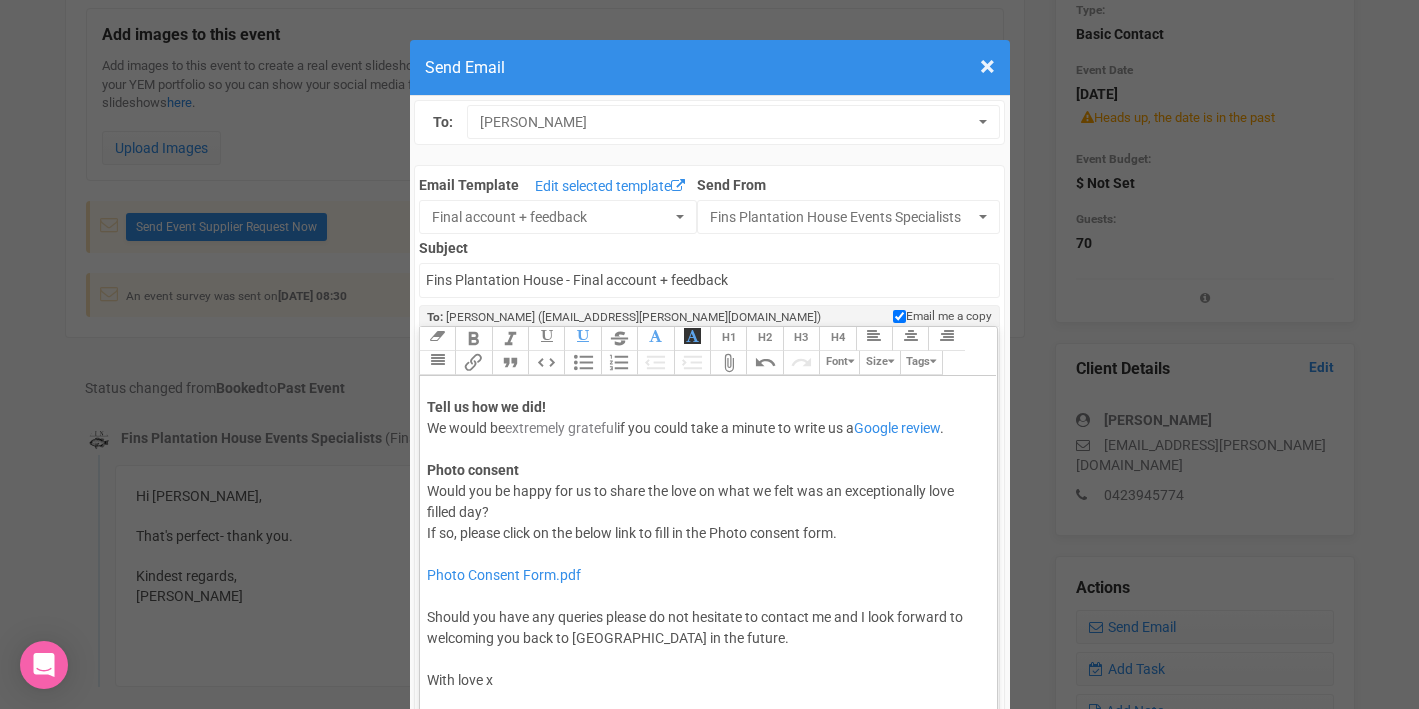 click on "extremely grateful" 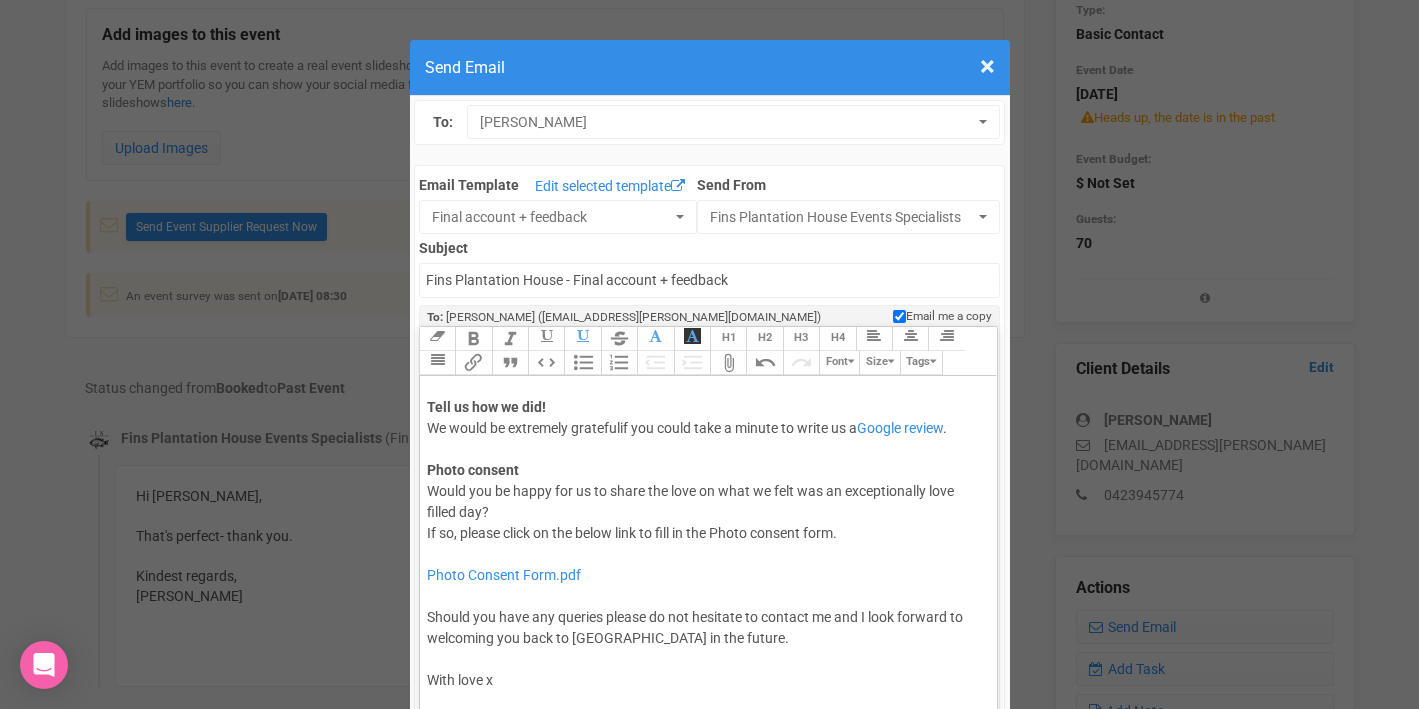 scroll, scrollTop: 260, scrollLeft: 0, axis: vertical 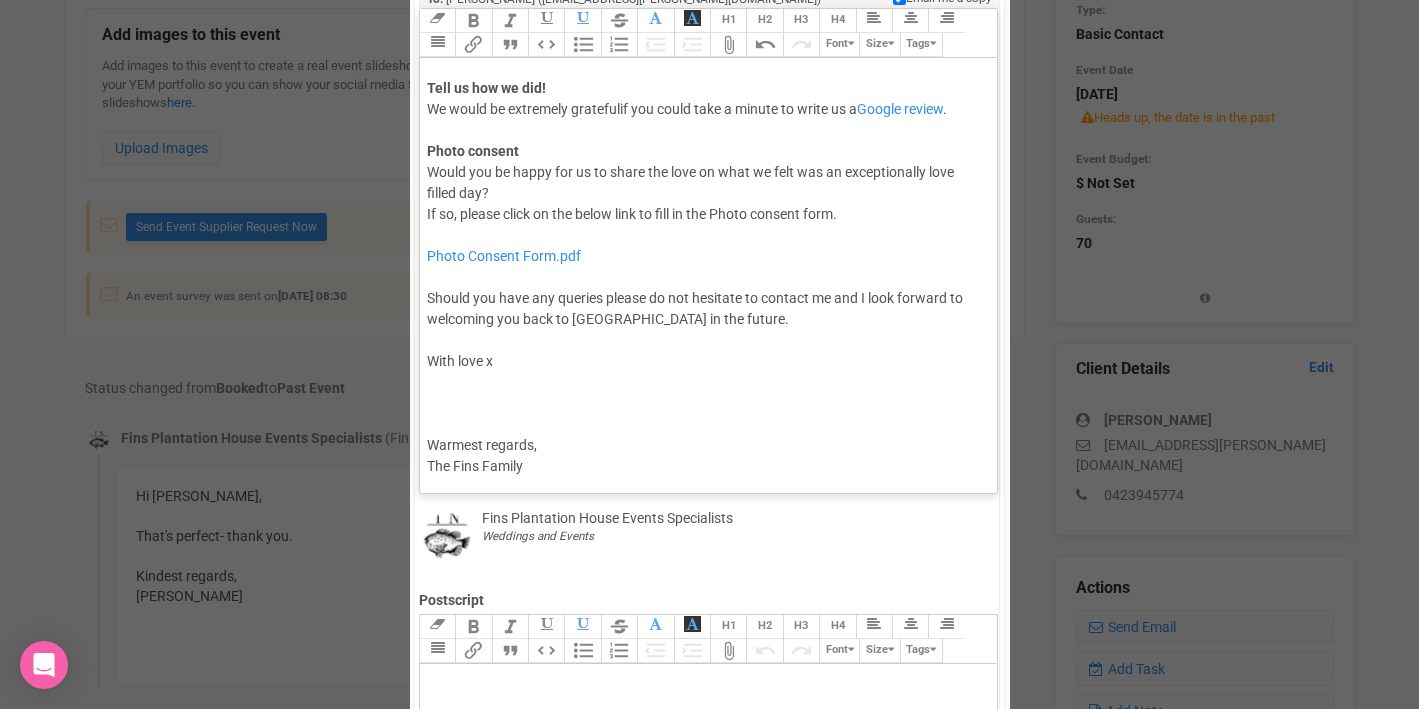 click on "Photo Consent Form.pdf Should you have any queries please do not hesitate to contact me and I look forward to welcoming you back to Fins Plantation House in the future.  With love x" 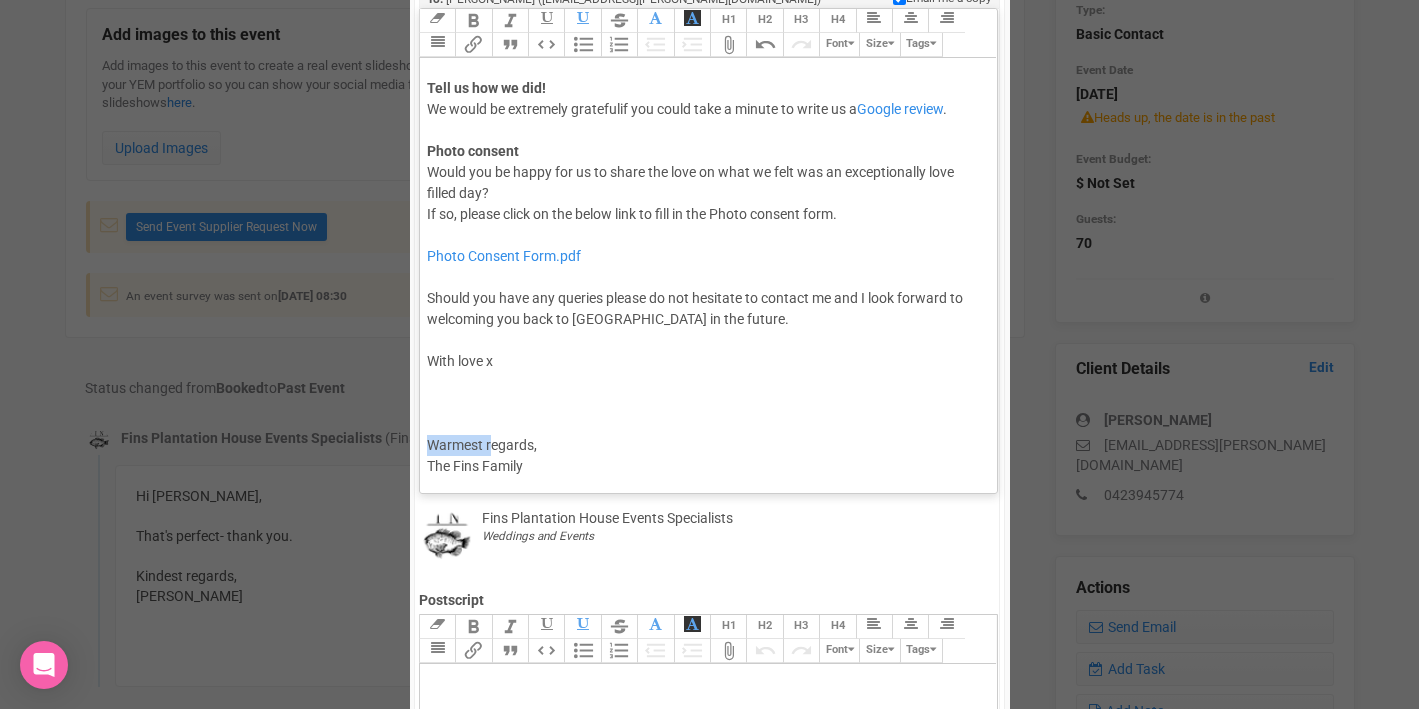 drag, startPoint x: 492, startPoint y: 446, endPoint x: 414, endPoint y: 438, distance: 78.40918 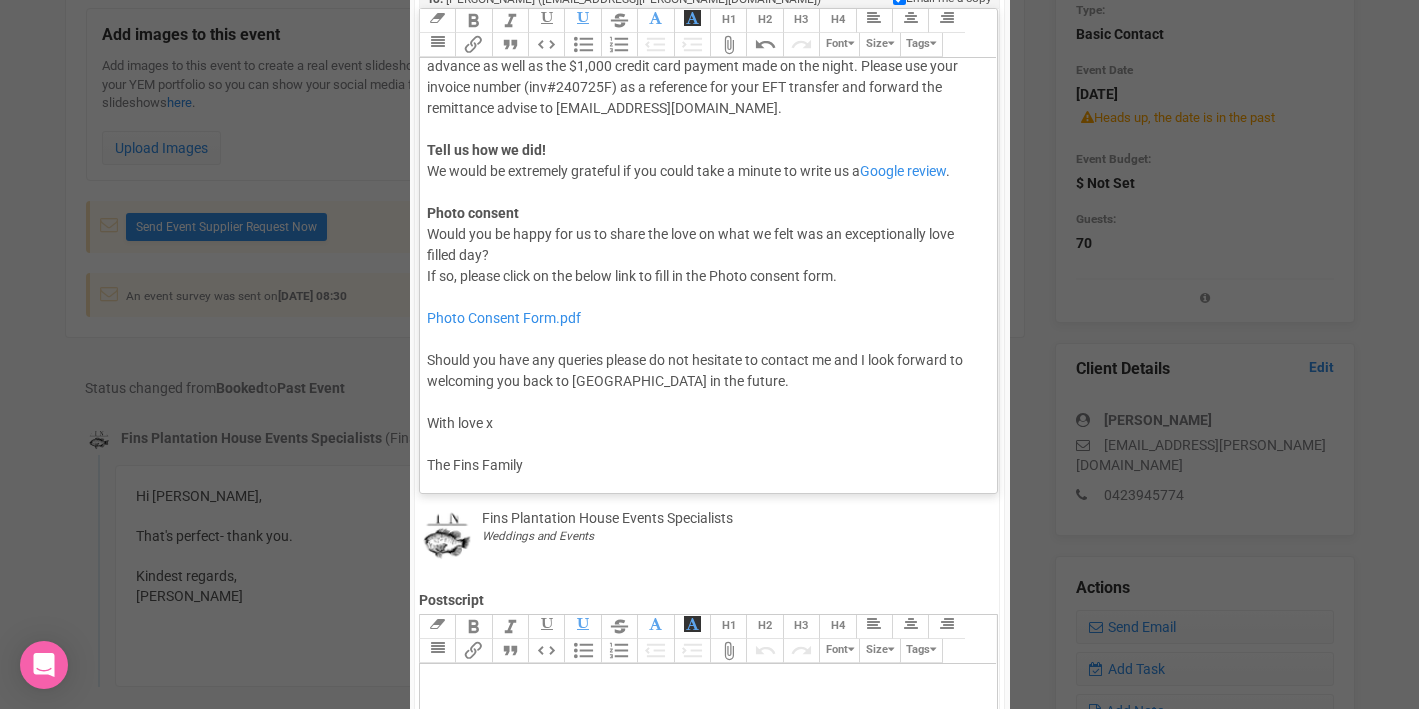 scroll, scrollTop: 197, scrollLeft: 0, axis: vertical 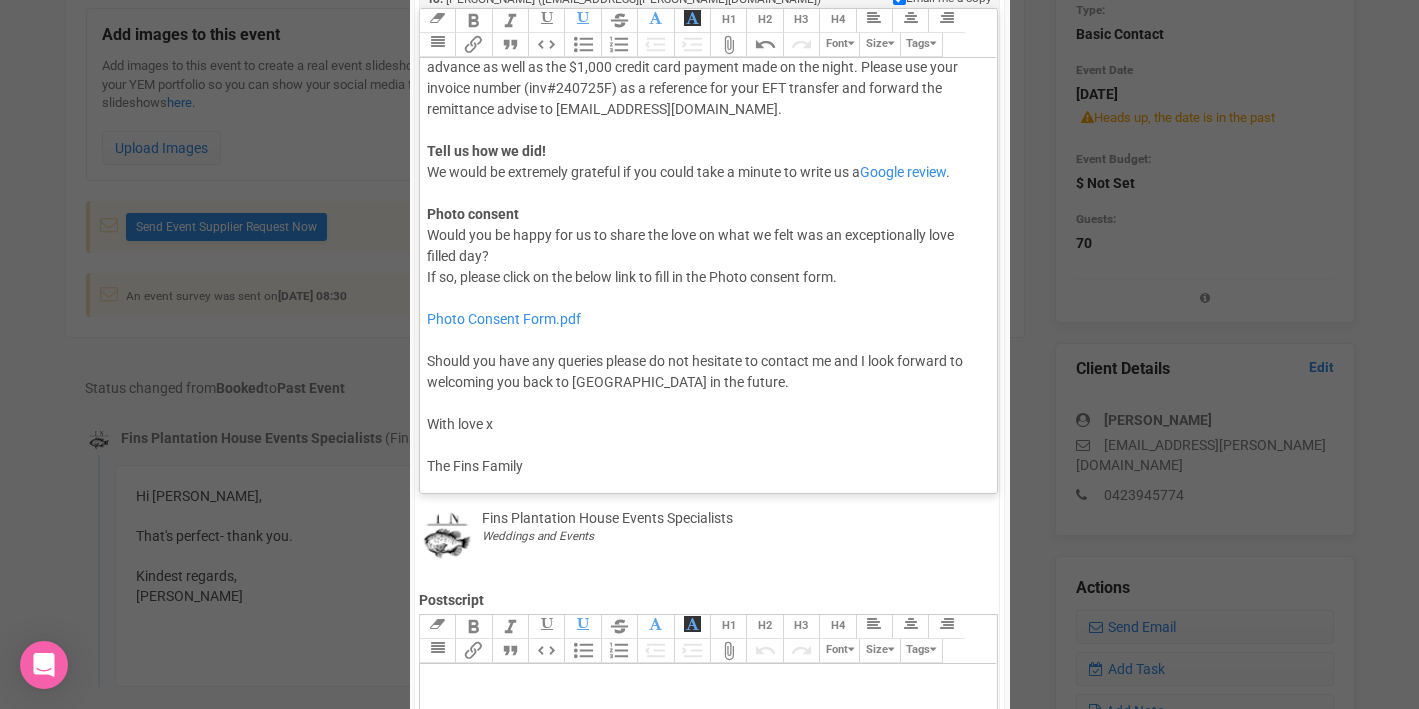 drag, startPoint x: 538, startPoint y: 464, endPoint x: 560, endPoint y: 464, distance: 22 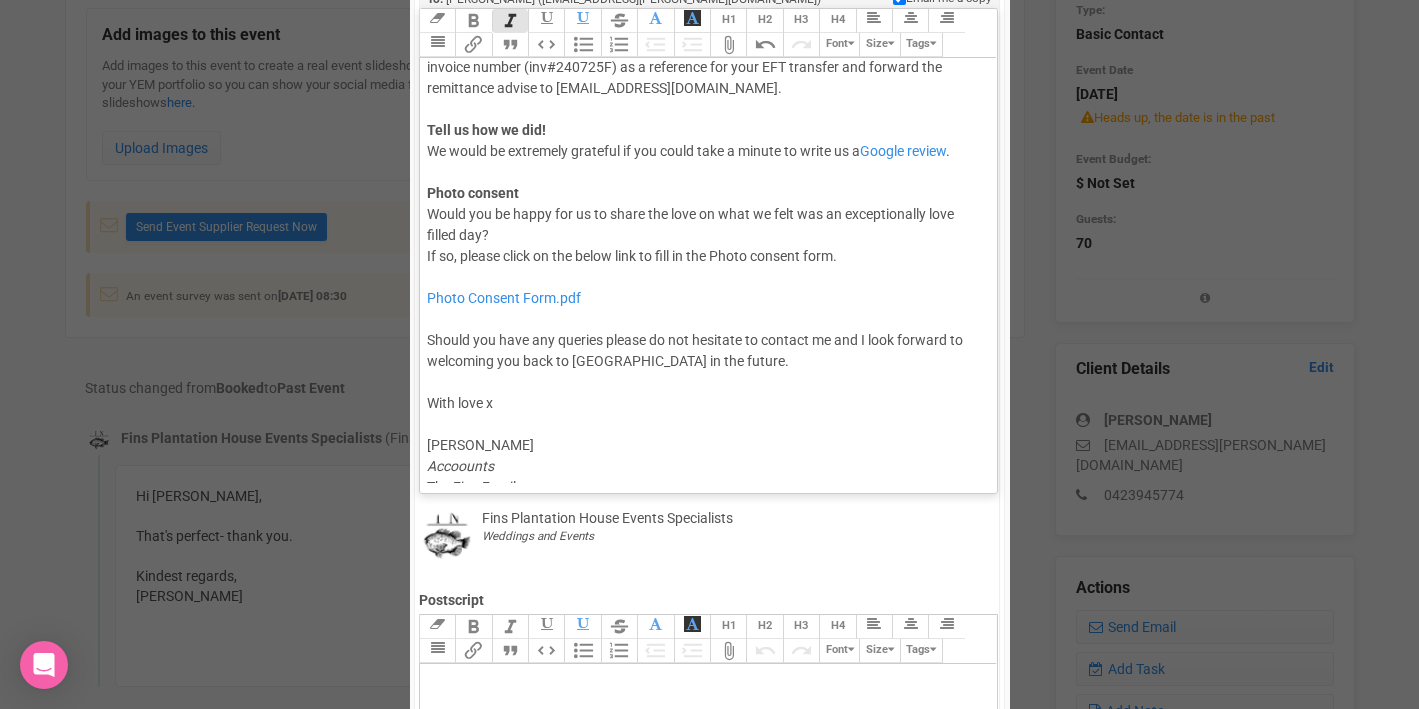 scroll, scrollTop: 230, scrollLeft: 0, axis: vertical 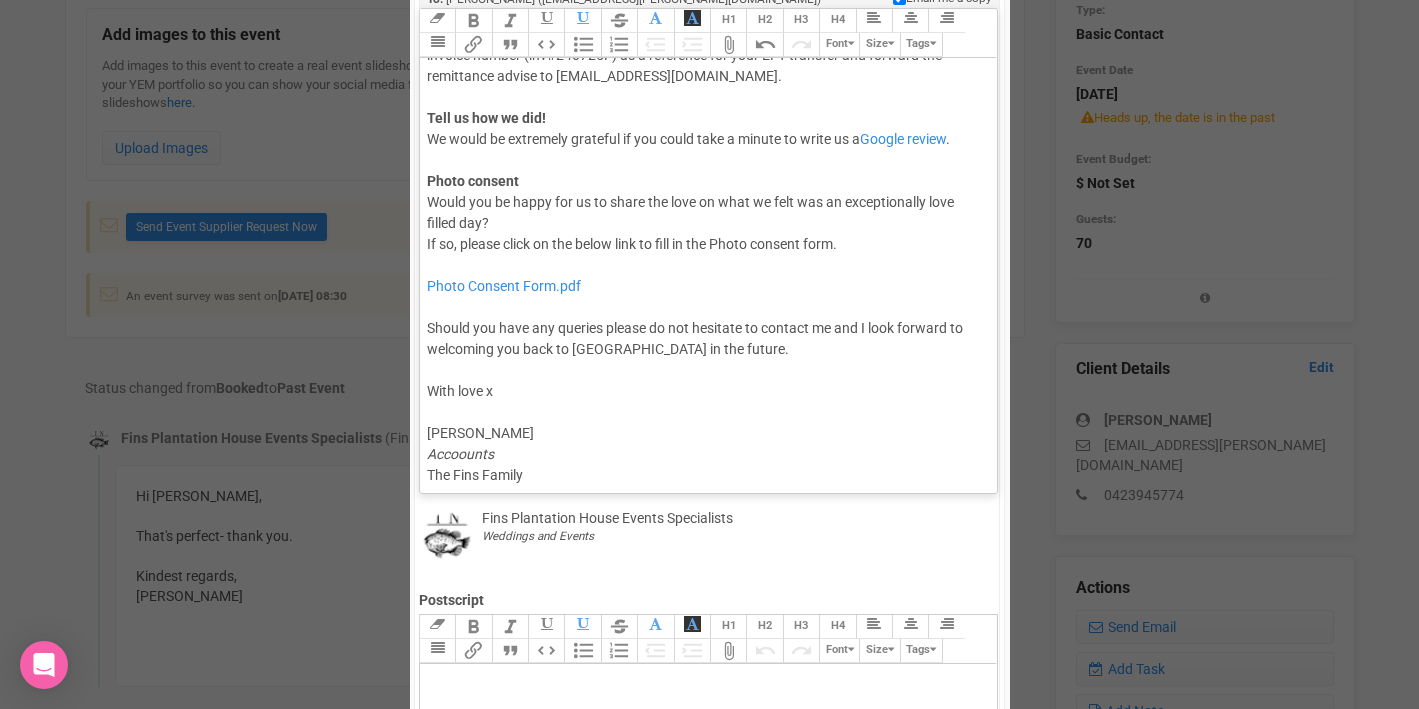 click on "Accoounts" 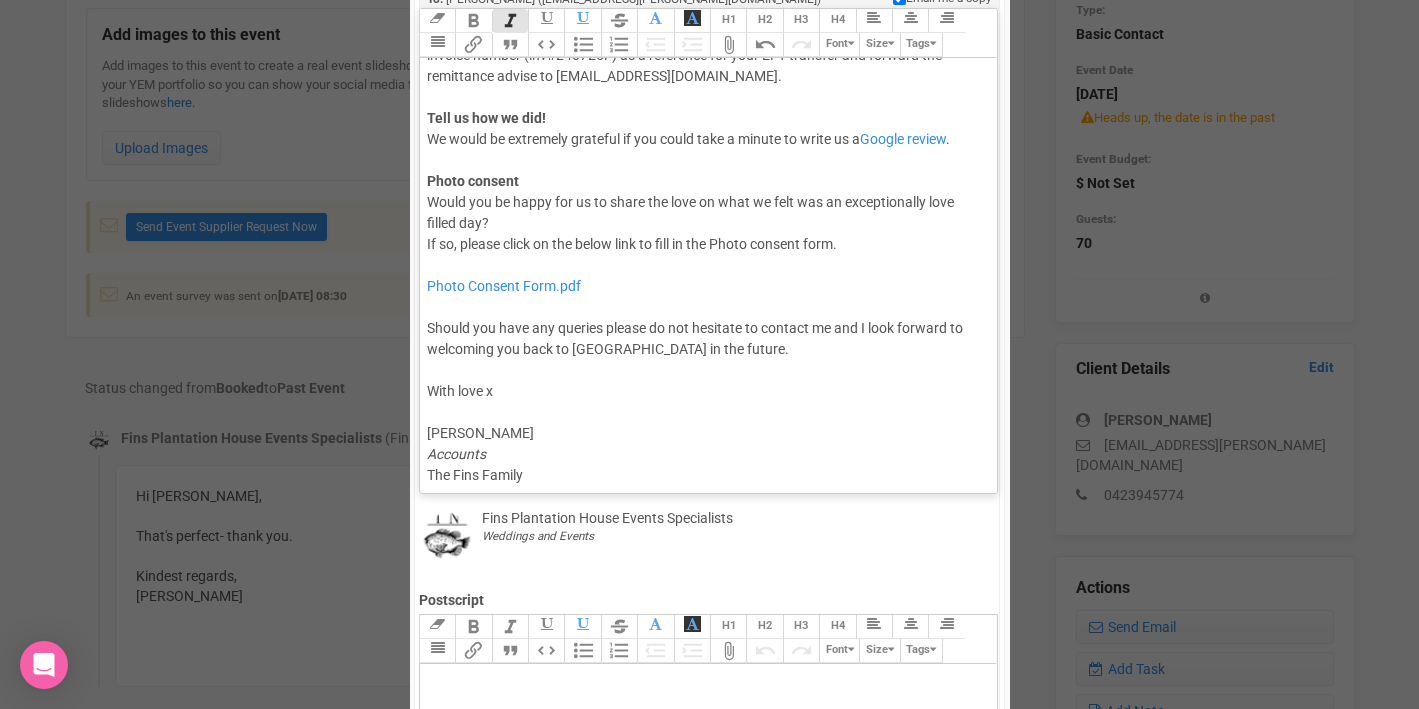 click on "Hi Trudie, Once again congratulations! What a day! Thank you for your assistance with coordinating your wedding at Fins Plantation House. We trust that it was a success and that your guests enjoyed themselves.  Final Invoice Please find attached your Final invoice. We have deducted all the payments made in advance as well as the $1,000 credit card payment made on the night. Please use your invoice number (inv#240725F) as a reference for your EFT transfer and forward the remittance advise to events@fins.com.au. Tell us how we did!  We would be extremely grateful if you could take a minute to write us a  Google review .   Photo consent Would you be happy for us to share the love on what we felt was an exceptionally love filled day?  If so, please click on the below link to fill in the Photo consent form.  Photo Consent Form.pdf Should you have any queries please do not hesitate to contact me and I look forward to welcoming you back to Fins Plantation House in the future.  With love x Florent ELINEAU" 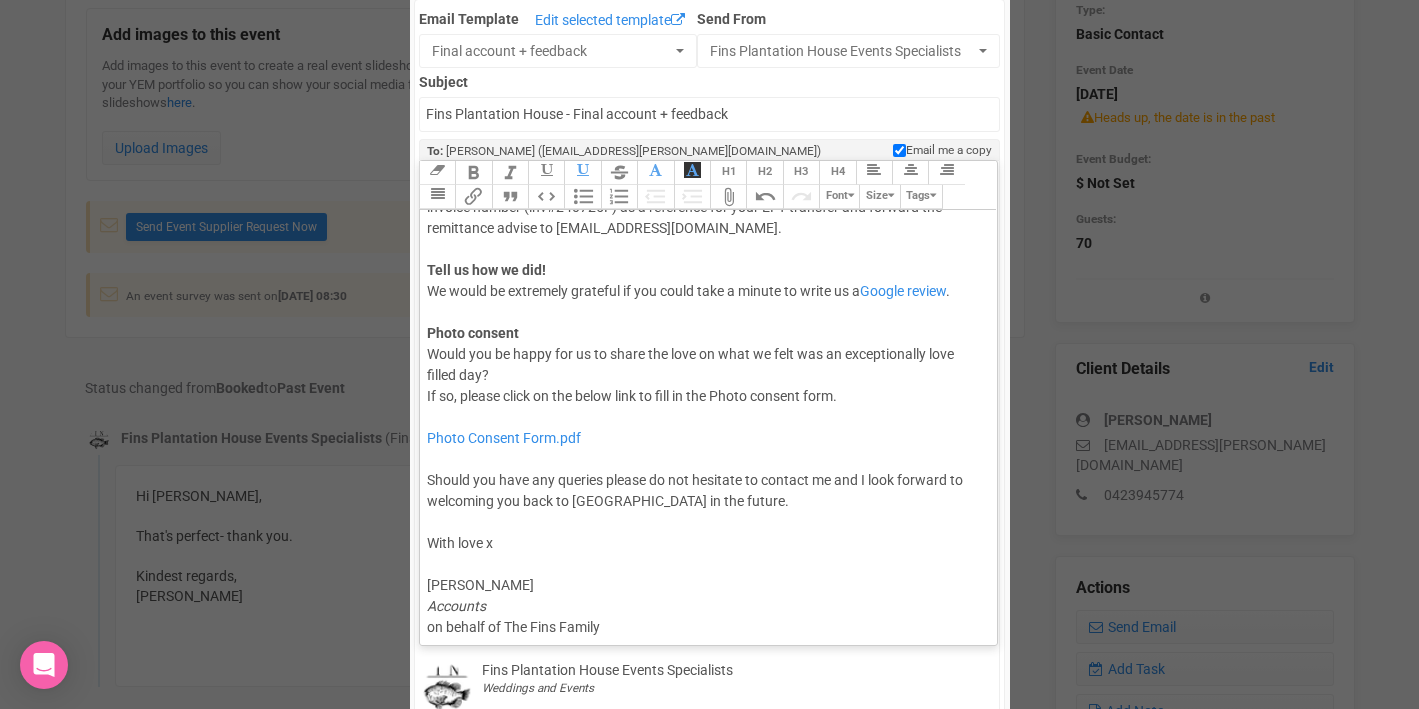 scroll, scrollTop: 160, scrollLeft: 0, axis: vertical 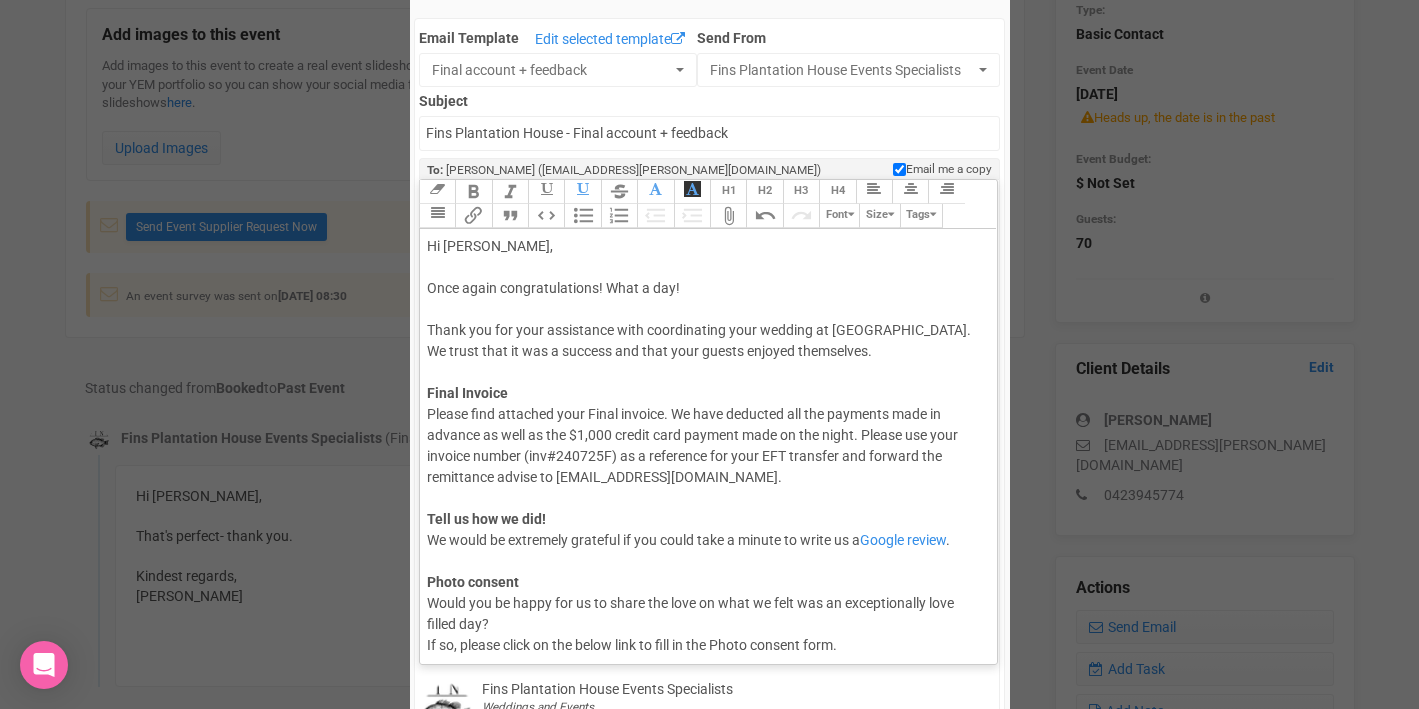 click on "Please find attached your Final invoice. We have deducted all the payments made in advance as well as the $1,000 credit card payment made on the night. Please use your invoice number (inv#240725F) as a reference for your EFT transfer and forward the remittance advise to events@fins.com.au. Tell us how we did!  We would be extremely grateful if you could take a minute to write us a  Google review .   Photo consent Would you be happy for us to share the love on what we felt was an exceptionally love filled day?  If so, please click on the below link to fill in the Photo consent form." 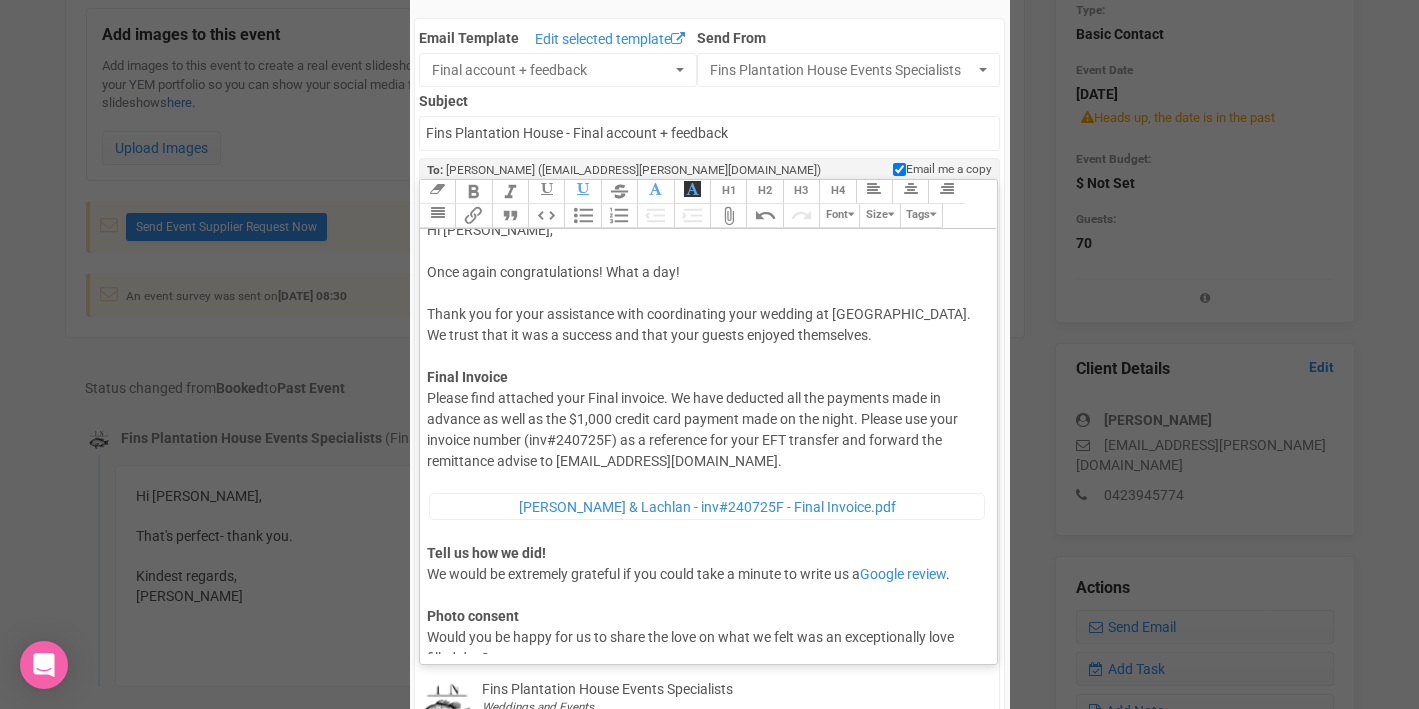 scroll, scrollTop: 0, scrollLeft: 0, axis: both 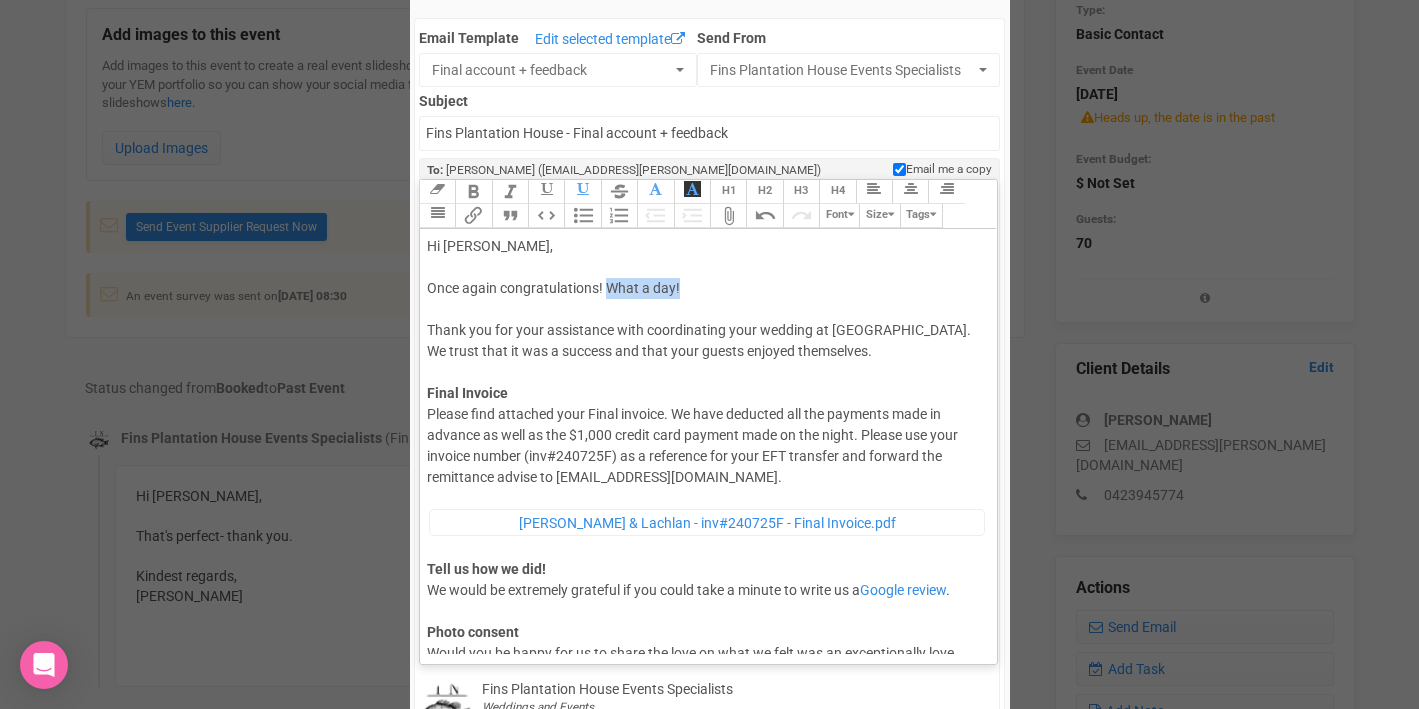 drag, startPoint x: 687, startPoint y: 287, endPoint x: 607, endPoint y: 288, distance: 80.00625 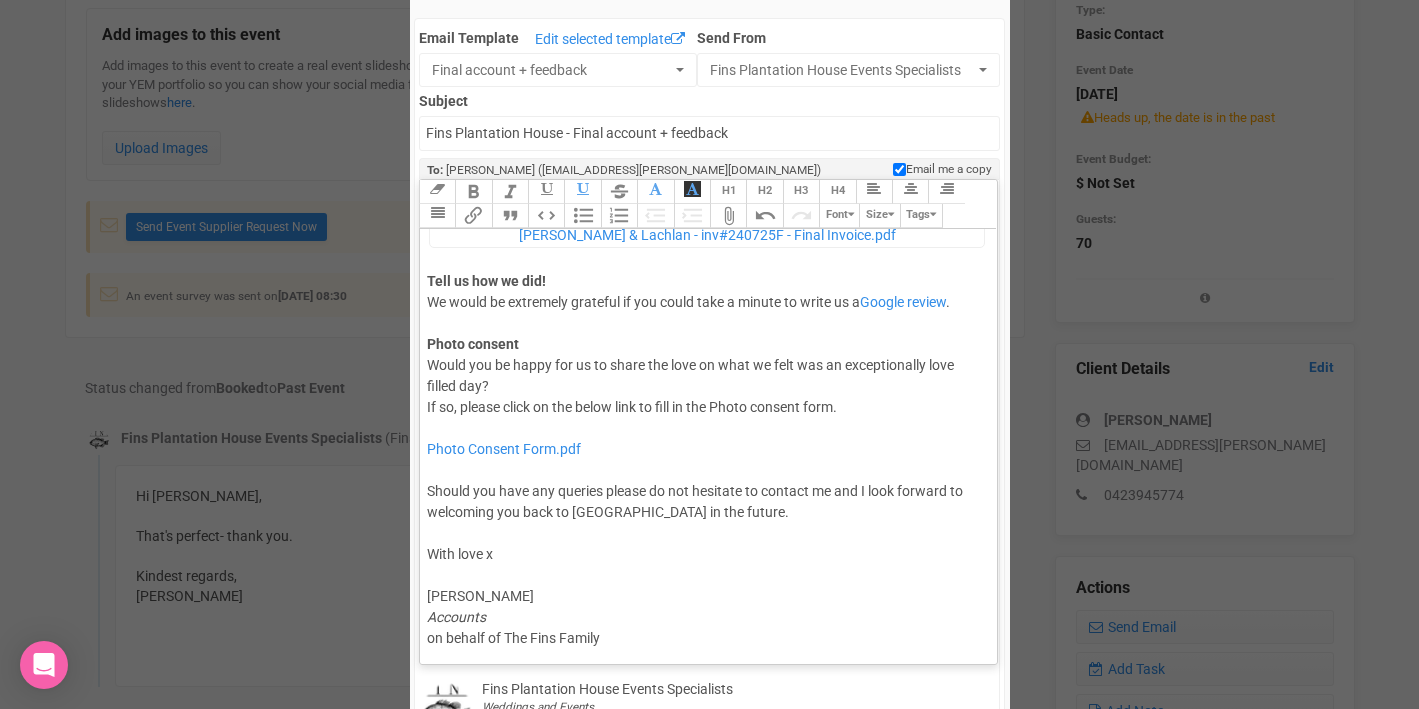 scroll, scrollTop: 289, scrollLeft: 0, axis: vertical 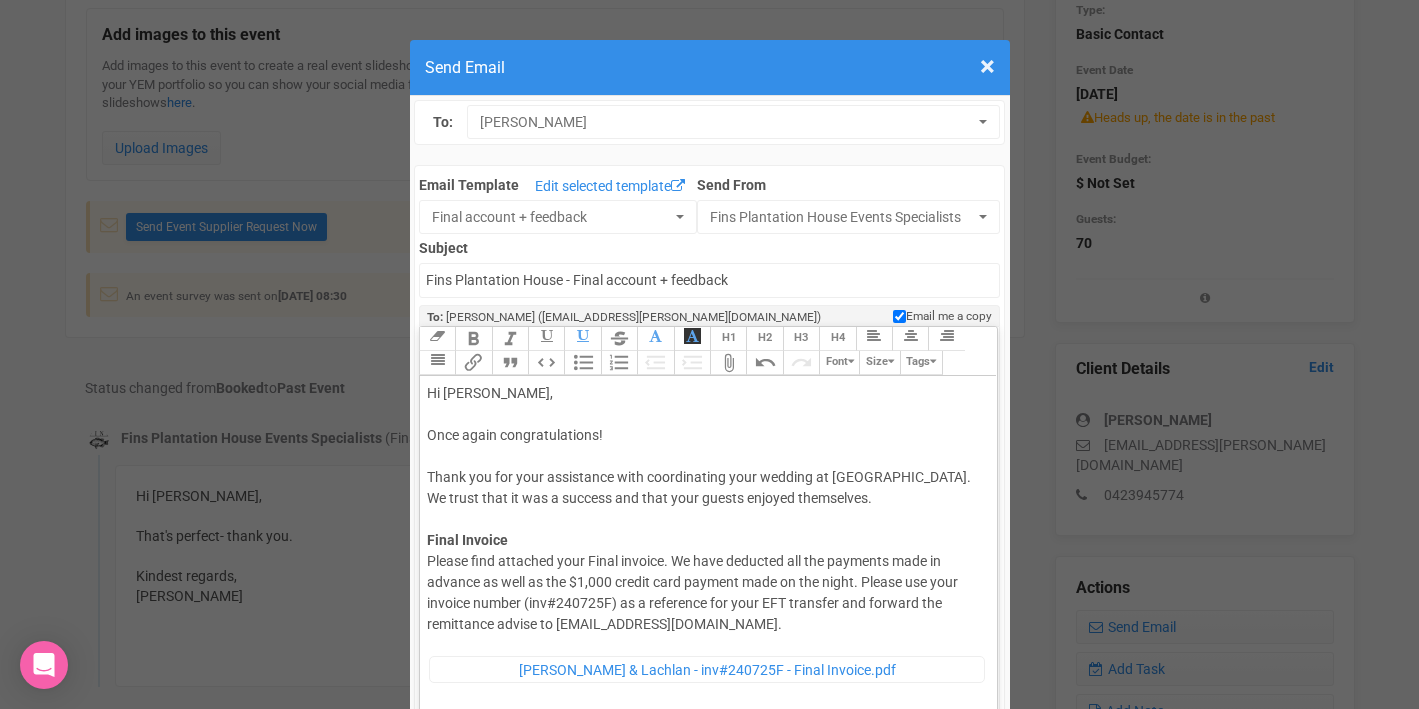 click on "Hi Trudie, Once again congratulations!  Thank you for your assistance with coordinating your wedding at Fins Plantation House. We trust that it was a success and that your guests enjoyed themselves.  Final Invoice" 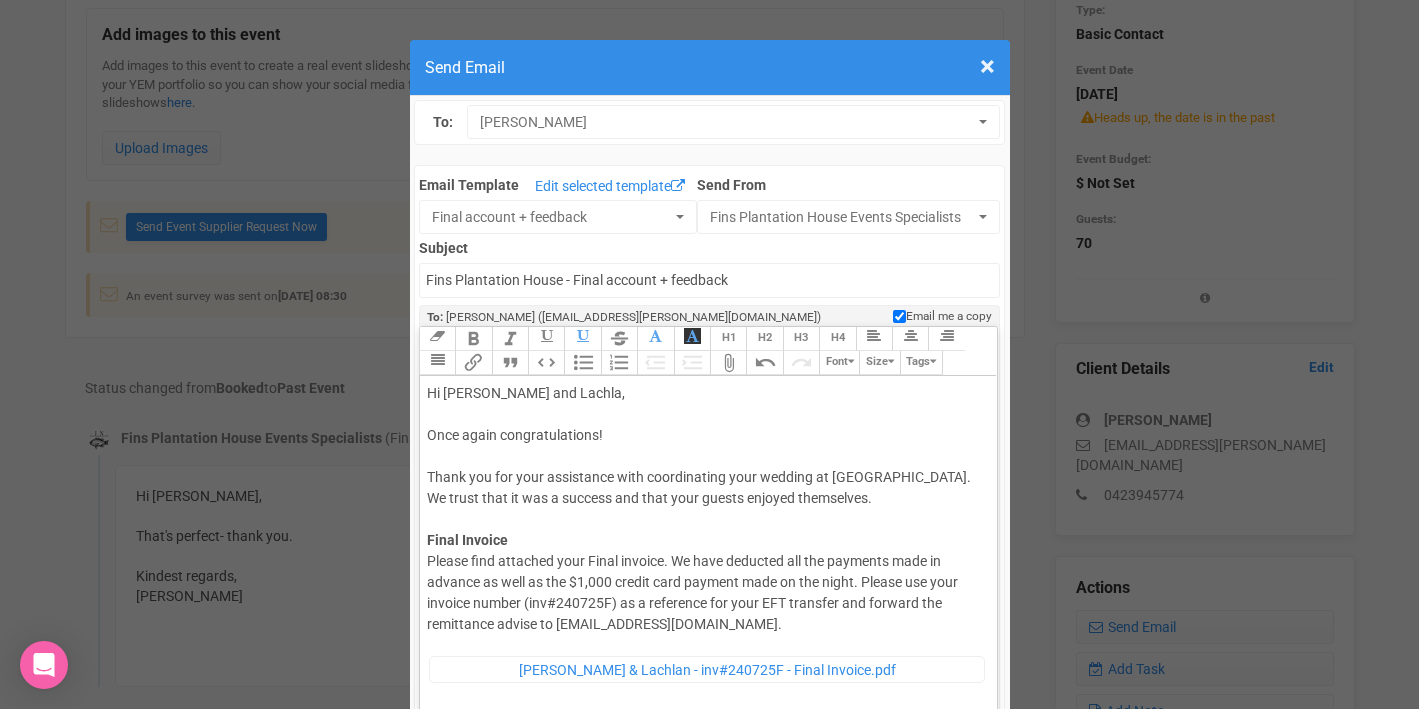 type on "<div>Hi Trudie and Lachlan,<br><br>Once again congratulations!&nbsp;<br><br>Thank you for your assistance with coordinating your wedding at Fins Plantation House. We trust that it was a success and that your guests enjoyed themselves. <br><br><strong>Final Invoice</strong></div><div>Please find attached your Final invoice. We have deducted all the payments made in advance as well as the $1,000 credit card payment made on the night. Please use your invoice number (inv#240725F) as a reference for your EFT transfer and forward the remittance advise to events@fins.com.au.<br><figure data-trix-attachment="{&quot;contentType&quot;:&quot;application/pdf&quot;,&quot;filename&quot;:&quot;Trudie &amp; Lachlan - inv#240725F - Final Invoice.pdf&quot;,&quot;filesize&quot;:&quot;&quot;,&quot;href&quot;:&quot;&quot;,&quot;url&quot;:&quot;https://s3-ap-southeast-2.amazonaws.com/production.enquire.io/production/email_attachments/attachments/000/033/846/original/trudie___lachlan_-_inv_240725f_-_final_invoice.pdf?1753676964&..." 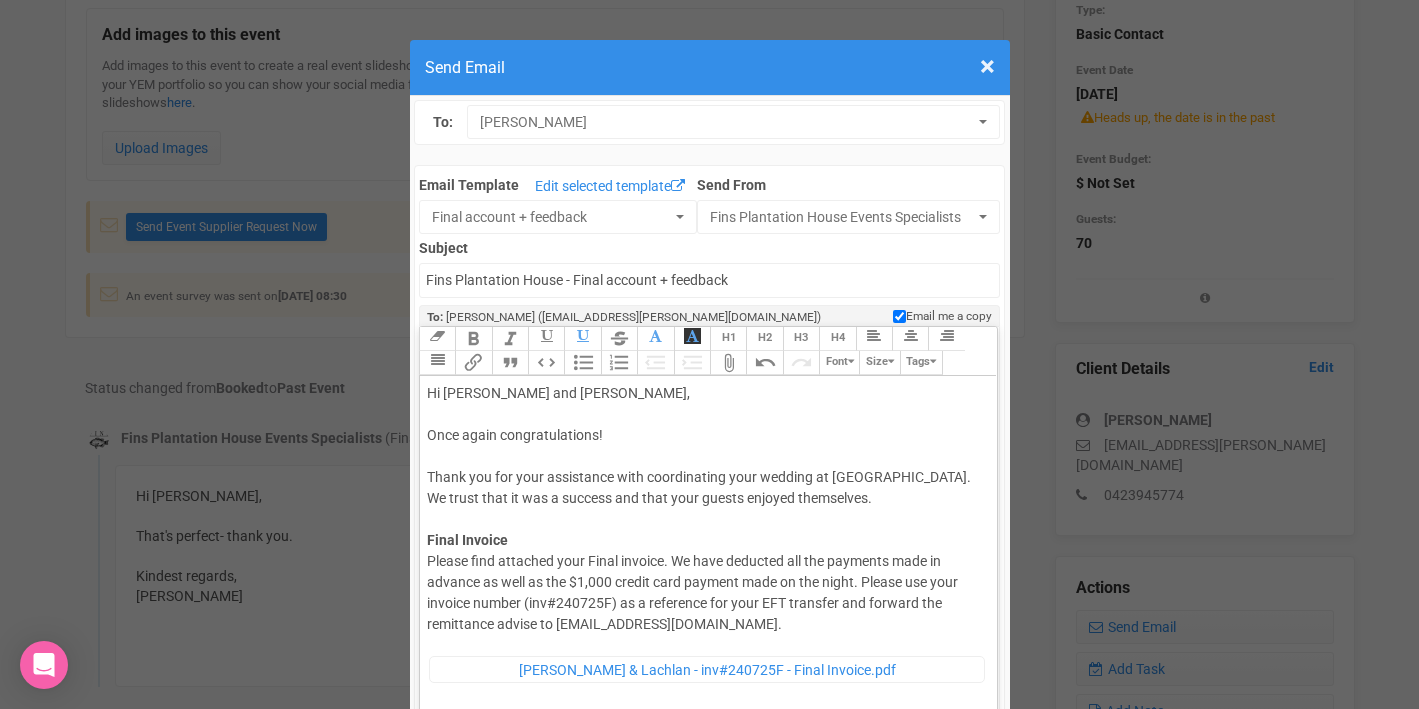 scroll, scrollTop: 289, scrollLeft: 0, axis: vertical 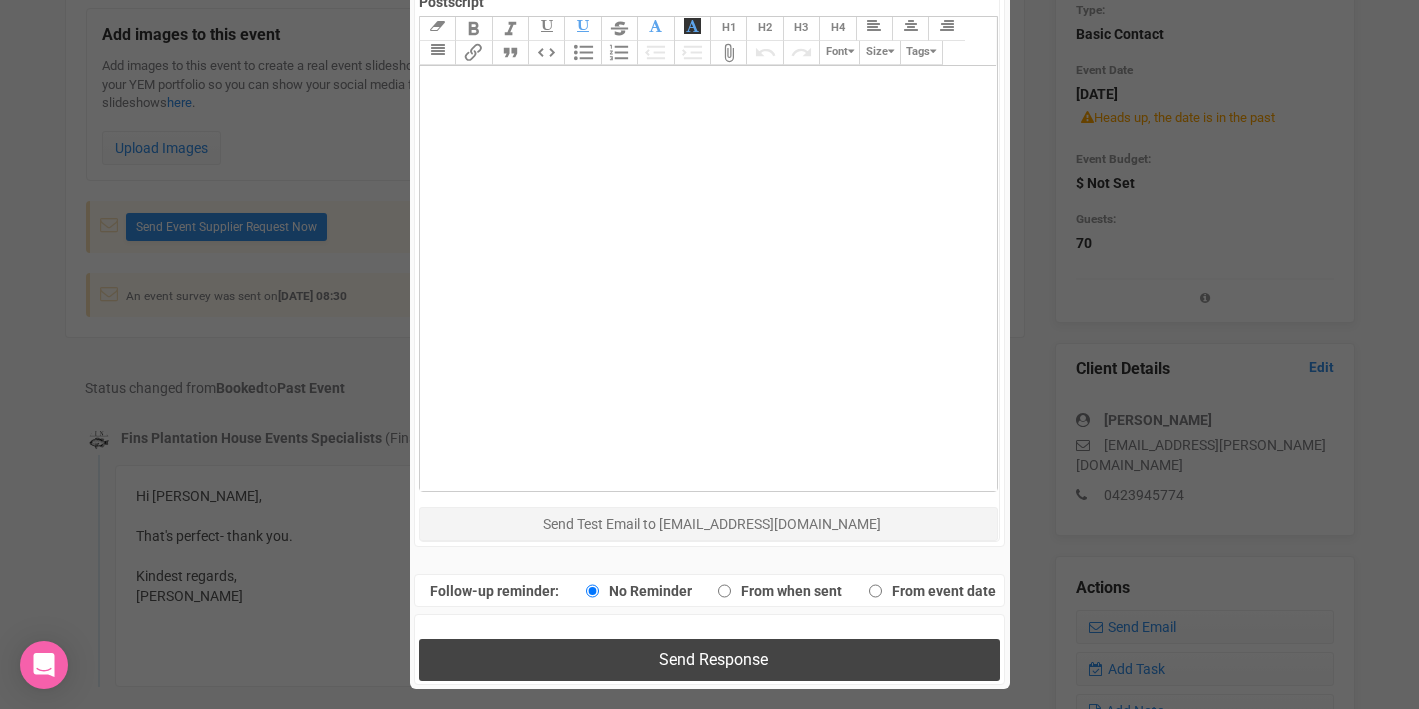 click on "Send Response" at bounding box center (709, 659) 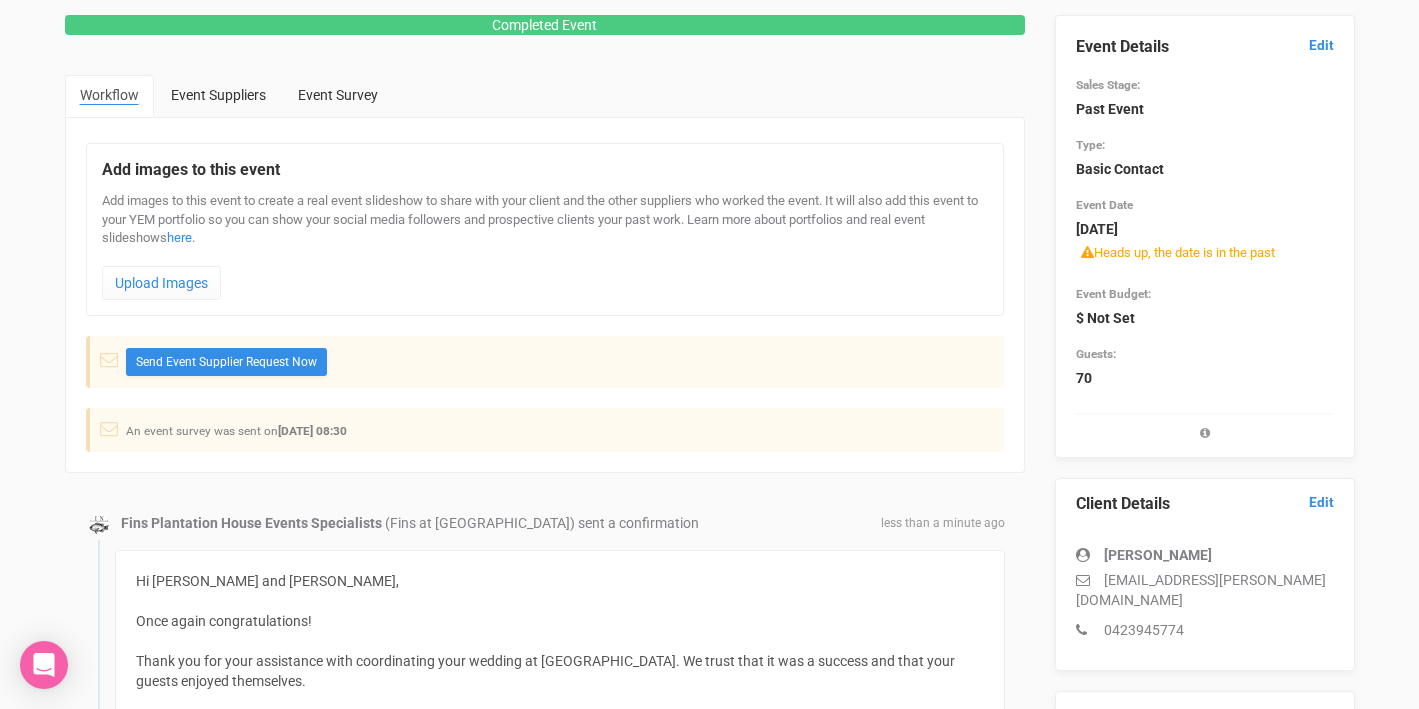scroll, scrollTop: 0, scrollLeft: 0, axis: both 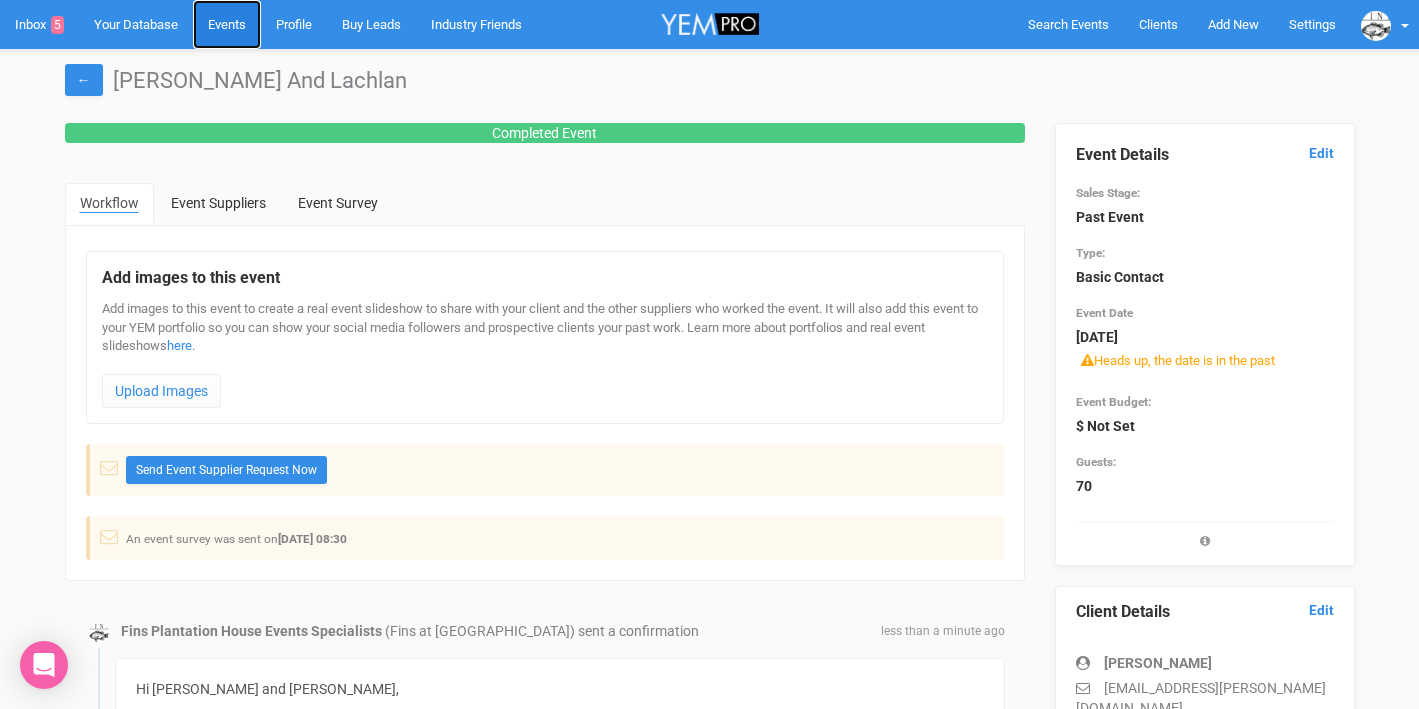click on "Events" at bounding box center (227, 24) 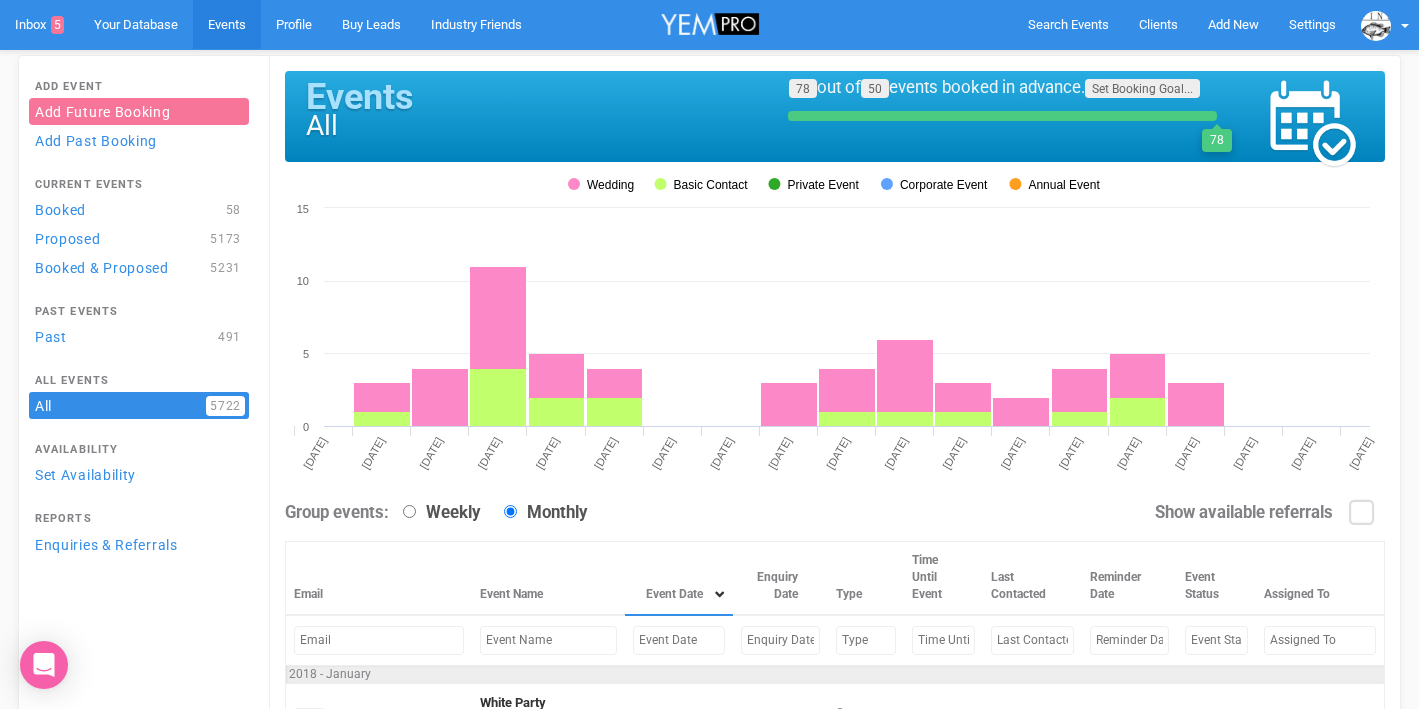click at bounding box center [548, 640] 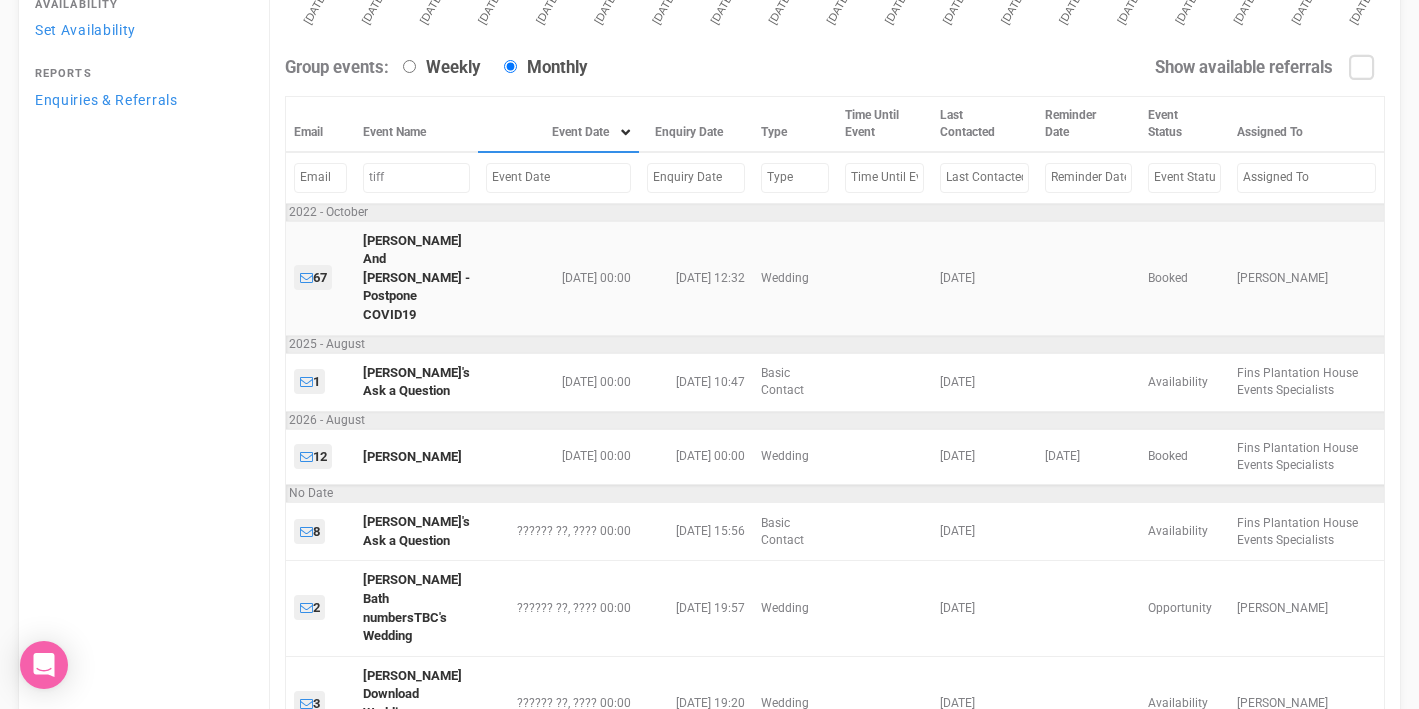 scroll, scrollTop: 452, scrollLeft: 0, axis: vertical 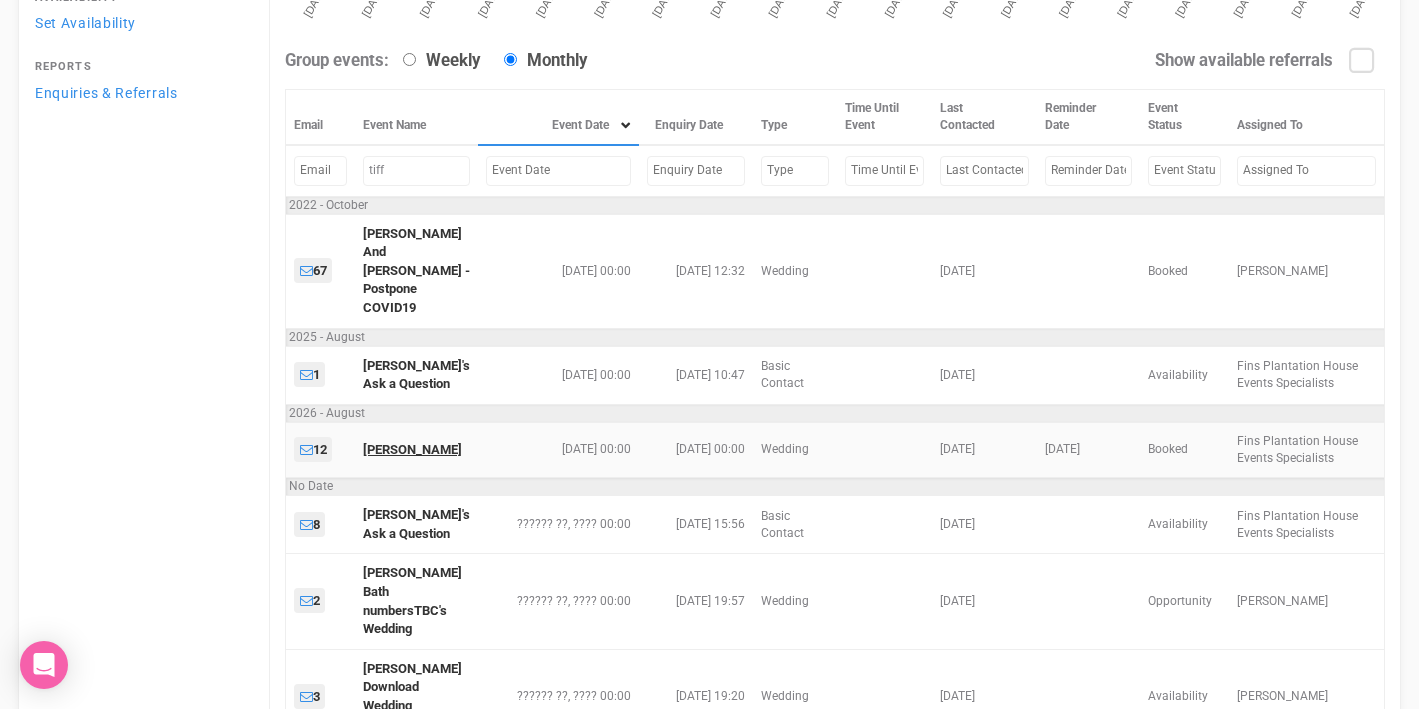 type on "tiff" 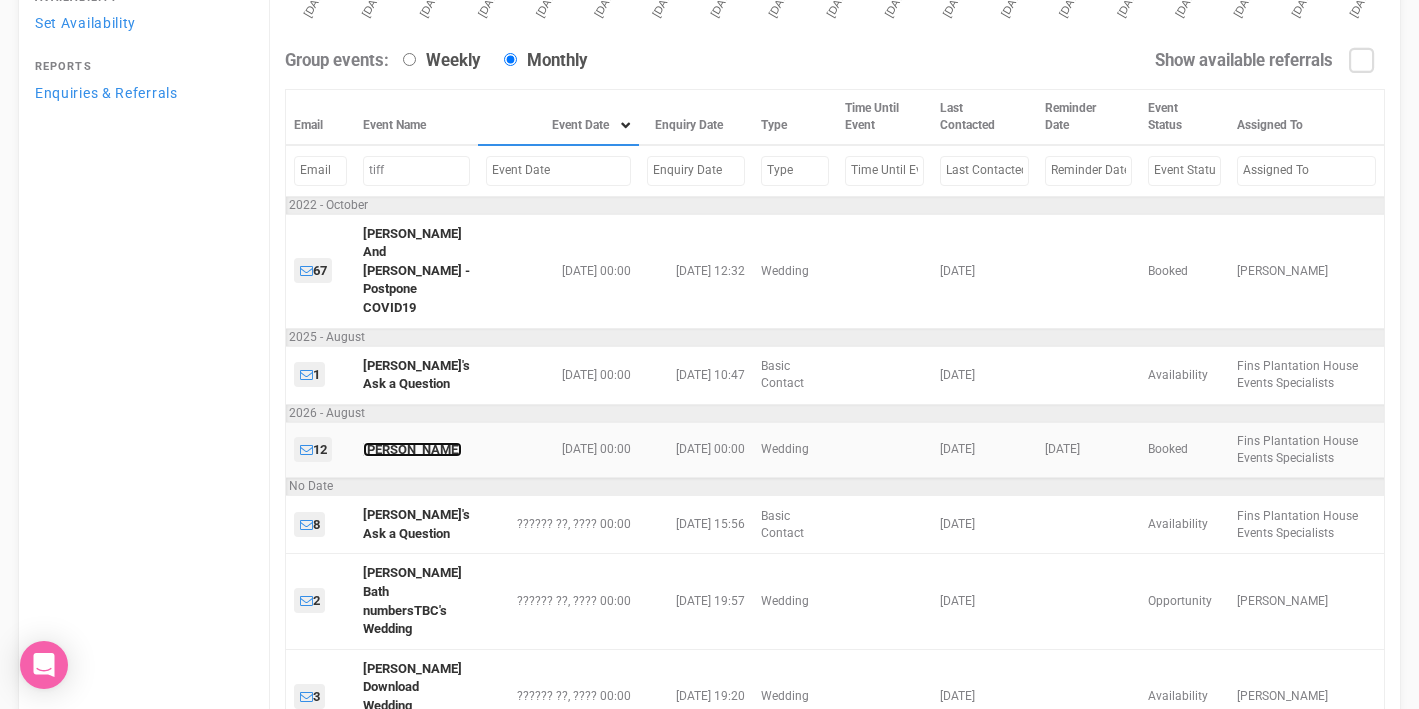 click on "Tiffan Finn" at bounding box center [412, 449] 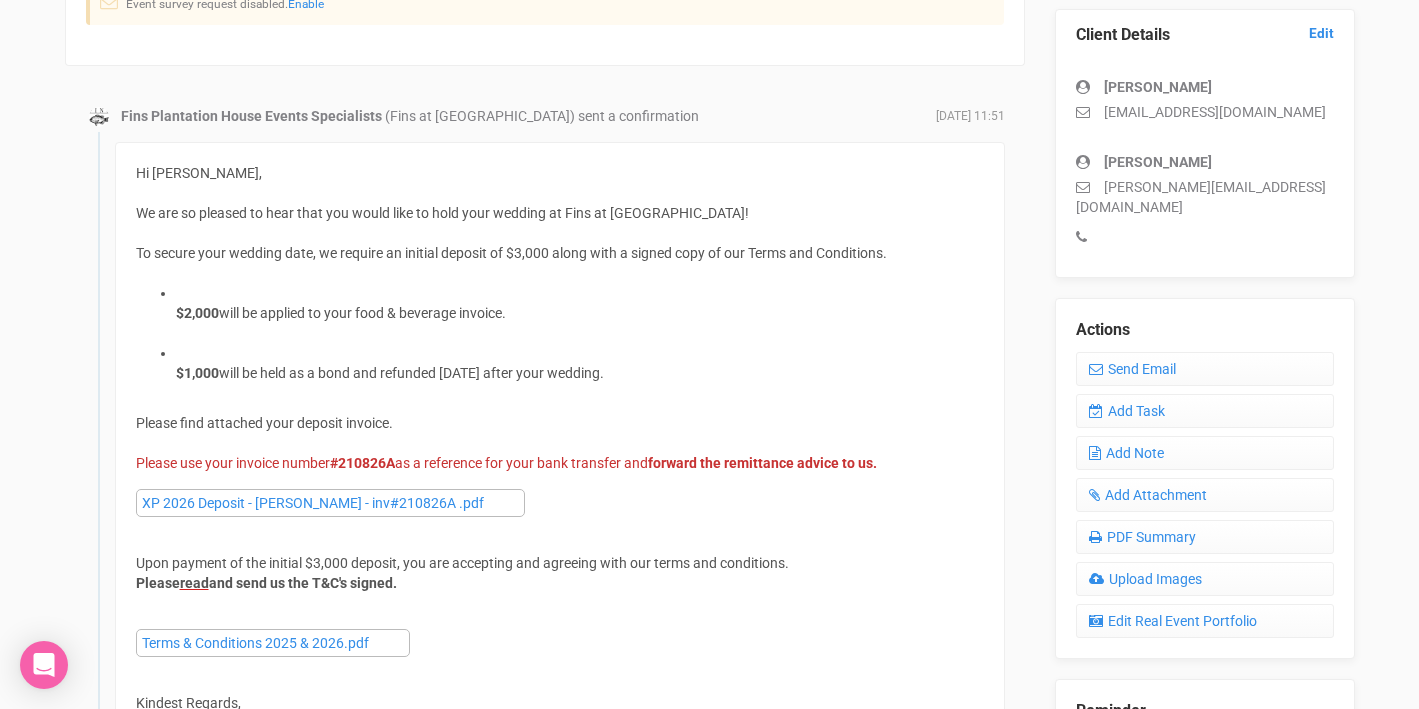 scroll, scrollTop: 537, scrollLeft: 0, axis: vertical 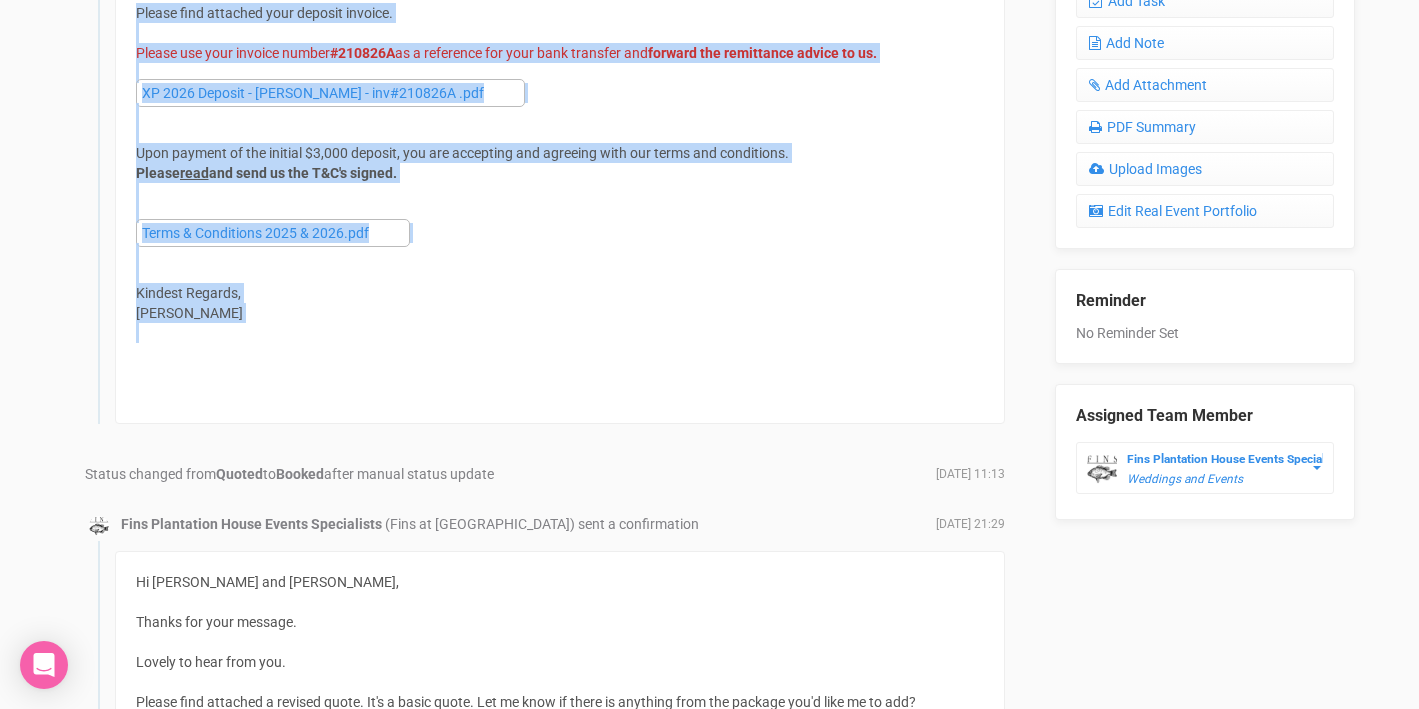 drag, startPoint x: 136, startPoint y: 183, endPoint x: 645, endPoint y: 356, distance: 537.5965 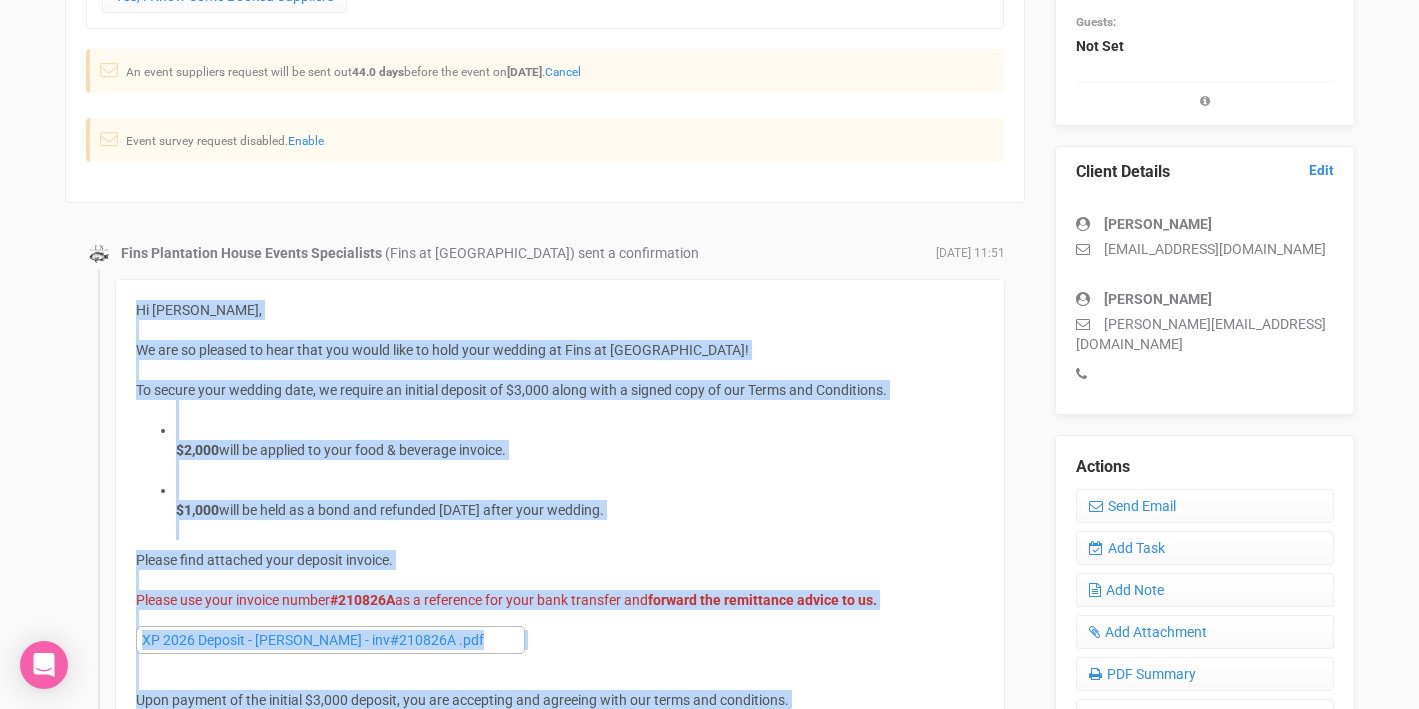 scroll, scrollTop: 412, scrollLeft: 0, axis: vertical 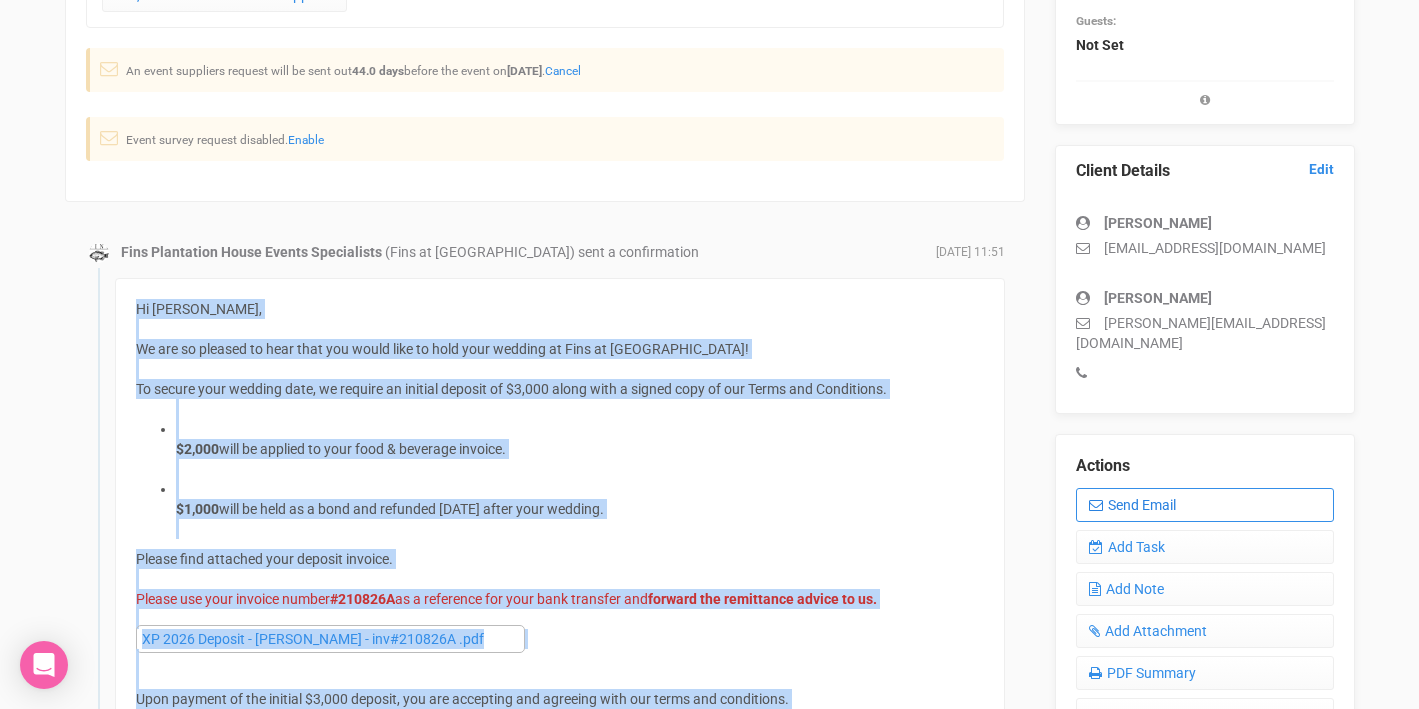 click on "Send Email" at bounding box center (1205, 505) 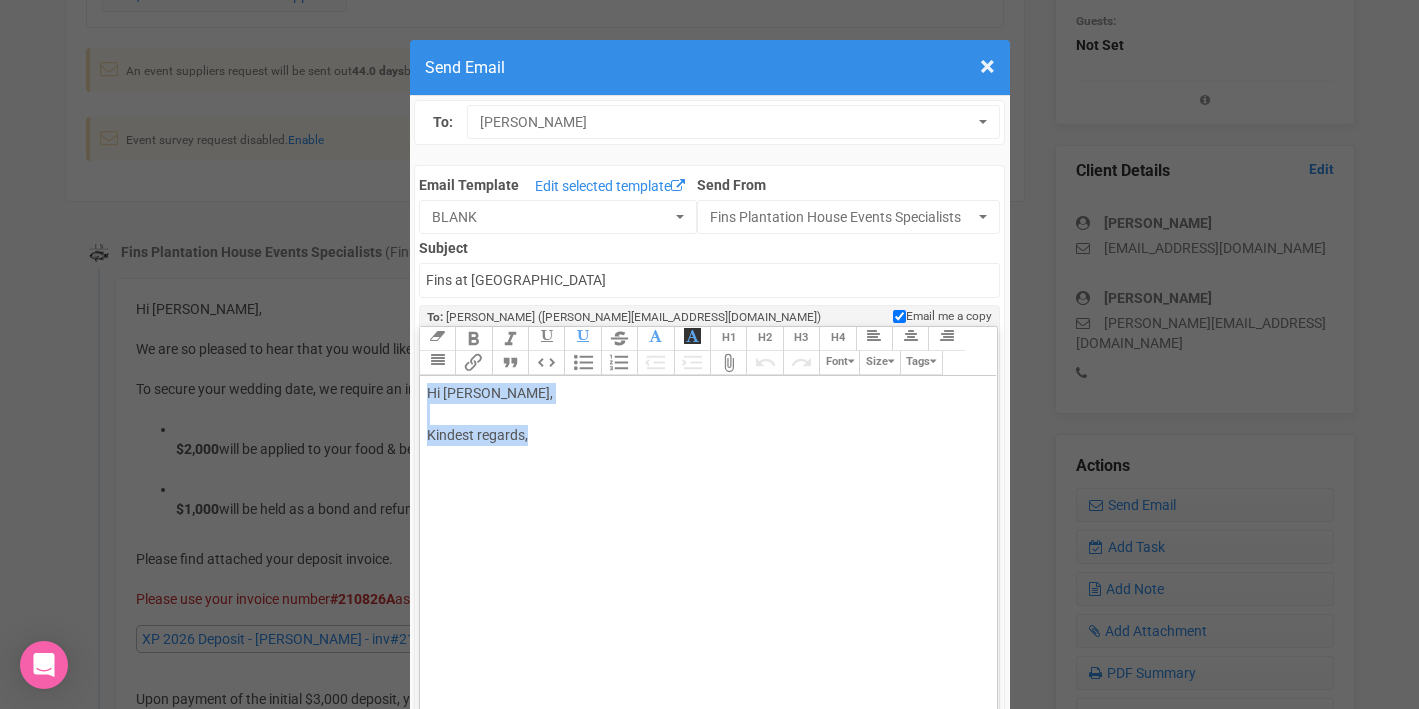 drag, startPoint x: 429, startPoint y: 389, endPoint x: 562, endPoint y: 440, distance: 142.44298 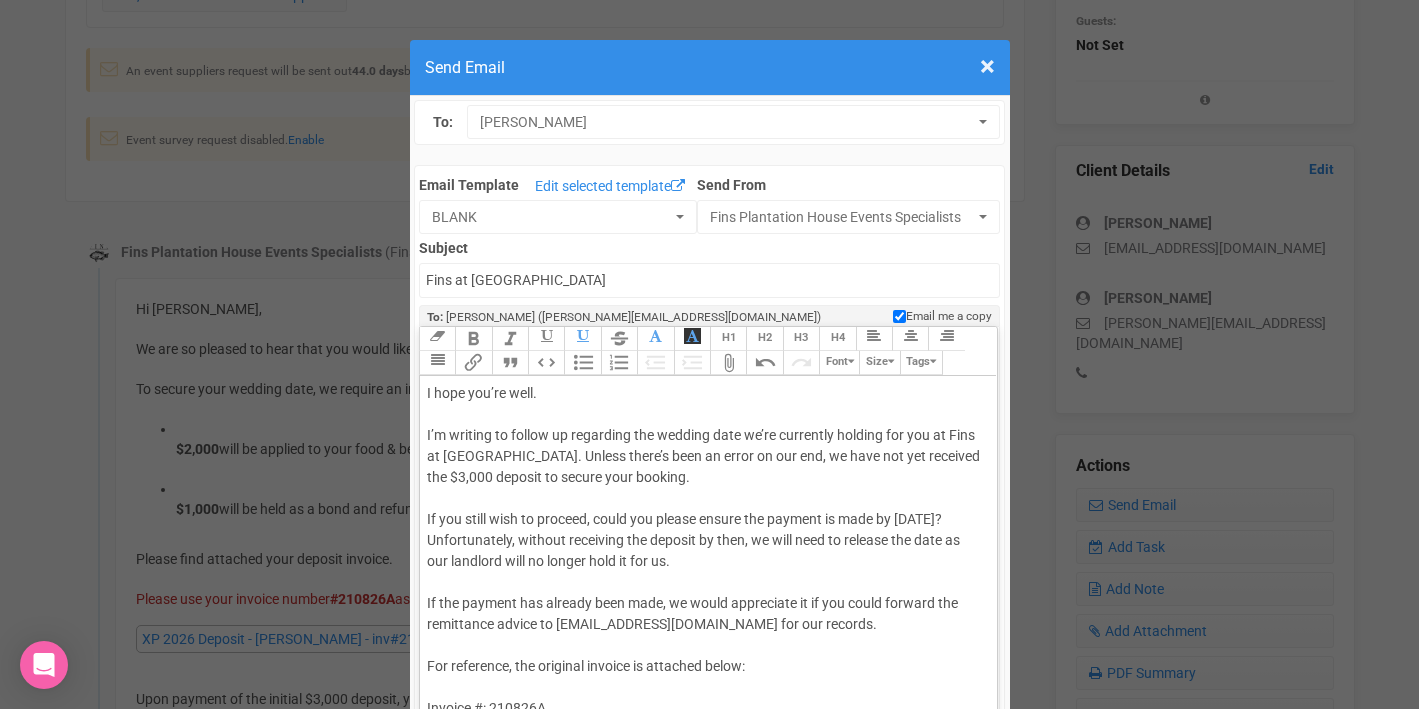 click on "I hope you’re well. I’m writing to follow up regarding the wedding date we’re currently holding for you at Fins at Plantation House. Unless there’s been an error on our end, we have not yet received the $3,000 deposit to secure your booking. If you still wish to proceed, could you please ensure the payment is made by Wednesday? Unfortunately, without receiving the deposit by then, we will need to release the date as our landlord will no longer hold it for us. If the payment has already been made, we would appreciate it if you could forward the remittance advice to events@fins.com.au for our records. For reference, the original invoice is attached below: Invoice #: 210826A Deposit Amount: $3,000 Remittance Reference: Please use your invoice number We’d love to host your special day and hope to hear from you soon. Warm regards, Florent ELINEAU Accounts Fins at Plantation House" 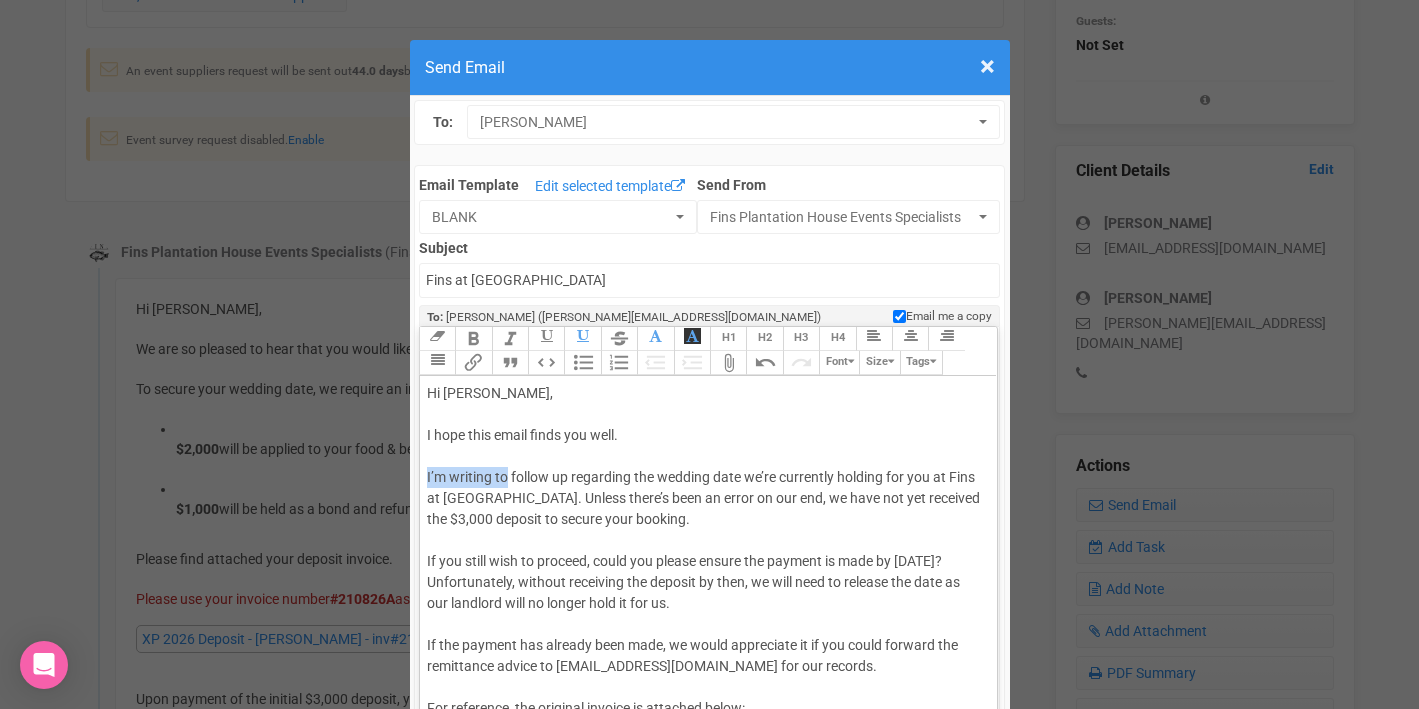 drag, startPoint x: 426, startPoint y: 476, endPoint x: 507, endPoint y: 477, distance: 81.00617 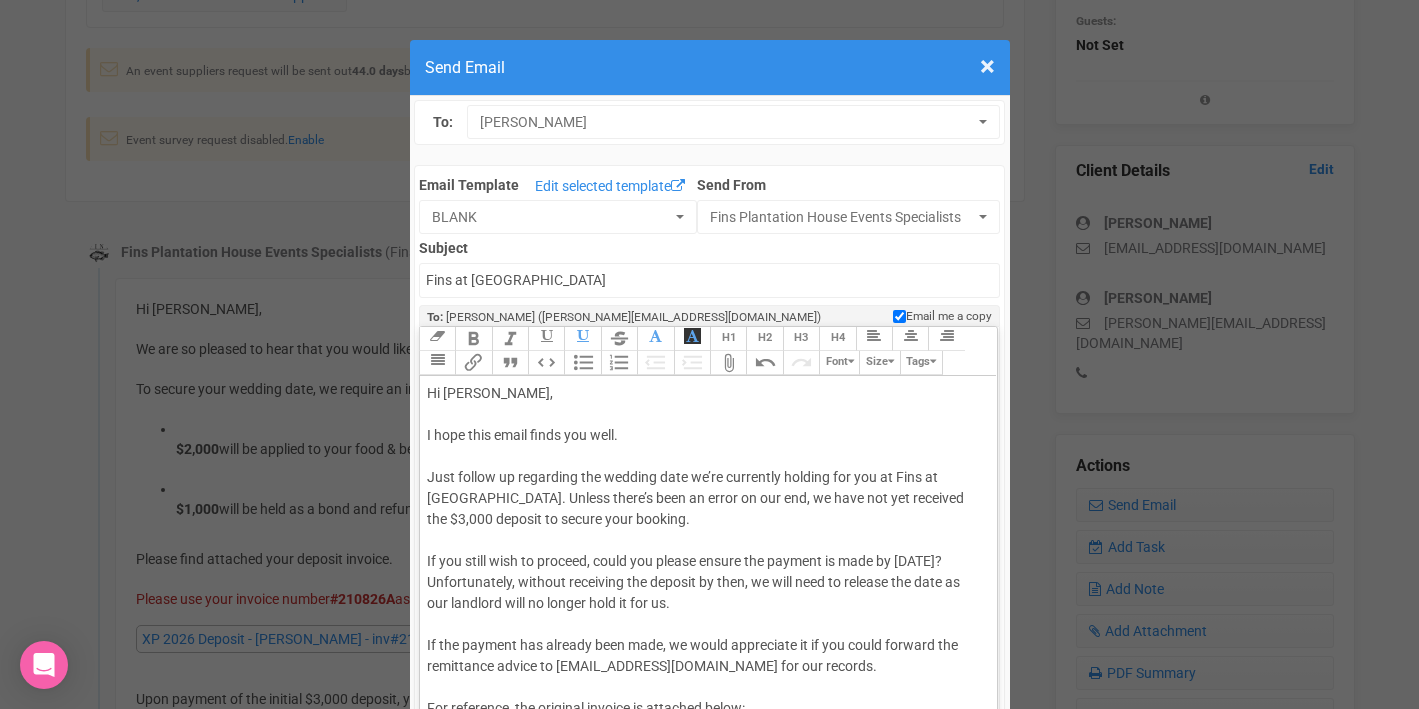 click on "Hi Tiffan, I hope this email finds you well. Just follow up regarding the wedding date we’re currently holding for you at Fins at Plantation House. Unless there’s been an error on our end, we have not yet received the $3,000 deposit to secure your booking. If you still wish to proceed, could you please ensure the payment is made by Wednesday? Unfortunately, without receiving the deposit by then, we will need to release the date as our landlord will no longer hold it for us. If the payment has already been made, we would appreciate it if you could forward the remittance advice to events@fins.com.au for our records. For reference, the original invoice is attached below: Invoice #: 210826A Deposit Amount: $3,000 Remittance Reference: Please use your invoice number We’d love to host your special day and hope to hear from you soon. Warm regards, Florent ELINEAU Accounts Fins at Plantation House" 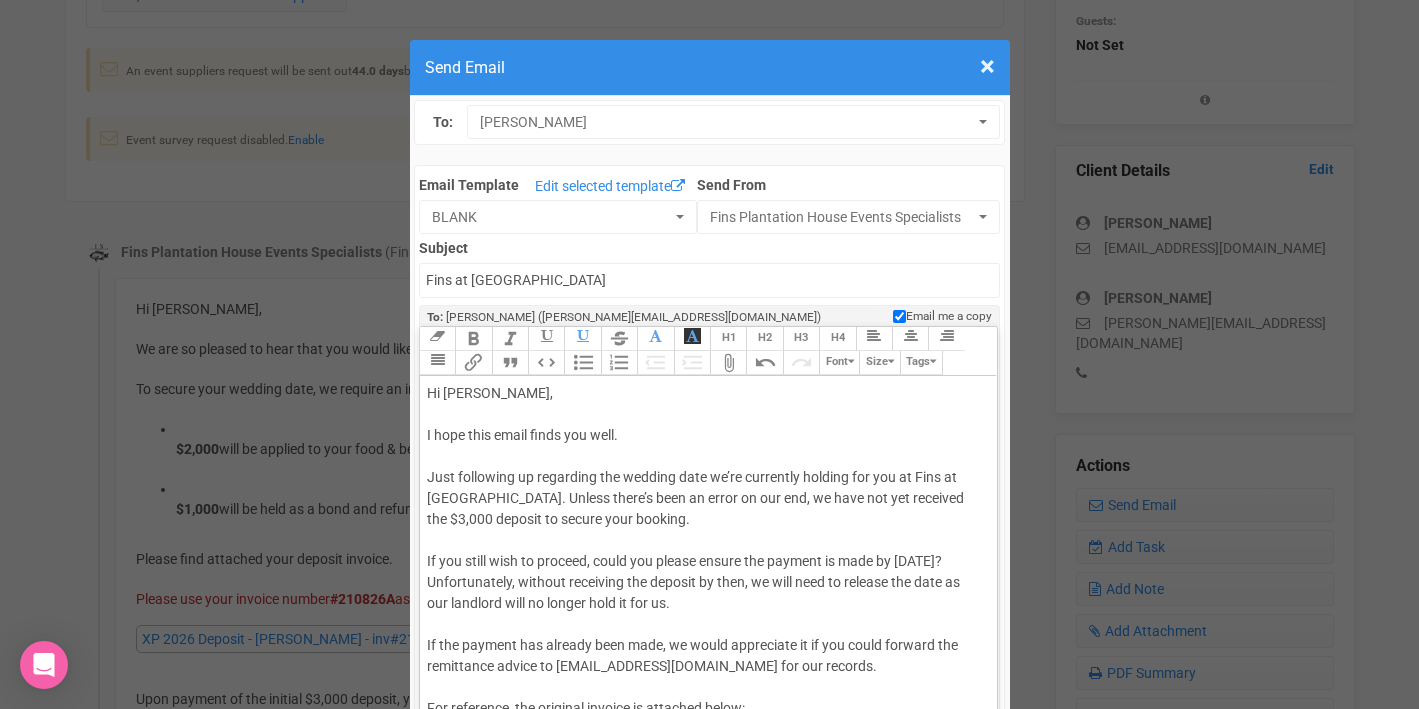 click on "Hi Tiffan, I hope this email finds you well. Just following up regarding the wedding date we’re currently holding for you at Fins at Plantation House. Unless there’s been an error on our end, we have not yet received the $3,000 deposit to secure your booking. If you still wish to proceed, could you please ensure the payment is made by Wednesday? Unfortunately, without receiving the deposit by then, we will need to release the date as our landlord will no longer hold it for us. If the payment has already been made, we would appreciate it if you could forward the remittance advice to events@fins.com.au for our records. For reference, the original invoice is attached below: Invoice #: 210826A Deposit Amount: $3,000 Remittance Reference: Please use your invoice number We’d love to host your special day and hope to hear from you soon. Warm regards, Florent ELINEAU Accounts Fins at Plantation House" 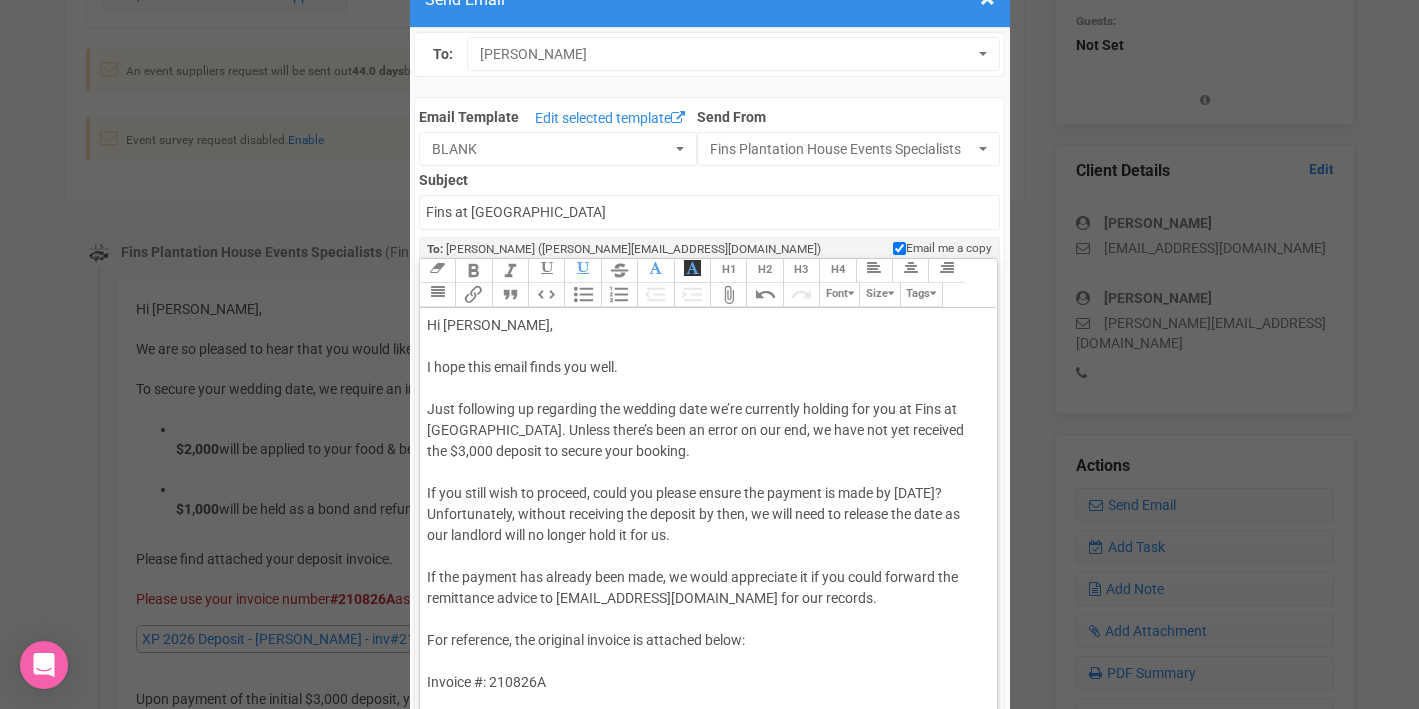 scroll, scrollTop: 79, scrollLeft: 0, axis: vertical 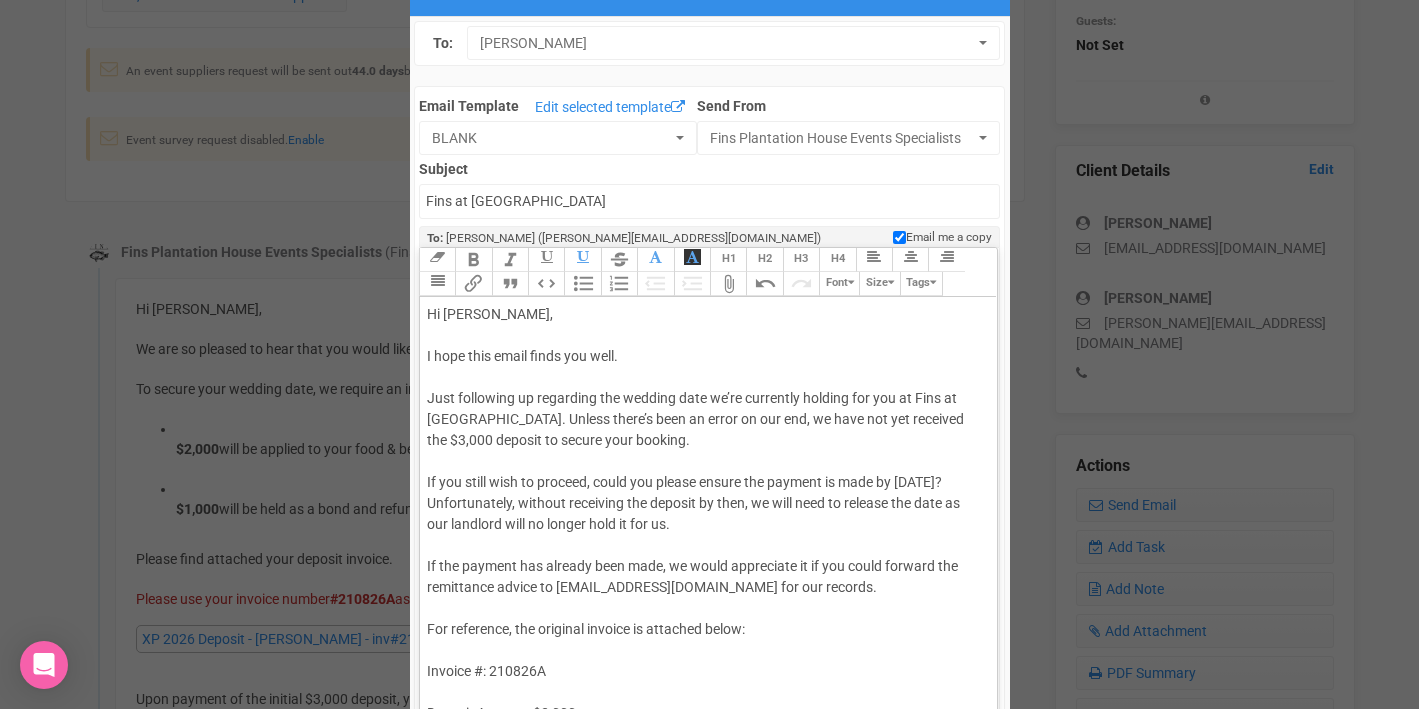 click on "Hi Tiffan, I hope this email finds you well. Just following up regarding the wedding date we’re currently holding for you at Fins at Plantation House. Unless there’s been an error on our end, we have not yet received the $3,000 deposit to secure your booking. If you still wish to proceed, could you please ensure the payment is made by Wednesday? Unfortunately, without receiving the deposit by then, we will need to release the date as our landlord will no longer hold it for us. If the payment has already been made, we would appreciate it if you could forward the remittance advice to events@fins.com.au for our records. For reference, the original invoice is attached below: Invoice #: 210826A Deposit Amount: $3,000 Remittance Reference: Please use your invoice number We’d love to host your special day and hope to hear from you soon. Warm regards, Florent ELINEAU Accounts Fins at Plantation House" 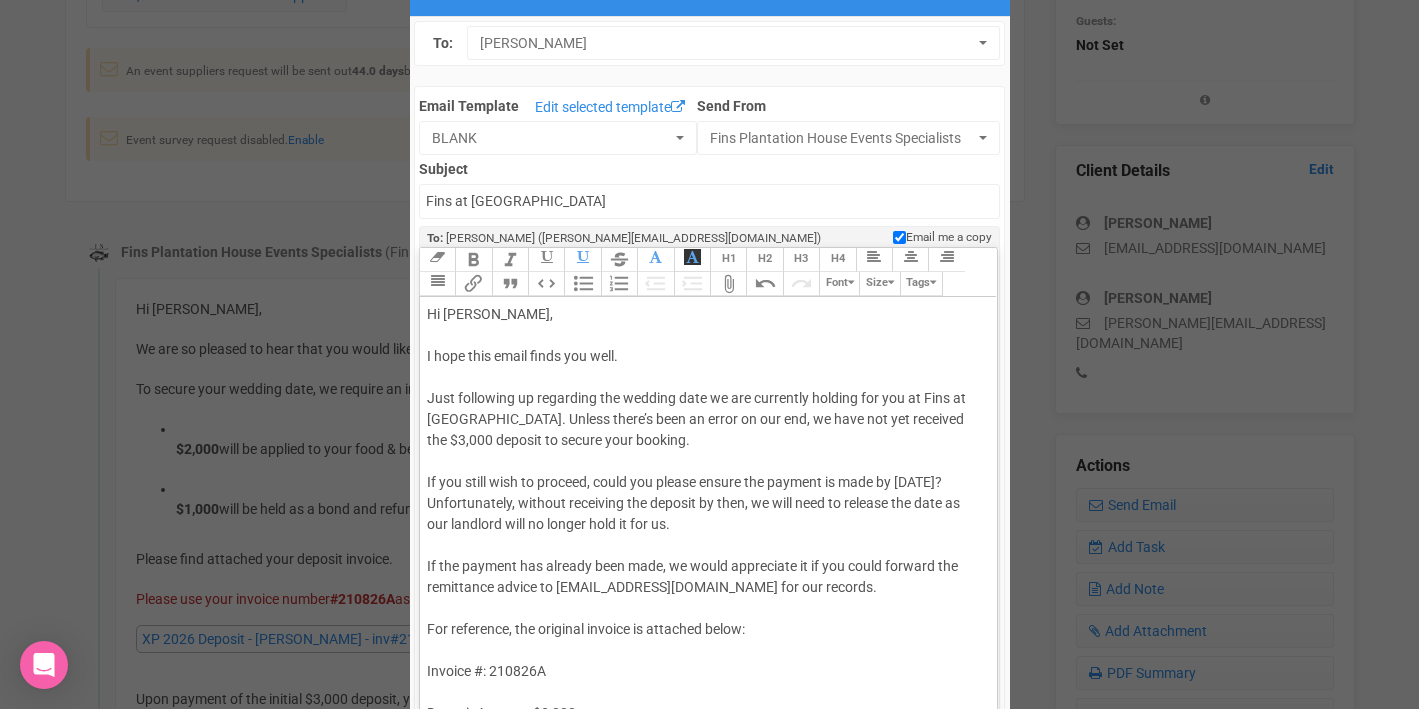 click on "Hi Tiffan, I hope this email finds you well. Just following up regarding the wedding date we are currently holding for you at Fins at Plantation House. Unless there’s been an error on our end, we have not yet received the $3,000 deposit to secure your booking. If you still wish to proceed, could you please ensure the payment is made by Wednesday? Unfortunately, without receiving the deposit by then, we will need to release the date as our landlord will no longer hold it for us. If the payment has already been made, we would appreciate it if you could forward the remittance advice to events@fins.com.au for our records. For reference, the original invoice is attached below: Invoice #: 210826A Deposit Amount: $3,000 Remittance Reference: Please use your invoice number We’d love to host your special day and hope to hear from you soon. Warm regards, Florent ELINEAU Accounts Fins at Plantation House" 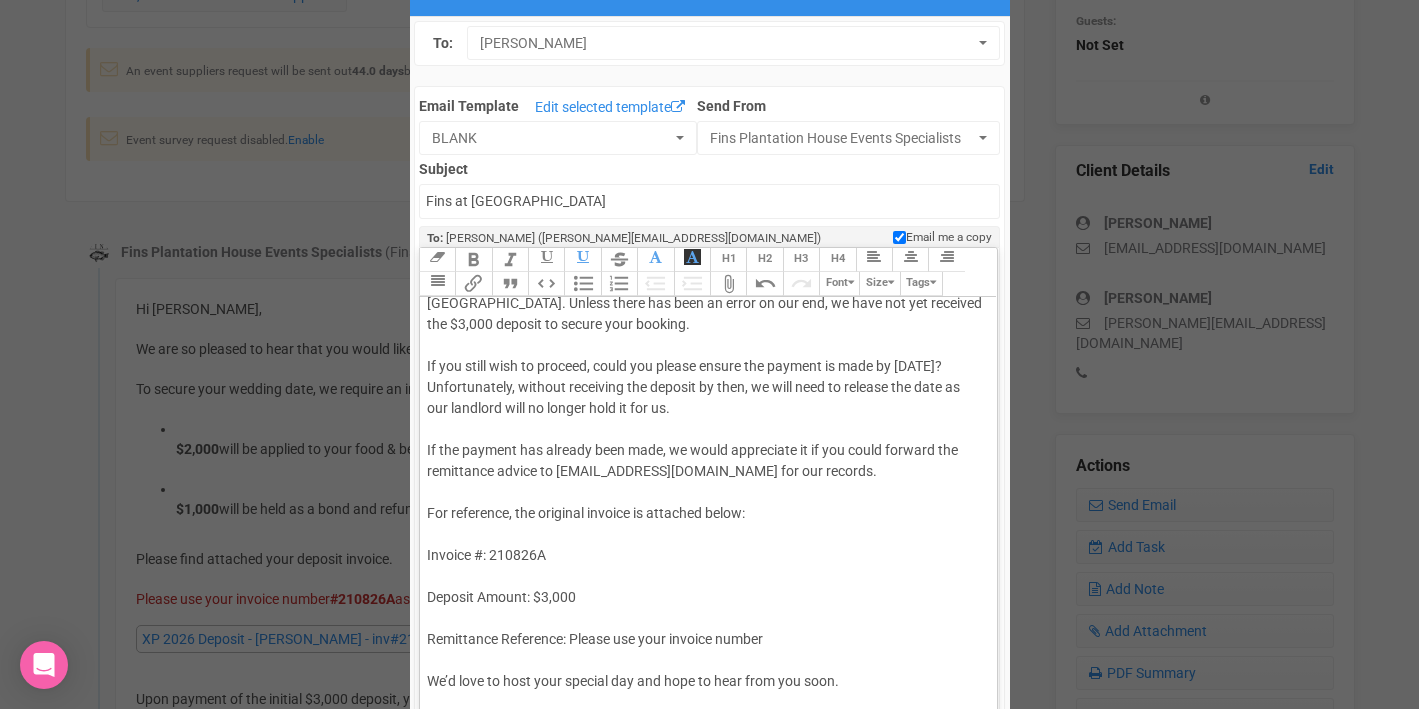 scroll, scrollTop: 117, scrollLeft: 0, axis: vertical 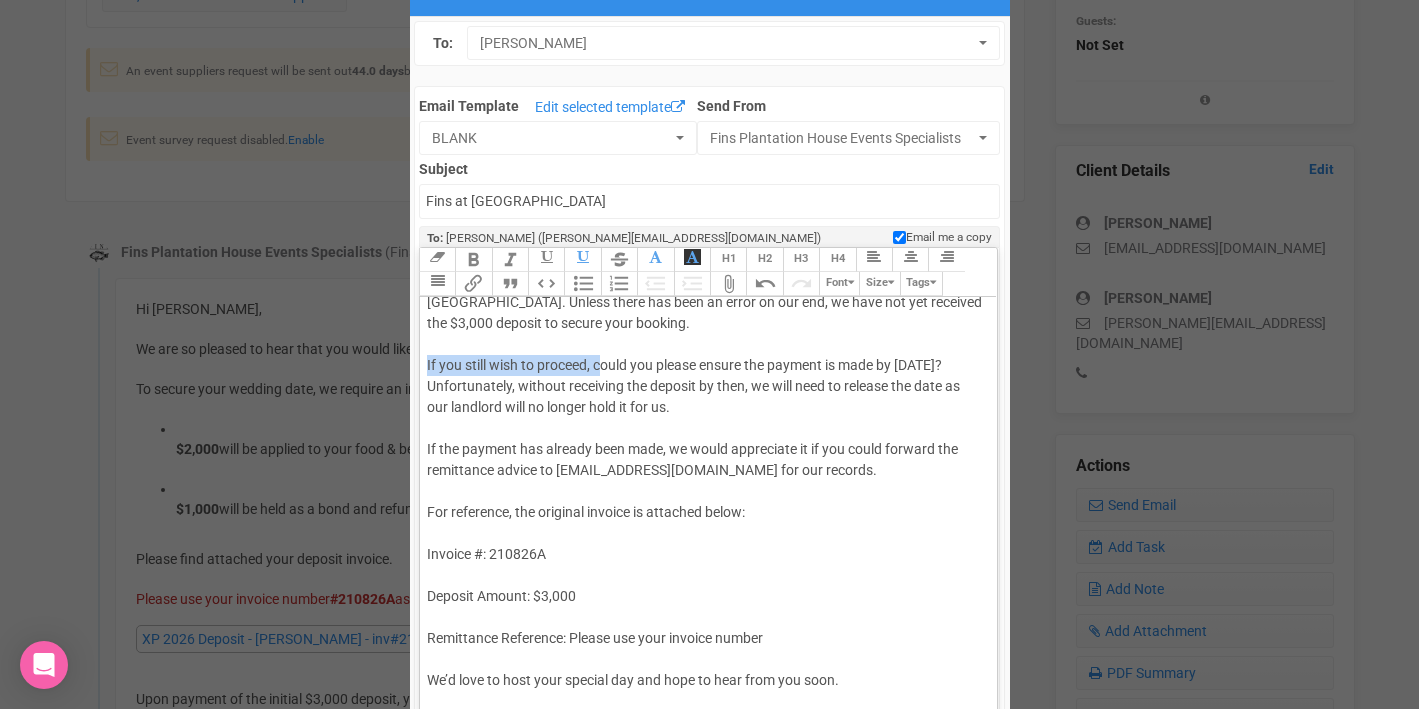 drag, startPoint x: 604, startPoint y: 368, endPoint x: 420, endPoint y: 367, distance: 184.00272 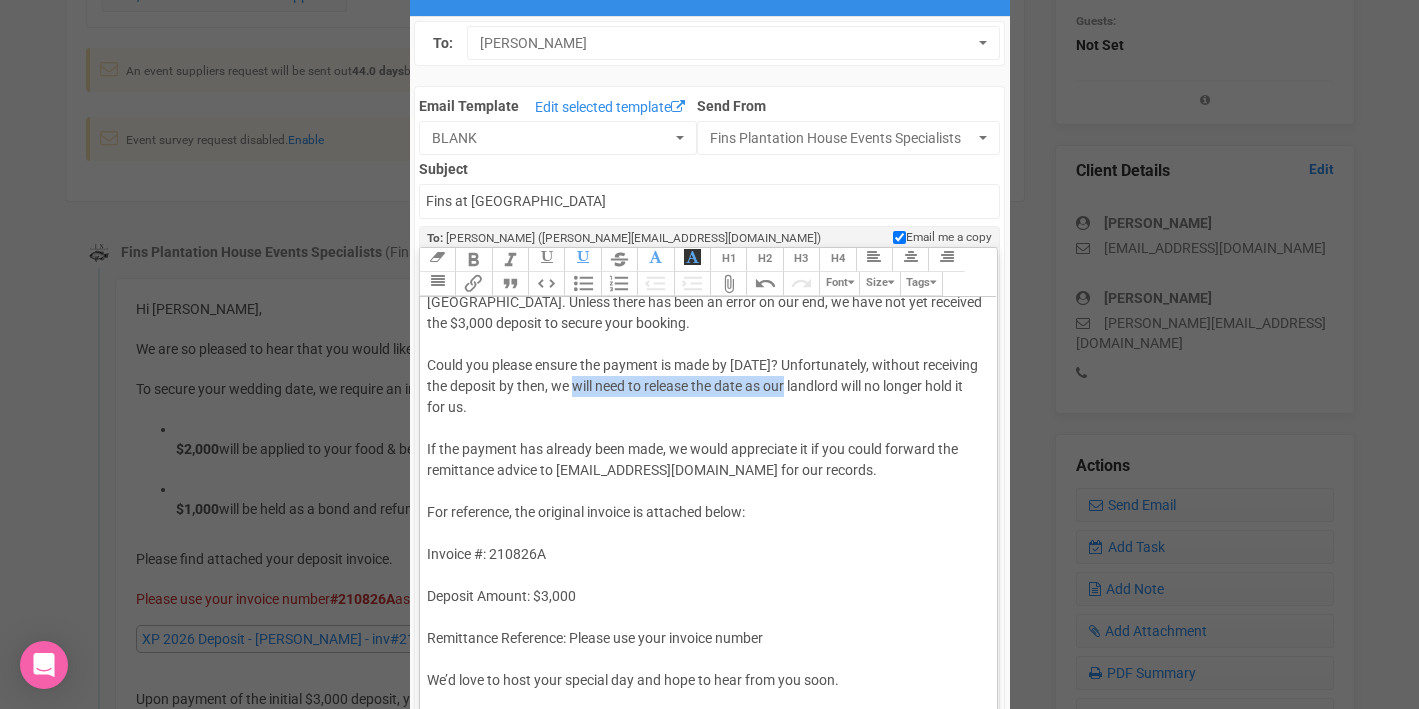 drag, startPoint x: 829, startPoint y: 386, endPoint x: 610, endPoint y: 383, distance: 219.02055 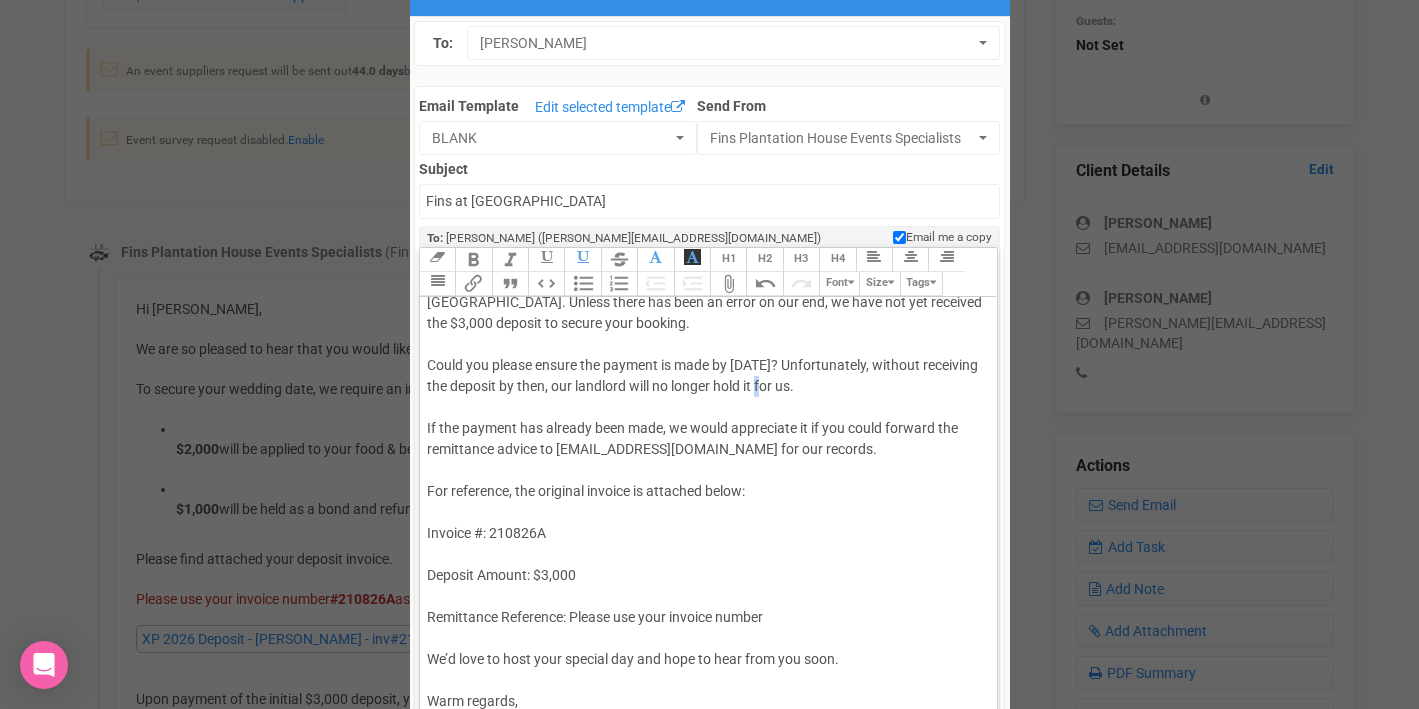 click on "Hi Tiffan, I hope this email finds you well. Just following up regarding the wedding date we are currently holding for you at Fins at Plantation House. Unless there has been an error on our end, we have not yet received the $3,000 deposit to secure your booking. Could you please ensure the payment is made by Wednesday? Unfortunately, without receiving the deposit by then, our landlord will no longer hold it for us. If the payment has already been made, we would appreciate it if you could forward the remittance advice to events@fins.com.au for our records. For reference, the original invoice is attached below: Invoice #: 210826A Deposit Amount: $3,000 Remittance Reference: Please use your invoice number We’d love to host your special day and hope to hear from you soon. Warm regards, Florent ELINEAU Accounts Fins at Plantation House" 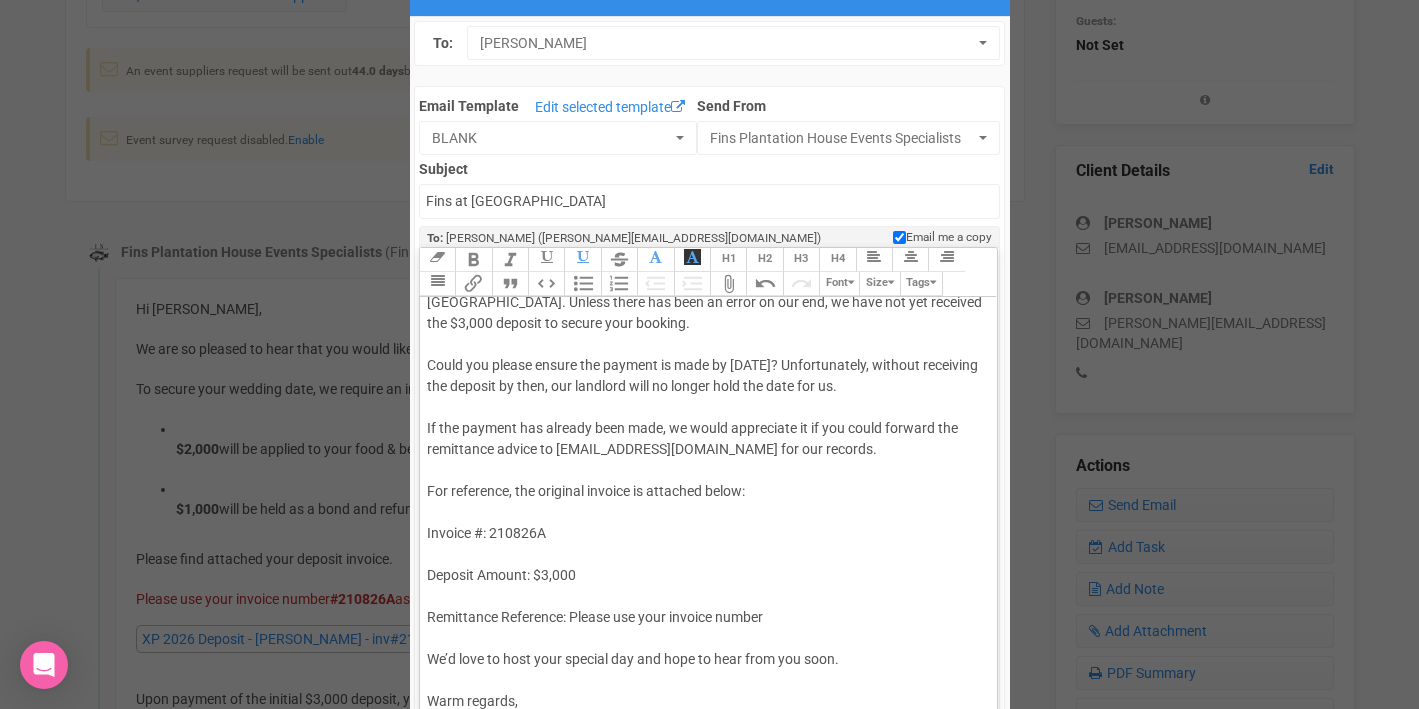 click on "Hi Tiffan, I hope this email finds you well. Just following up regarding the wedding date we are currently holding for you at Fins at Plantation House. Unless there has been an error on our end, we have not yet received the $3,000 deposit to secure your booking. Could you please ensure the payment is made by Wednesday? Unfortunately, without receiving the deposit by then, our landlord will no longer hold the date for us. If the payment has already been made, we would appreciate it if you could forward the remittance advice to events@fins.com.au for our records. For reference, the original invoice is attached below: Invoice #: 210826A Deposit Amount: $3,000 Remittance Reference: Please use your invoice number We’d love to host your special day and hope to hear from you soon. Warm regards, Florent ELINEAU Accounts Fins at Plantation House" 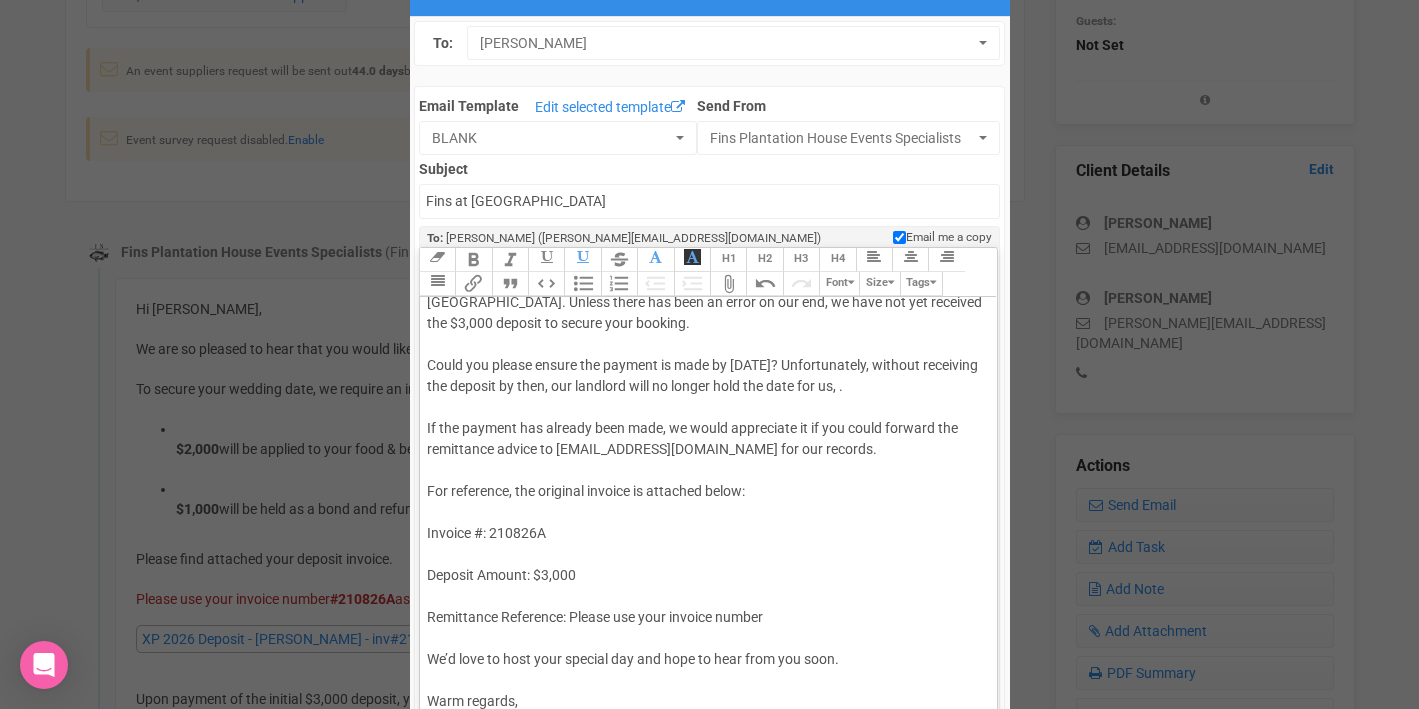 paste on "<span style="background-color: rgb(255, 255, 255); font-family: Roboto, Helvetica, Arial, sans-serif; font-size: 14px; color: rgb(85, 85, 85); text-decoration-color: initial;">we will need to release the date as</span>" 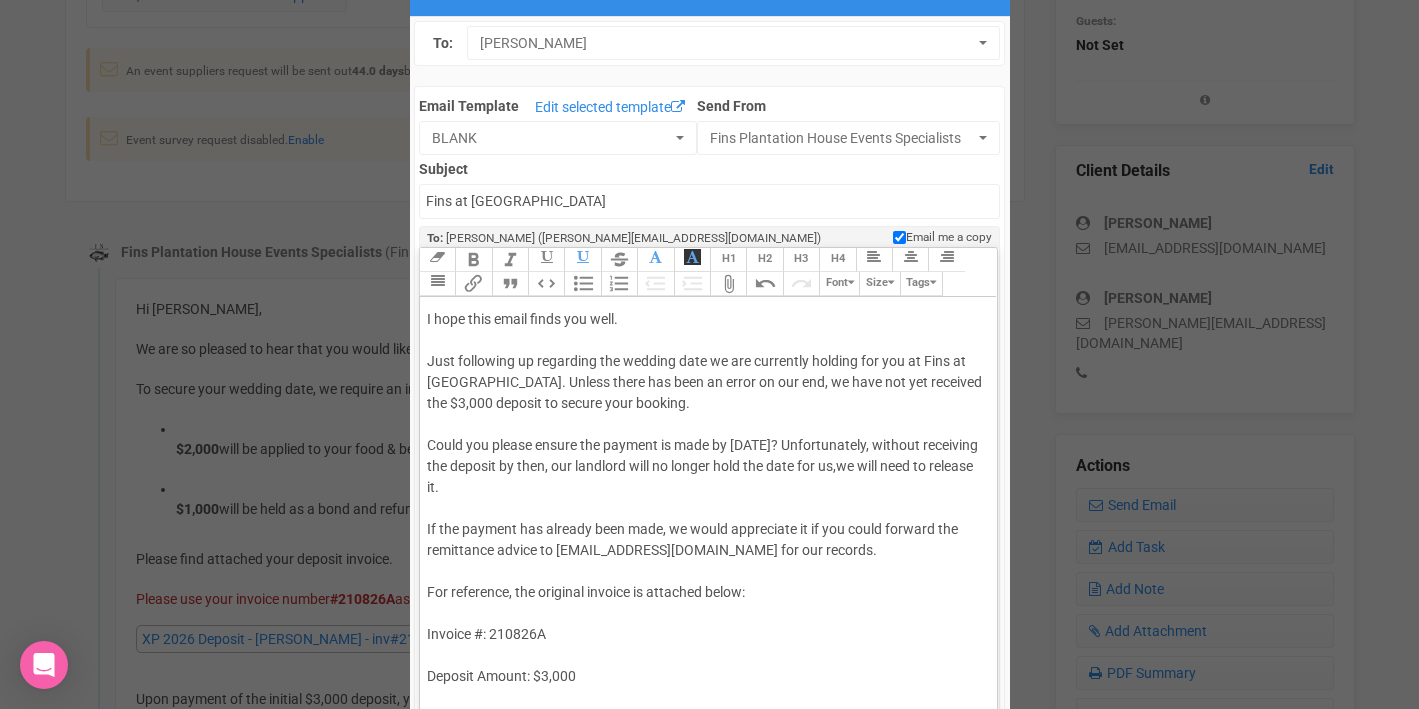scroll, scrollTop: 0, scrollLeft: 0, axis: both 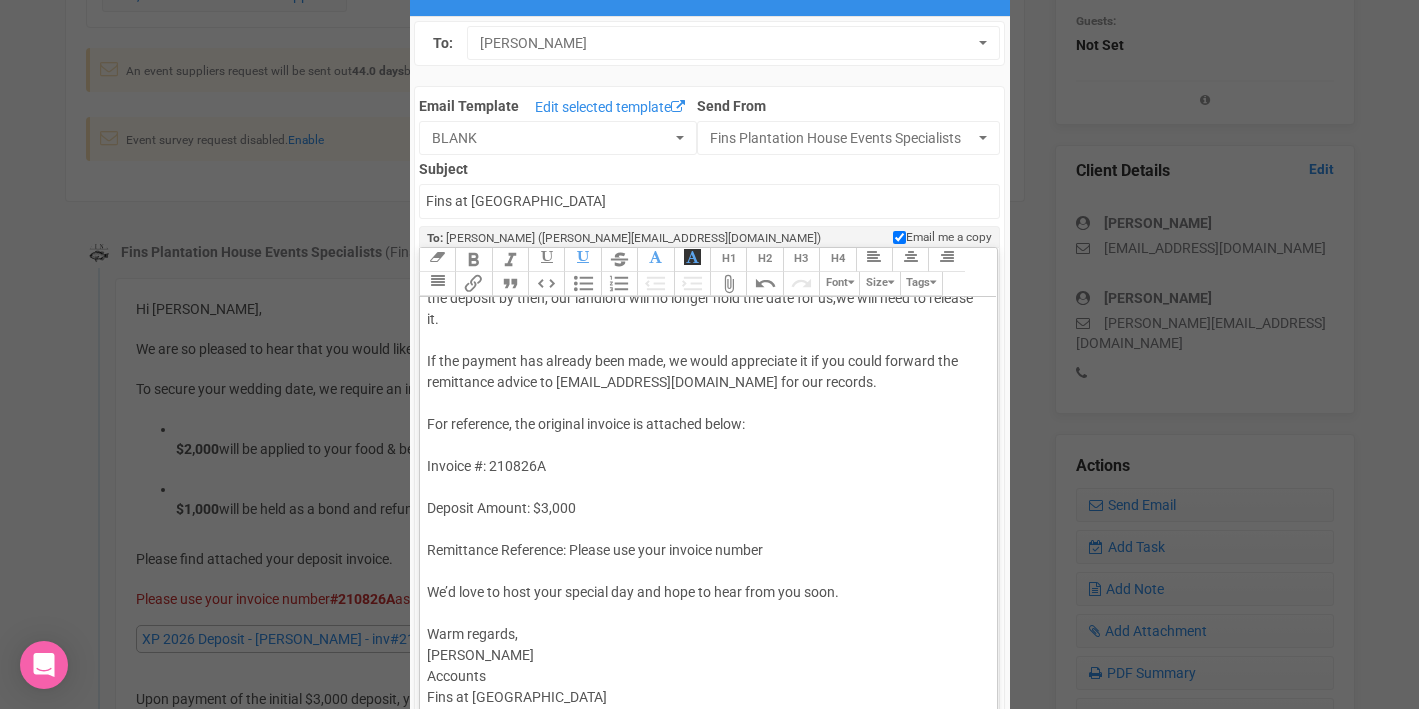 click on "Hi Tiffan, I hope this email finds you well. Just following up regarding the wedding date we are currently holding for you at Fins at Plantation House. Unless there has been an error on our end, we have not yet received the $3,000 deposit to secure your booking. Could you please ensure the payment is made by Wednesday? Unfortunately, without receiving the deposit by then, our landlord will no longer hold the date for us,  we will need to release it . If the payment has already been made, we would appreciate it if you could forward the remittance advice to events@fins.com.au for our records. For reference, the original invoice is attached below: Invoice #: 210826A Deposit Amount: $3,000 Remittance Reference: Please use your invoice number We’d love to host your special day and hope to hear from you soon. Warm regards, Florent ELINEAU Accounts Fins at Plantation House" 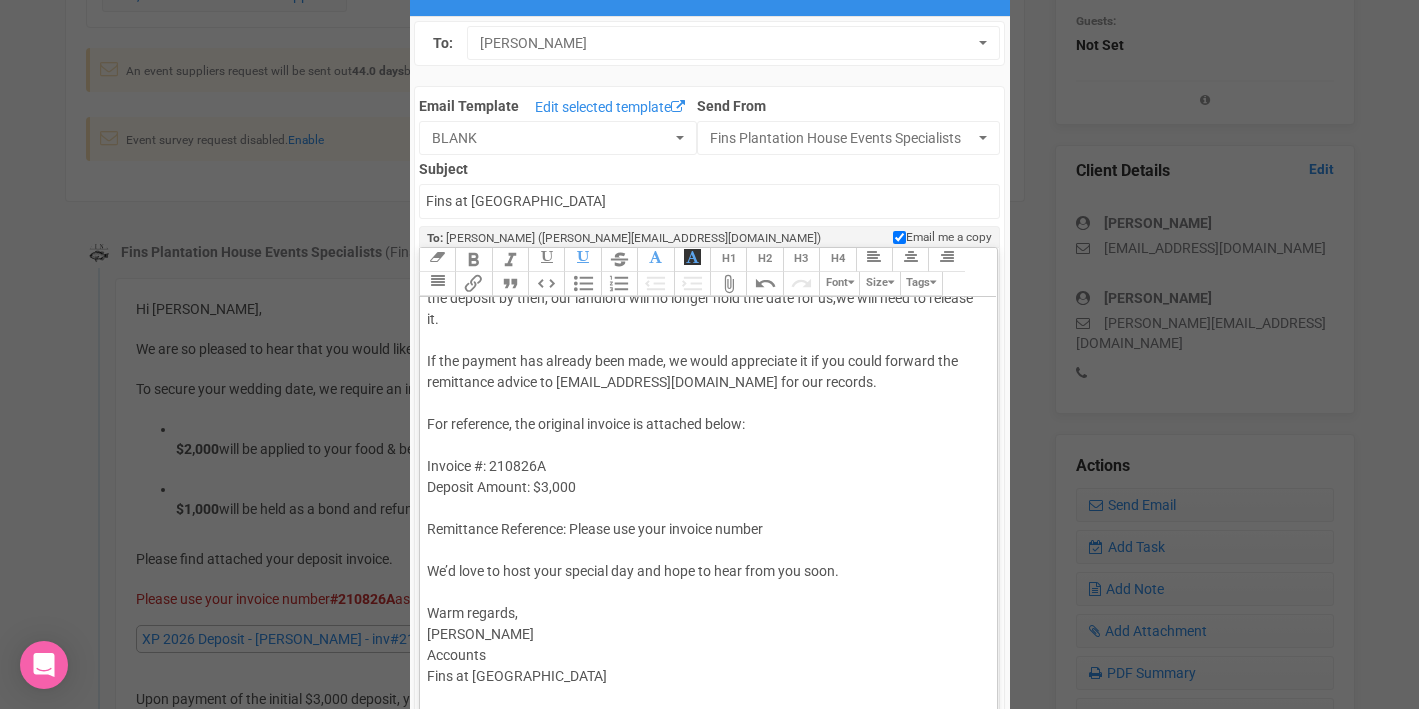 click on "Hi Tiffan, I hope this email finds you well. Just following up regarding the wedding date we are currently holding for you at Fins at Plantation House. Unless there has been an error on our end, we have not yet received the $3,000 deposit to secure your booking. Could you please ensure the payment is made by Wednesday? Unfortunately, without receiving the deposit by then, our landlord will no longer hold the date for us,  we will need to release it . If the payment has already been made, we would appreciate it if you could forward the remittance advice to events@fins.com.au for our records. For reference, the original invoice is attached below: Invoice #: 210826A Deposit Amount: $3,000 Remittance Reference: Please use your invoice number We’d love to host your special day and hope to hear from you soon. Warm regards, Florent ELINEAU Accounts Fins at Plantation House" 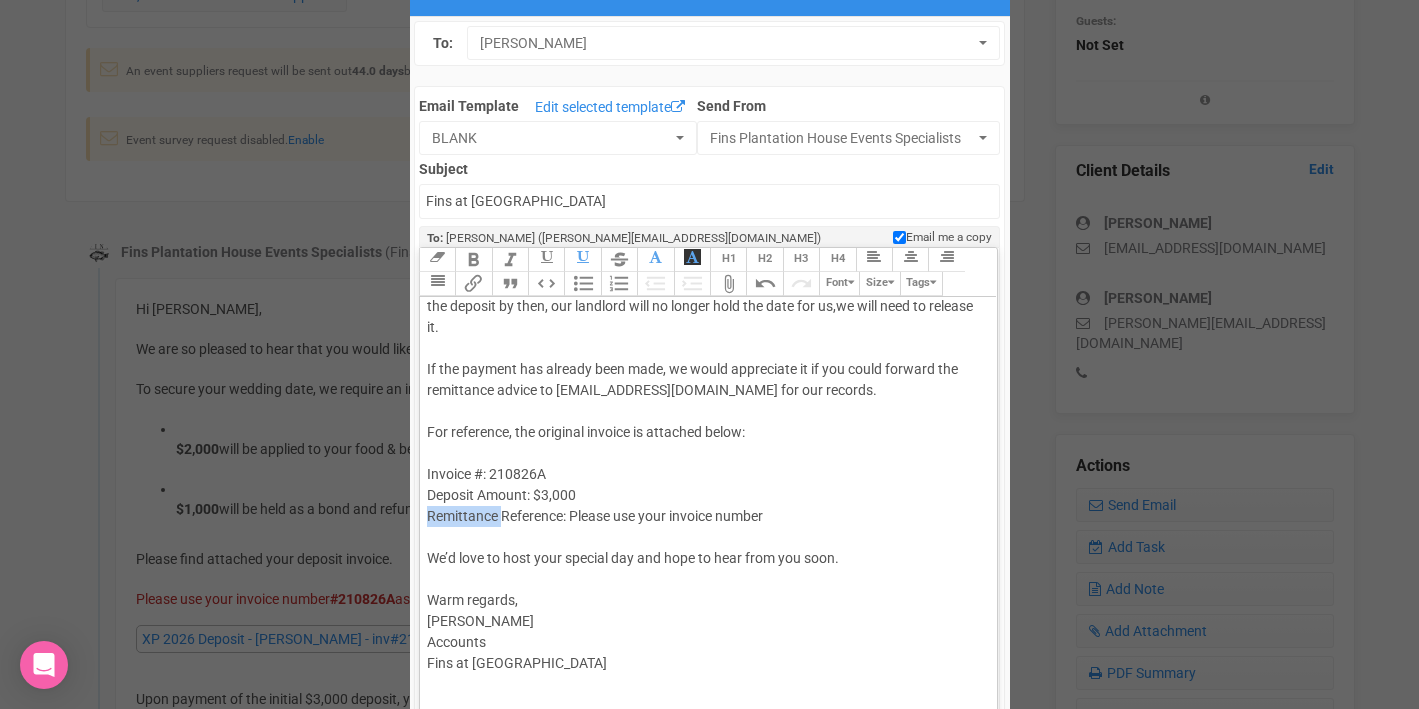 drag, startPoint x: 503, startPoint y: 518, endPoint x: 422, endPoint y: 519, distance: 81.00617 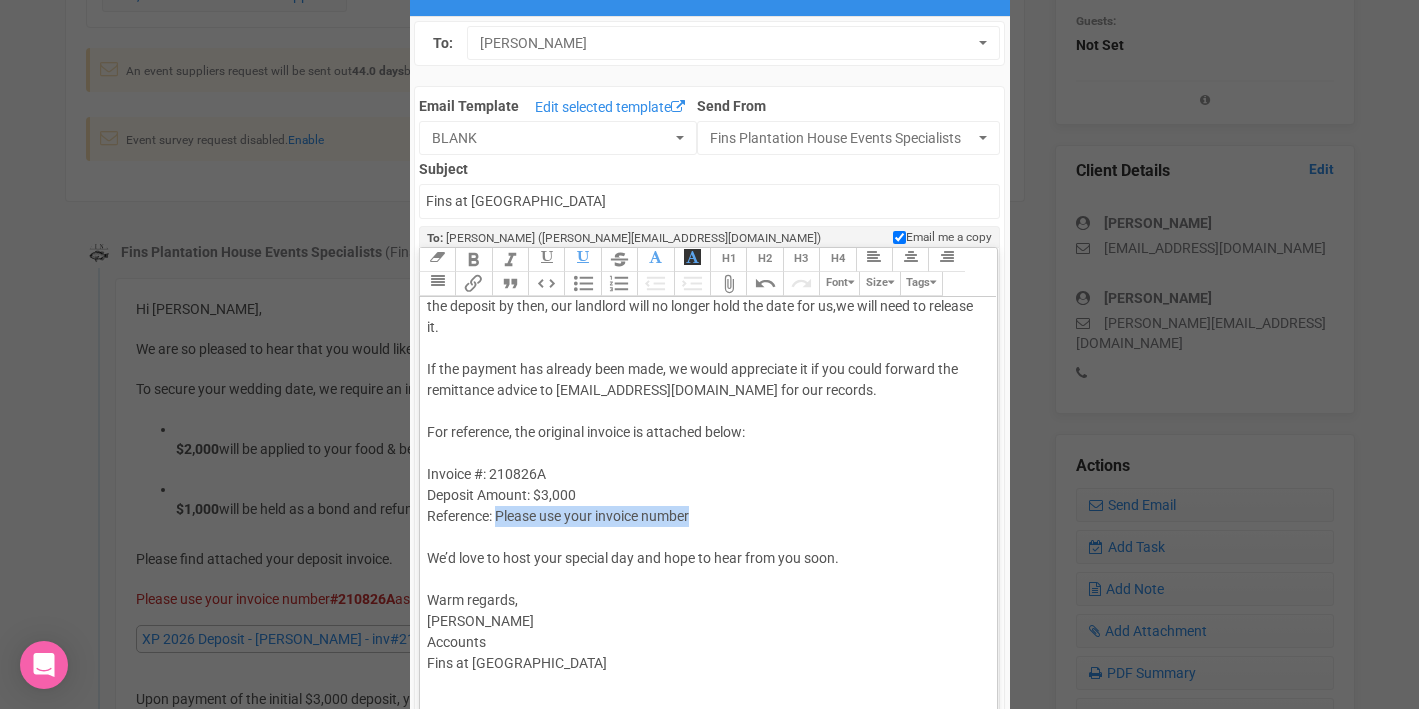 drag, startPoint x: 499, startPoint y: 518, endPoint x: 697, endPoint y: 514, distance: 198.0404 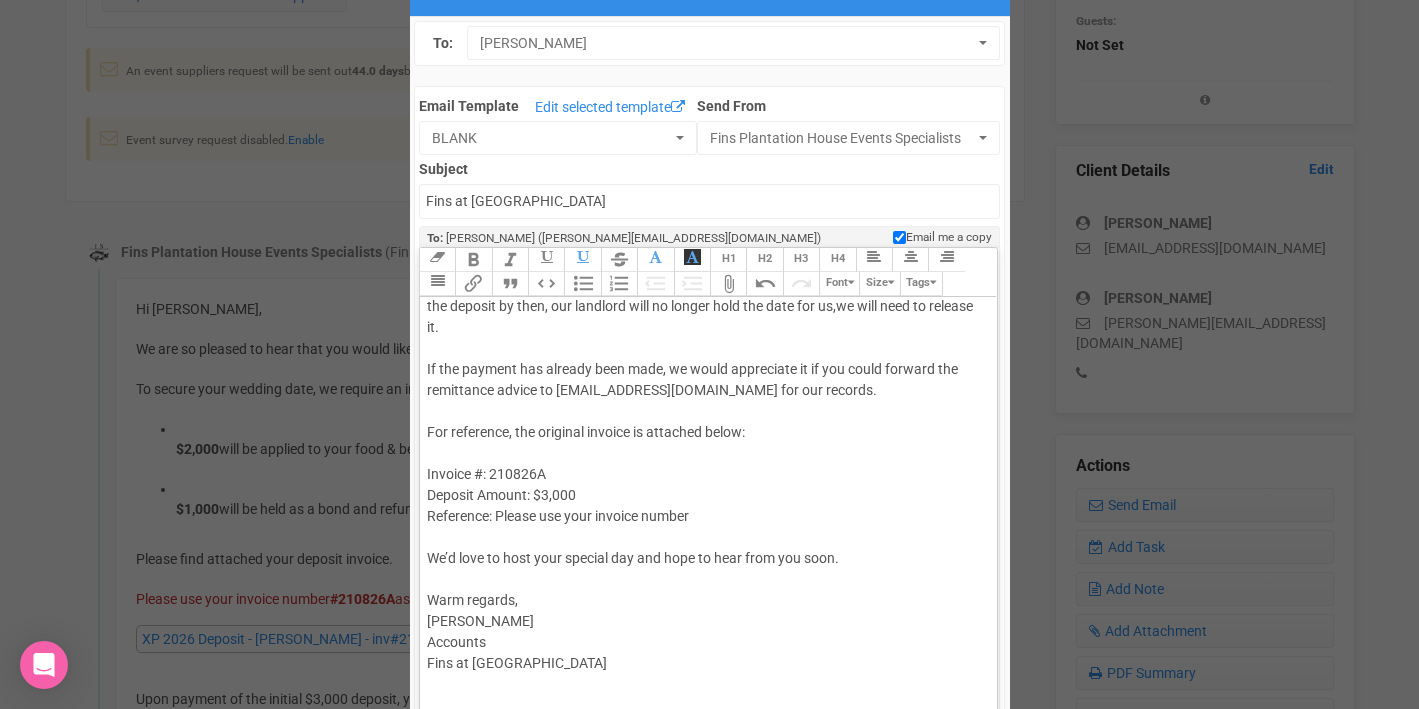 click on "Hi Tiffan, I hope this email finds you well. Just following up regarding the wedding date we are currently holding for you at Fins at Plantation House. Unless there has been an error on our end, we have not yet received the $3,000 deposit to secure your booking. Could you please ensure the payment is made by Wednesday? Unfortunately, without receiving the deposit by then, our landlord will no longer hold the date for us,  we will need to release it . If the payment has already been made, we would appreciate it if you could forward the remittance advice to events@fins.com.au for our records. For reference, the original invoice is attached below: Invoice #: 210826A Deposit Amount: $3,000 Reference: Please use your invoice number We’d love to host your special day and hope to hear from you soon. Warm regards, Florent ELINEAU Accounts Fins at Plantation House" 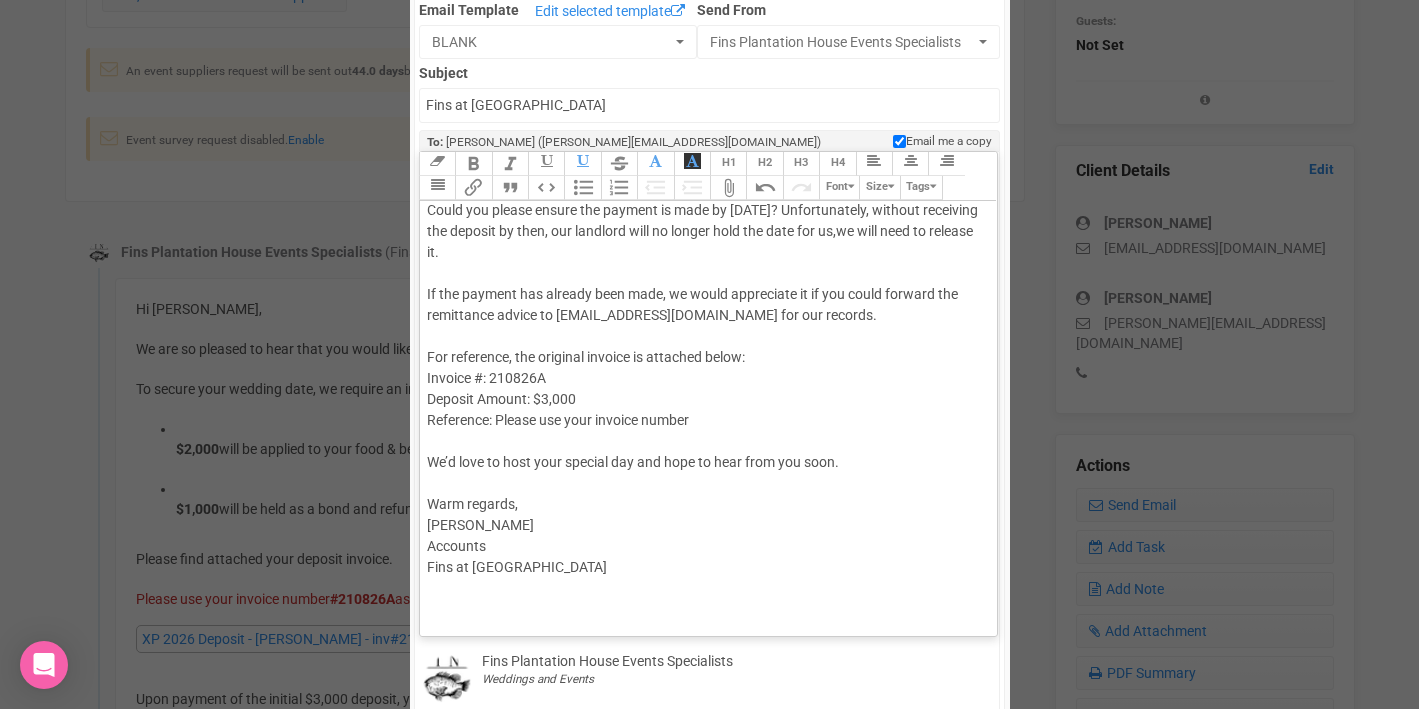 scroll, scrollTop: 176, scrollLeft: 0, axis: vertical 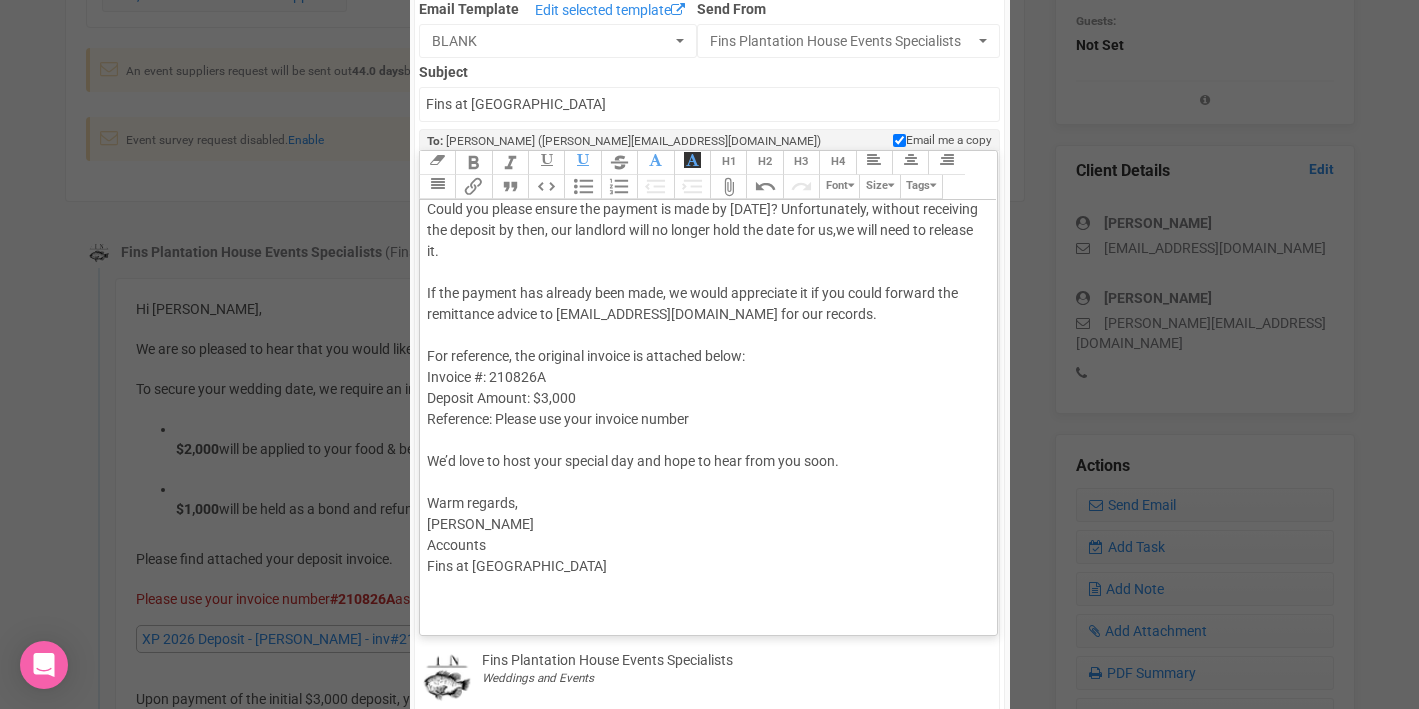 click on "Hi Tiffan, I hope this email finds you well. Just following up regarding the wedding date we are currently holding for you at Fins at Plantation House. Unless there has been an error on our end, we have not yet received the $3,000 deposit to secure your booking. Could you please ensure the payment is made by Wednesday? Unfortunately, without receiving the deposit by then, our landlord will no longer hold the date for us,  we will need to release it . If the payment has already been made, we would appreciate it if you could forward the remittance advice to events@fins.com.au for our records. For reference, the original invoice is attached below: Invoice #: 210826A Deposit Amount: $3,000 Reference: Please use your invoice number We’d love to host your special day and hope to hear from you soon. Warm regards, Florent ELINEAU Accounts Fins at Plantation House" 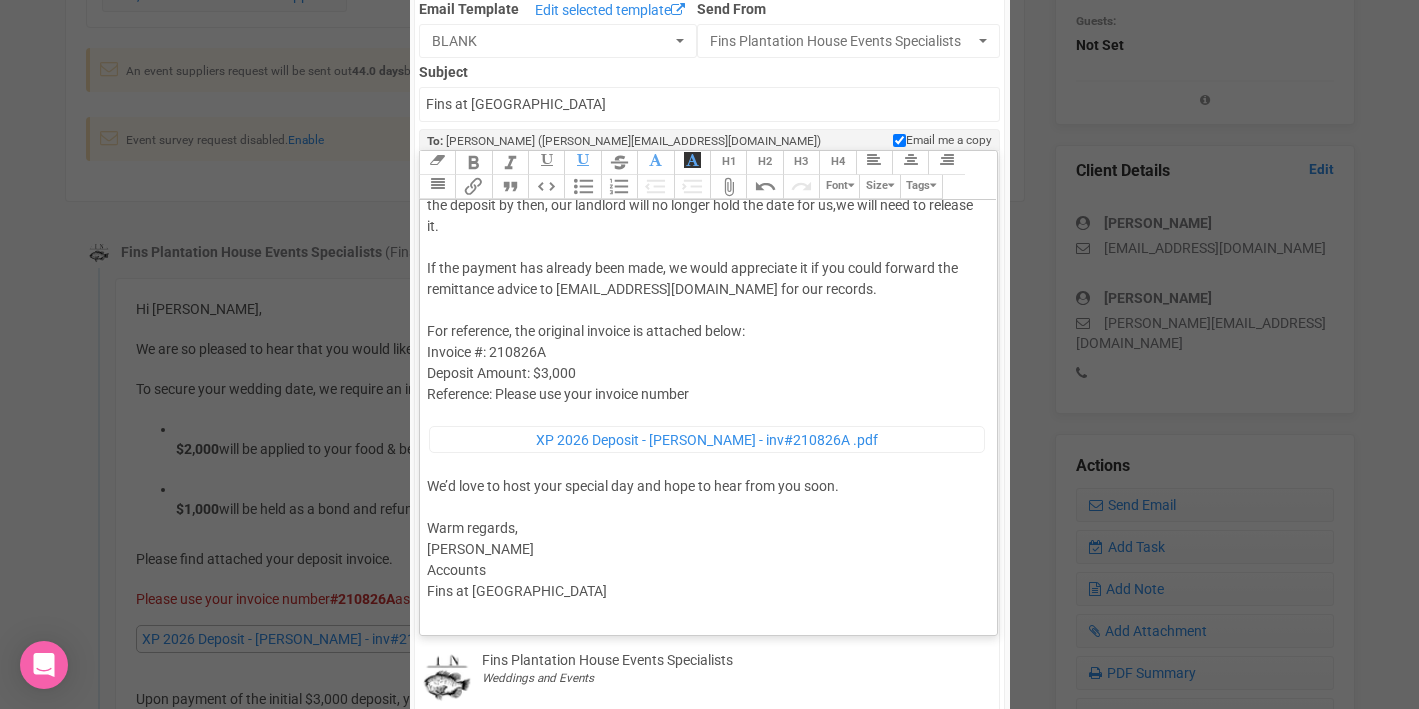 scroll, scrollTop: 226, scrollLeft: 0, axis: vertical 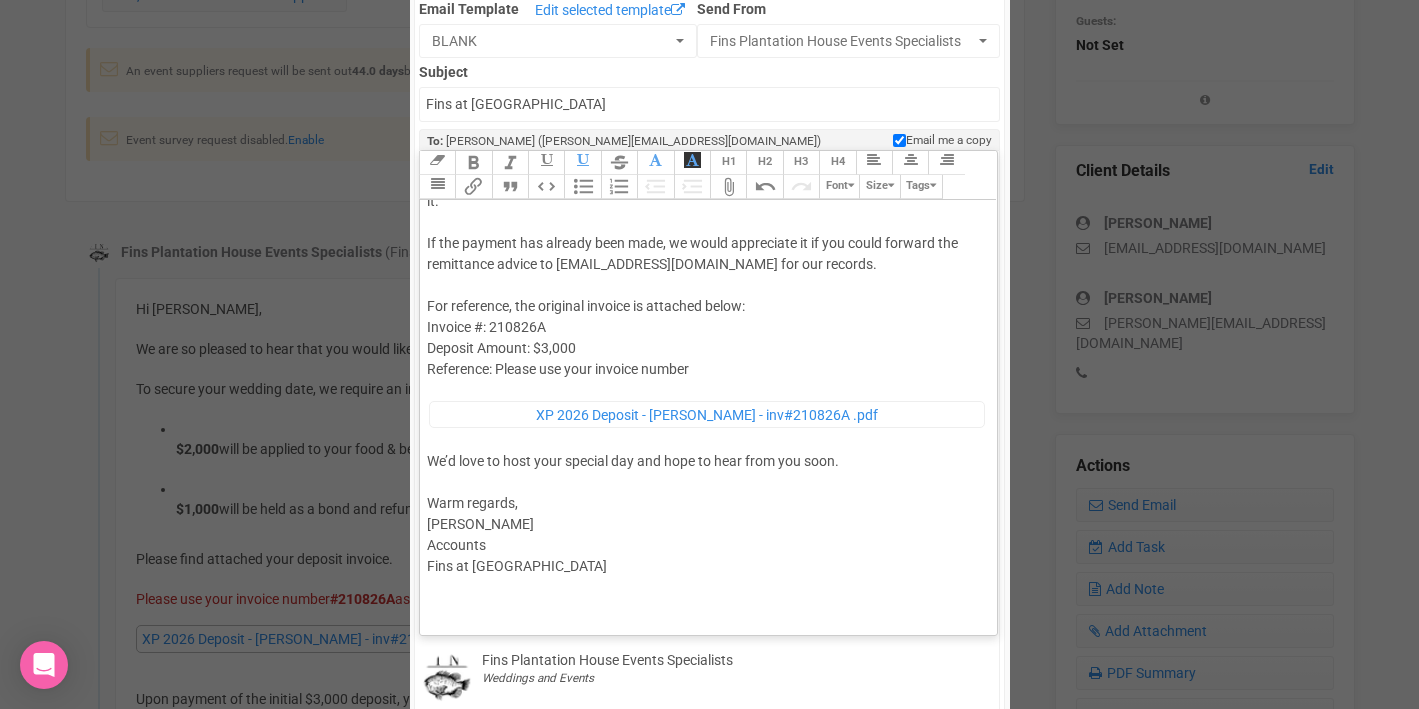 drag, startPoint x: 427, startPoint y: 548, endPoint x: 504, endPoint y: 549, distance: 77.00649 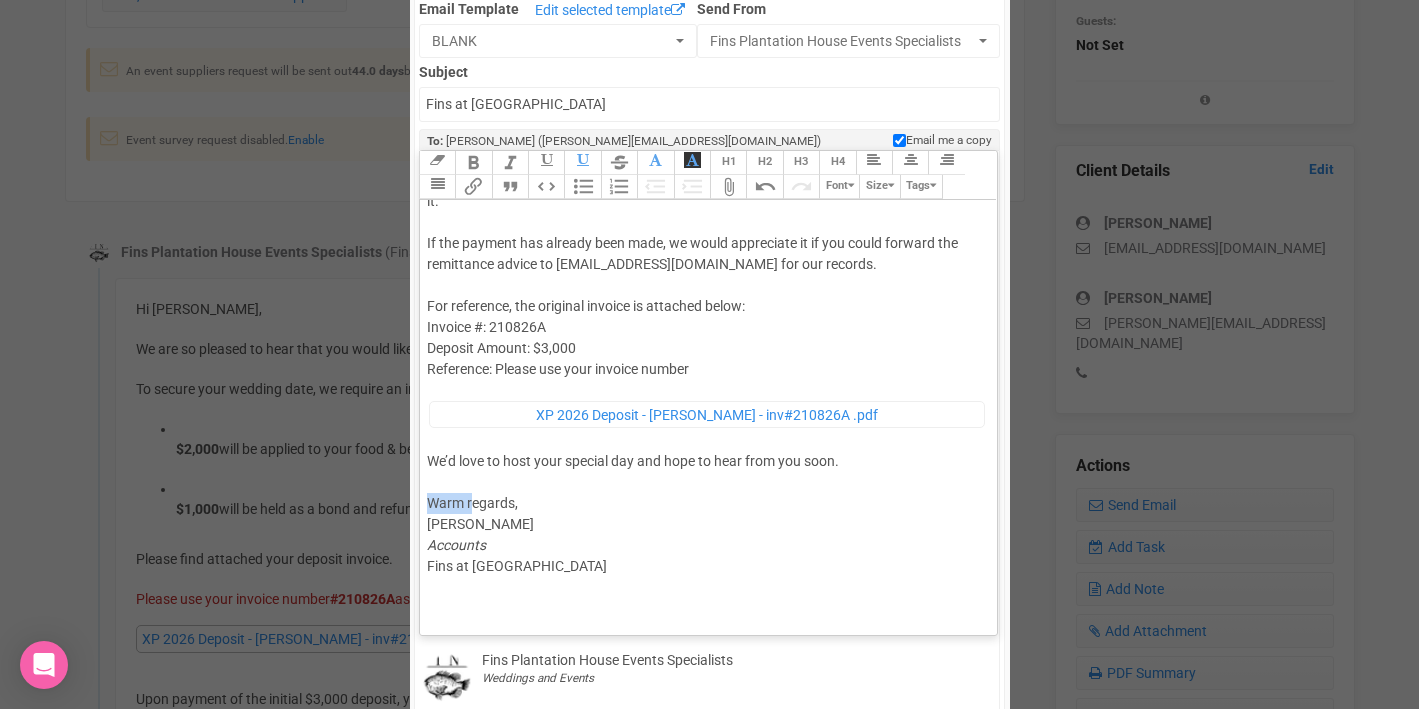 drag, startPoint x: 475, startPoint y: 499, endPoint x: 410, endPoint y: 493, distance: 65.27634 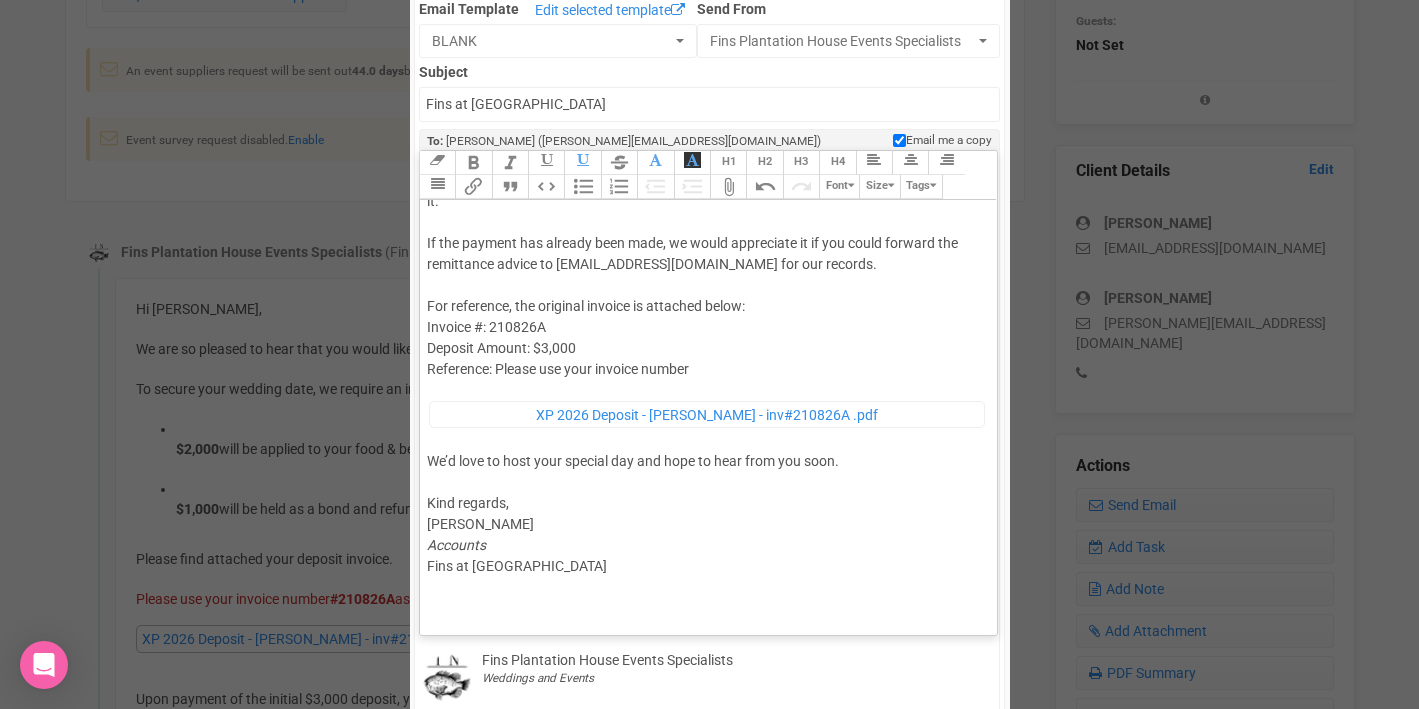 click on "Hi Tiffan, I hope this email finds you well. Just following up regarding the wedding date we are currently holding for you at Fins at Plantation House. Unless there has been an error on our end, we have not yet received the $3,000 deposit to secure your booking. Could you please ensure the payment is made by Wednesday? Unfortunately, without receiving the deposit by then, our landlord will no longer hold the date for us,  we will need to release it . If the payment has already been made, we would appreciate it if you could forward the remittance advice to events@fins.com.au for our records. For reference, the original invoice is attached below: Invoice #: 210826A Deposit Amount: $3,000 Reference: Please use your invoice number ﻿ XP 2026 Deposit - Tiffan Finn - inv#210826A .pdf ﻿ We’d love to host your special day and hope to hear from you soon. Kind regards, Florent ELINEAU Accounts Fins at Plantation House" 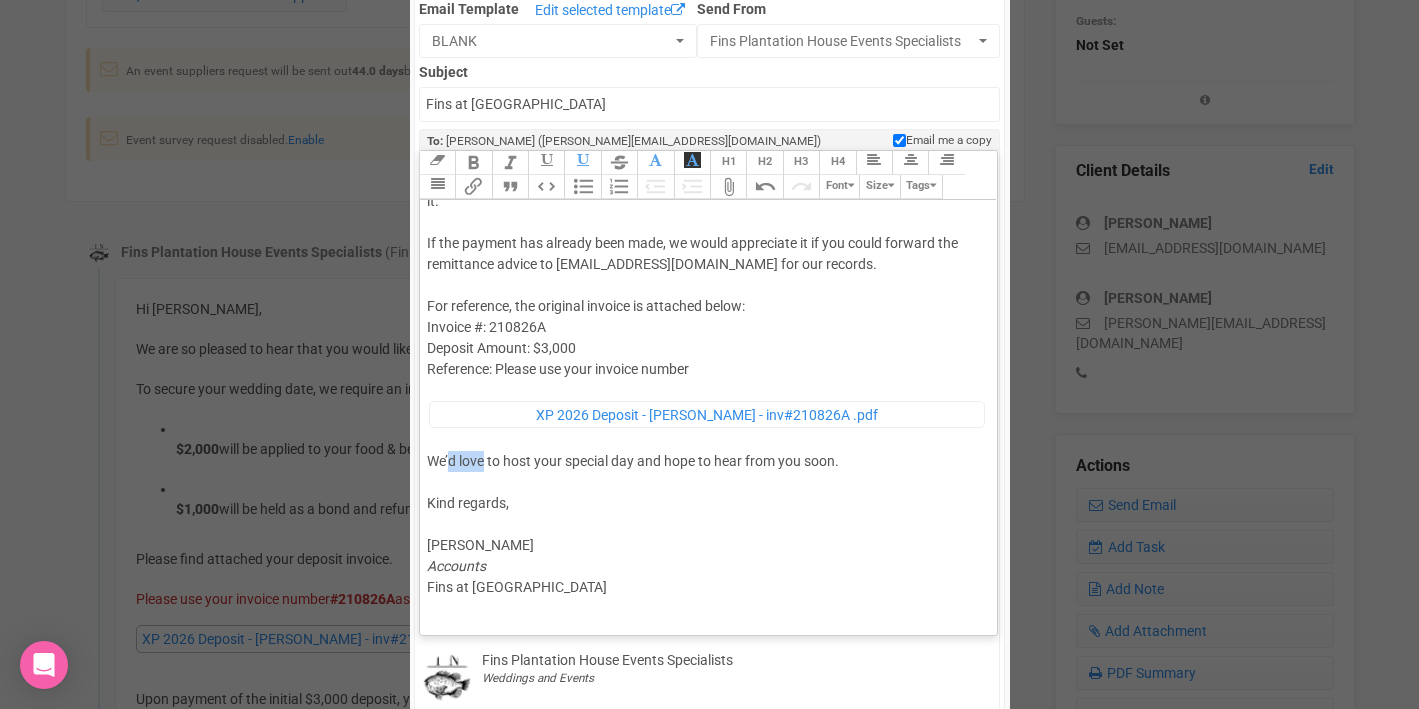 drag, startPoint x: 447, startPoint y: 461, endPoint x: 483, endPoint y: 461, distance: 36 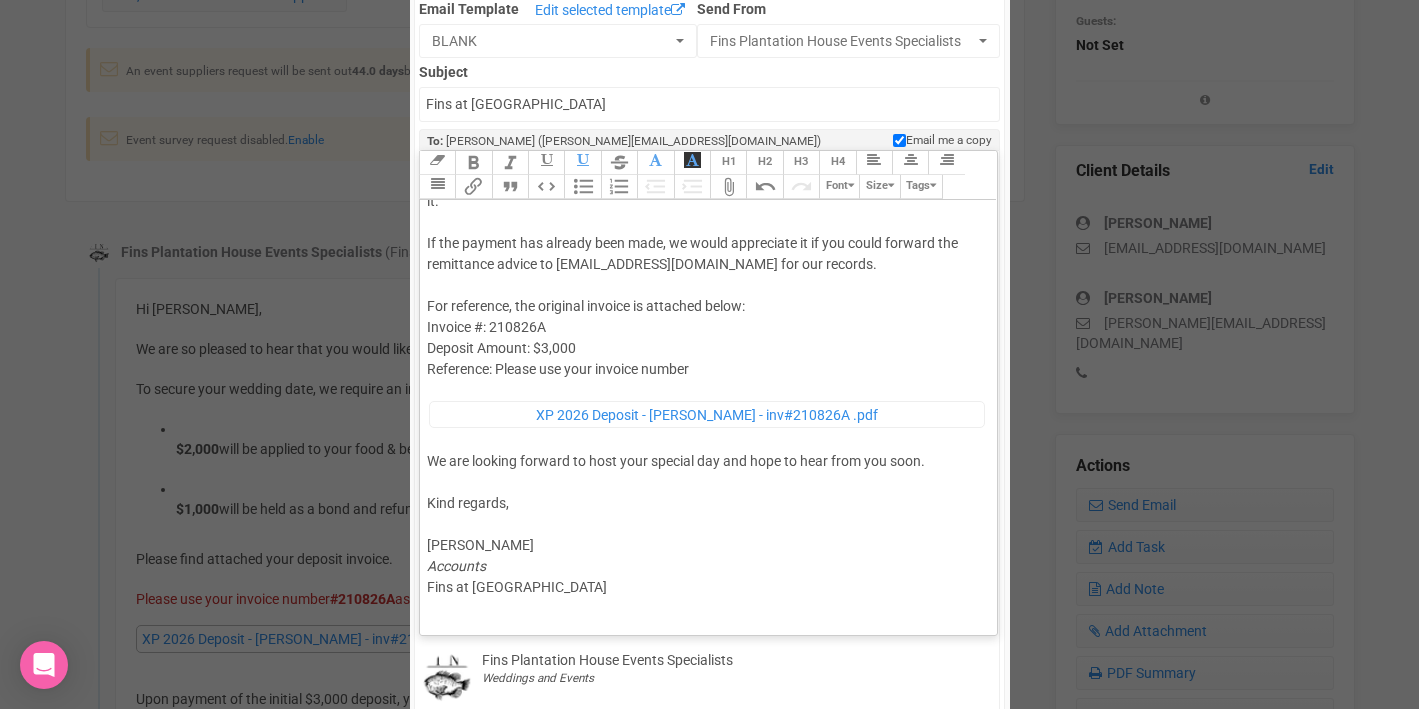 click on "Hi Tiffan, I hope this email finds you well. Just following up regarding the wedding date we are currently holding for you at Fins at Plantation House. Unless there has been an error on our end, we have not yet received the $3,000 deposit to secure your booking. Could you please ensure the payment is made by Wednesday? Unfortunately, without receiving the deposit by then, our landlord will no longer hold the date for us,  we will need to release it . If the payment has already been made, we would appreciate it if you could forward the remittance advice to events@fins.com.au for our records. For reference, the original invoice is attached below: Invoice #: 210826A Deposit Amount: $3,000 Reference: Please use your invoice number ﻿ XP 2026 Deposit - Tiffan Finn - inv#210826A .pdf ﻿ We are looking forward to host your special day and hope to hear from you soon. Kind regards, Florent ELINEAU Accounts Fins at Plantation House" 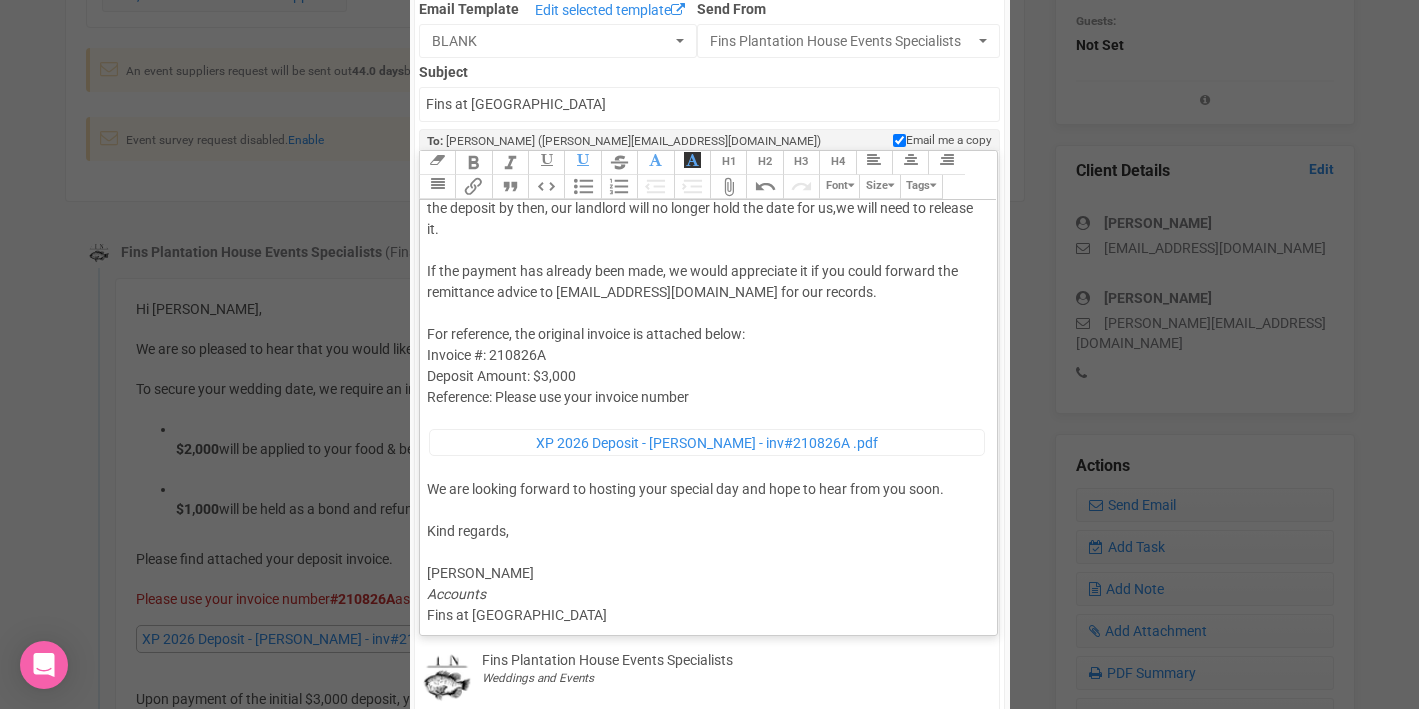scroll, scrollTop: 0, scrollLeft: 0, axis: both 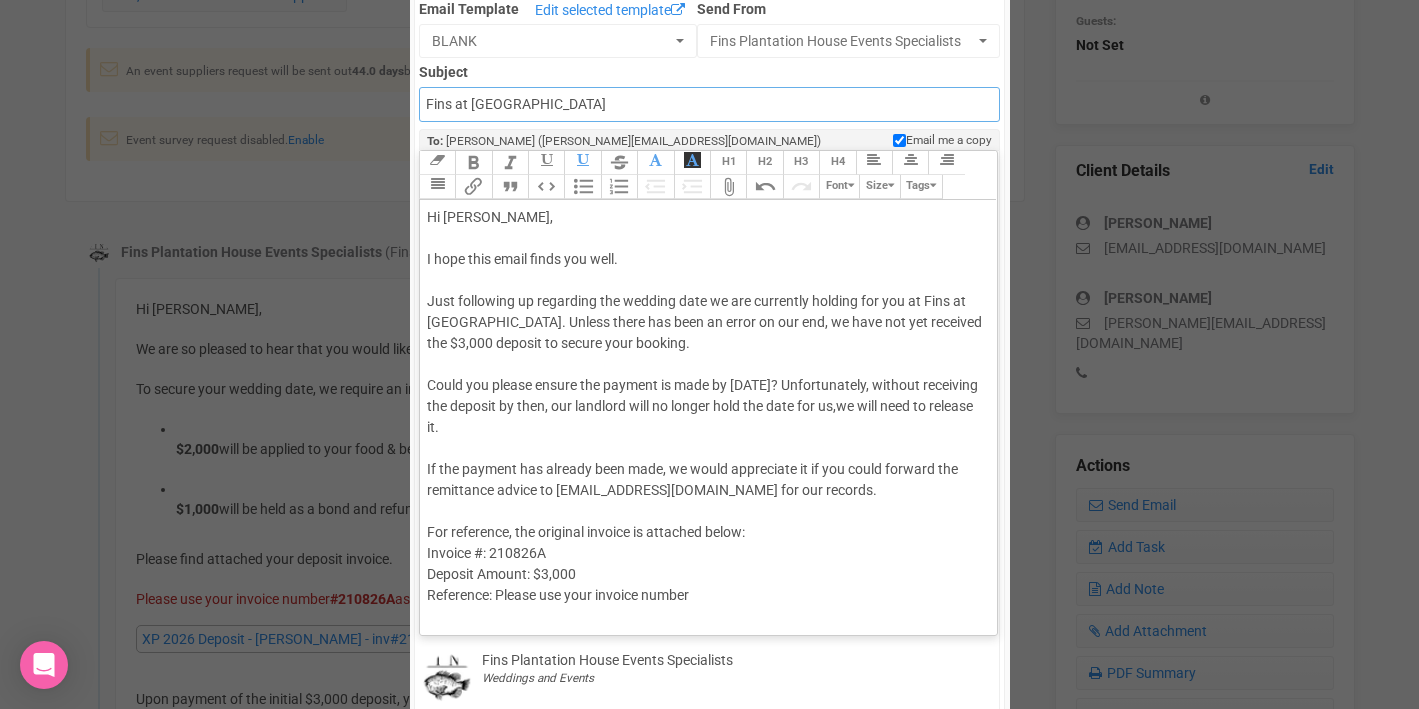drag, startPoint x: 425, startPoint y: 103, endPoint x: 646, endPoint y: 101, distance: 221.00905 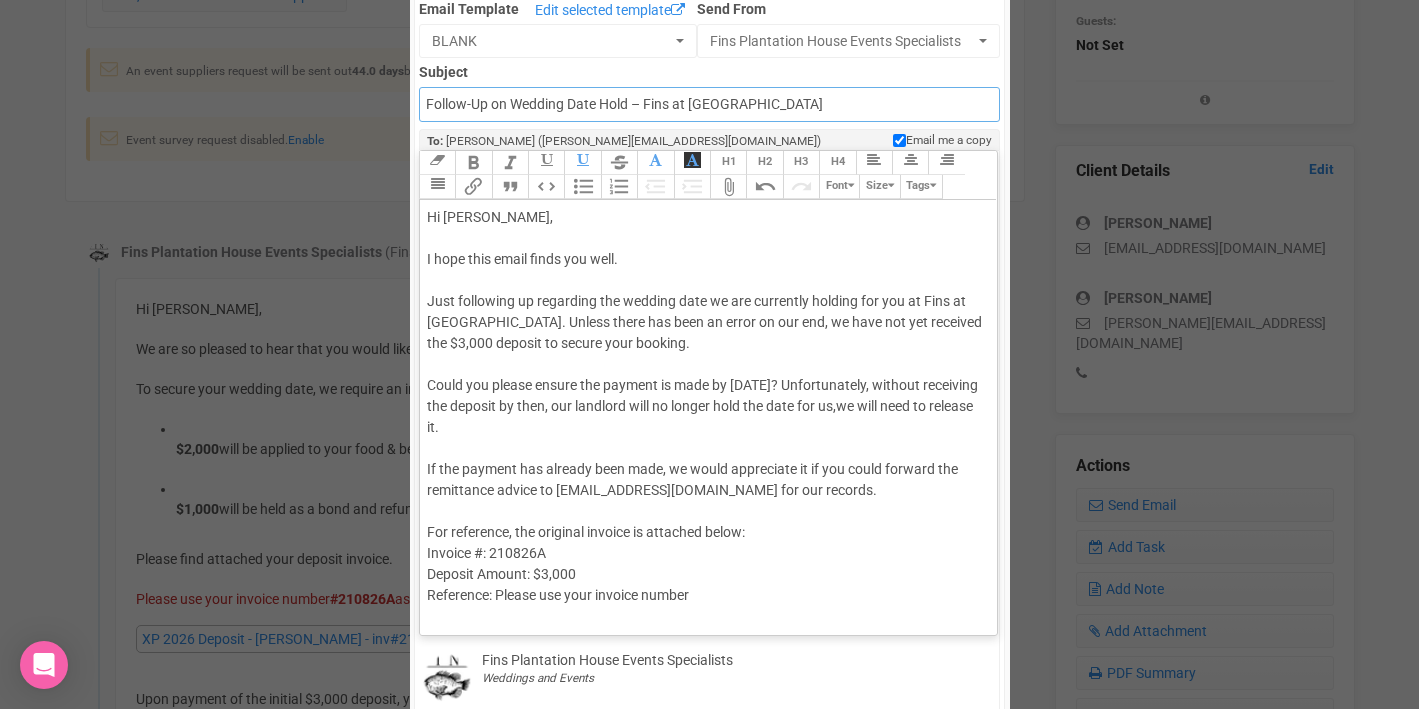 drag, startPoint x: 492, startPoint y: 106, endPoint x: 512, endPoint y: 110, distance: 20.396078 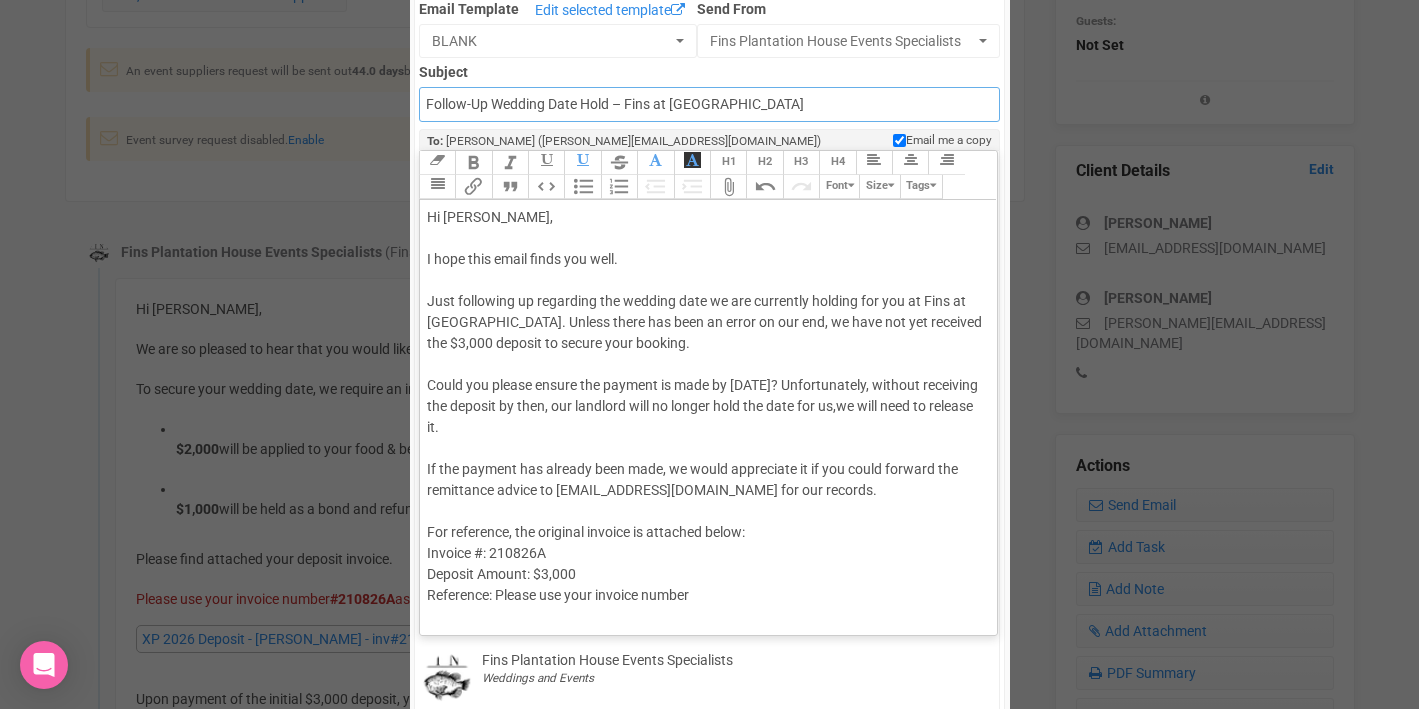 drag, startPoint x: 490, startPoint y: 103, endPoint x: 612, endPoint y: 104, distance: 122.0041 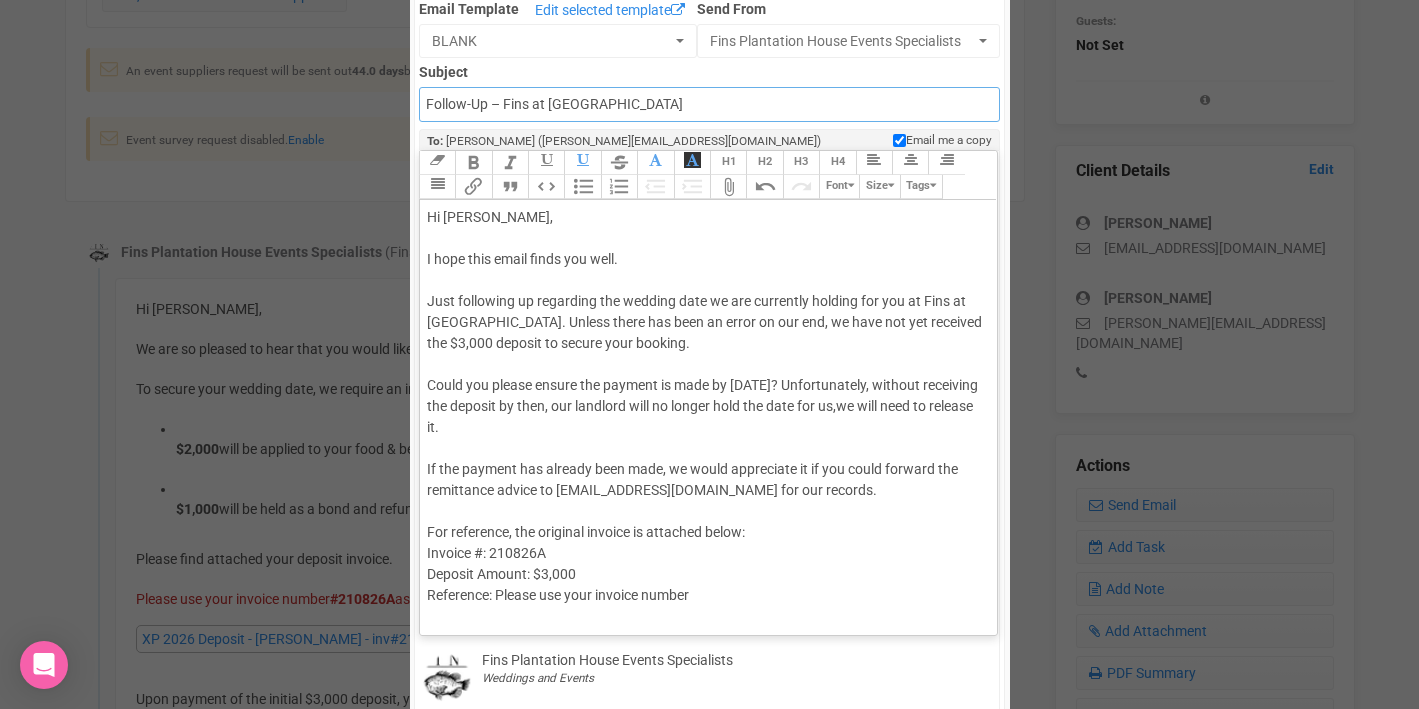 click on "Follow-Up – Fins at Plantation House" at bounding box center [709, 104] 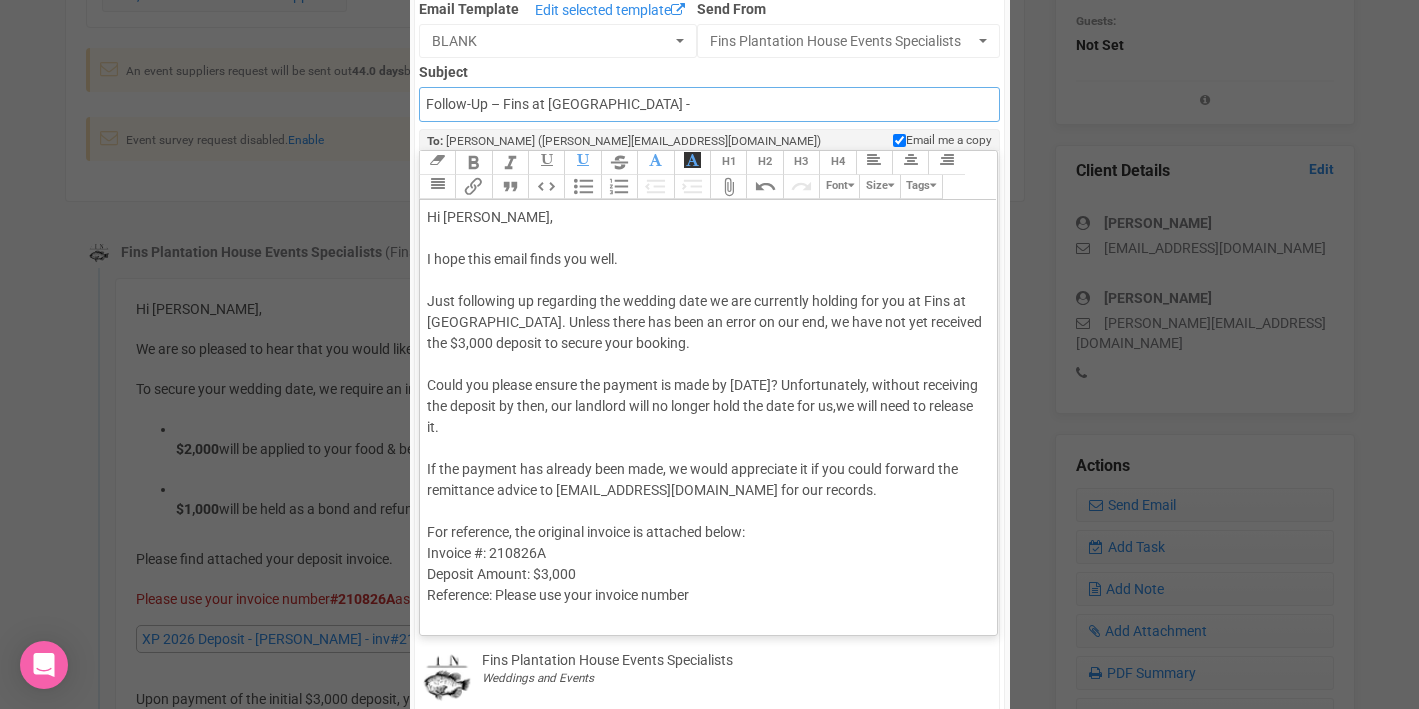 paste on "Wedding Date Hold" 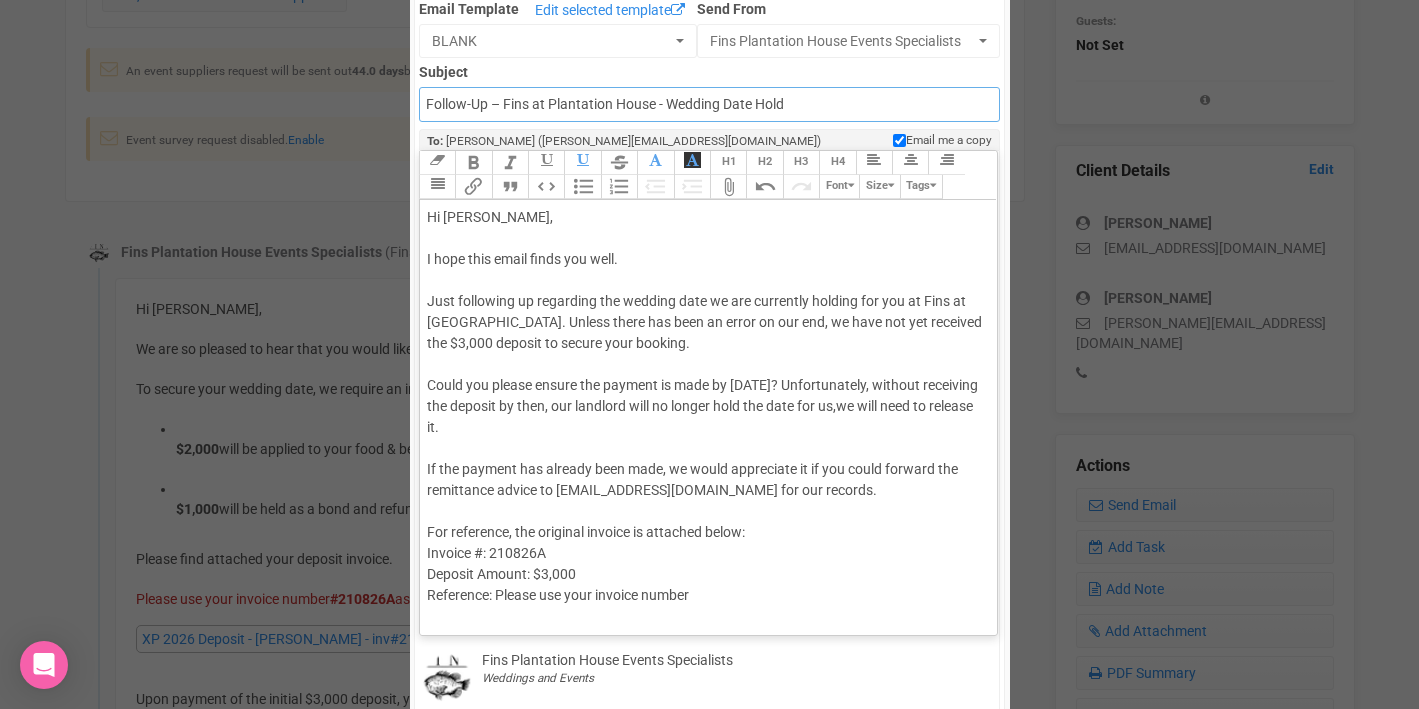 type on "Follow-Up – Fins at Plantation House - Wedding Date Hold" 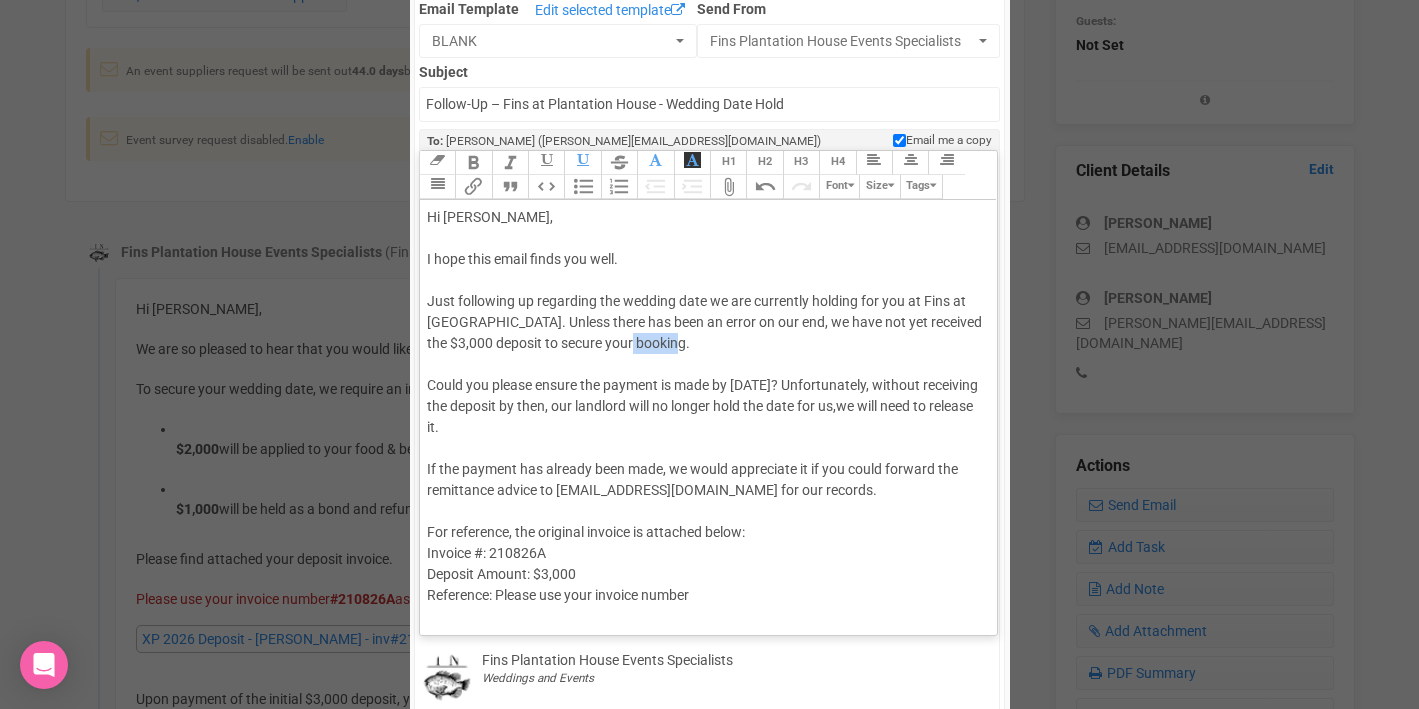 drag, startPoint x: 615, startPoint y: 342, endPoint x: 665, endPoint y: 340, distance: 50.039986 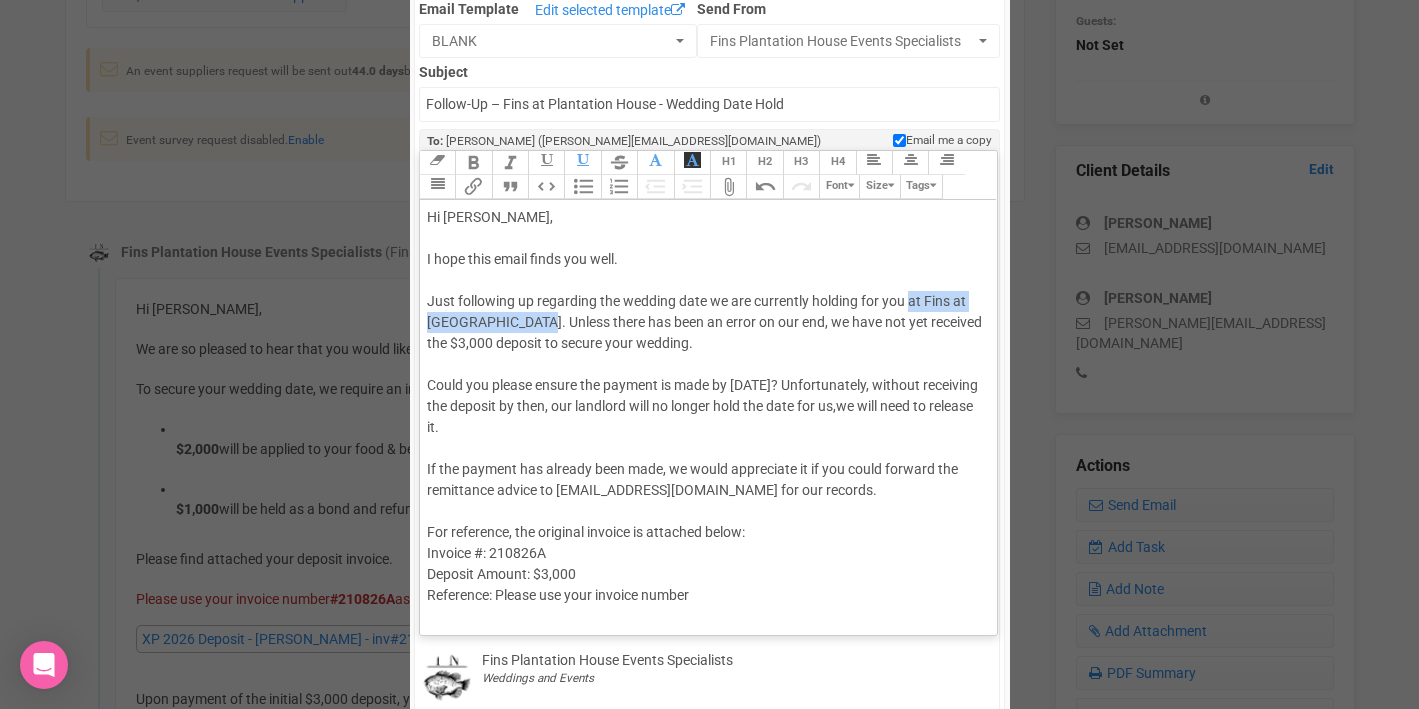 drag, startPoint x: 909, startPoint y: 301, endPoint x: 532, endPoint y: 323, distance: 377.64136 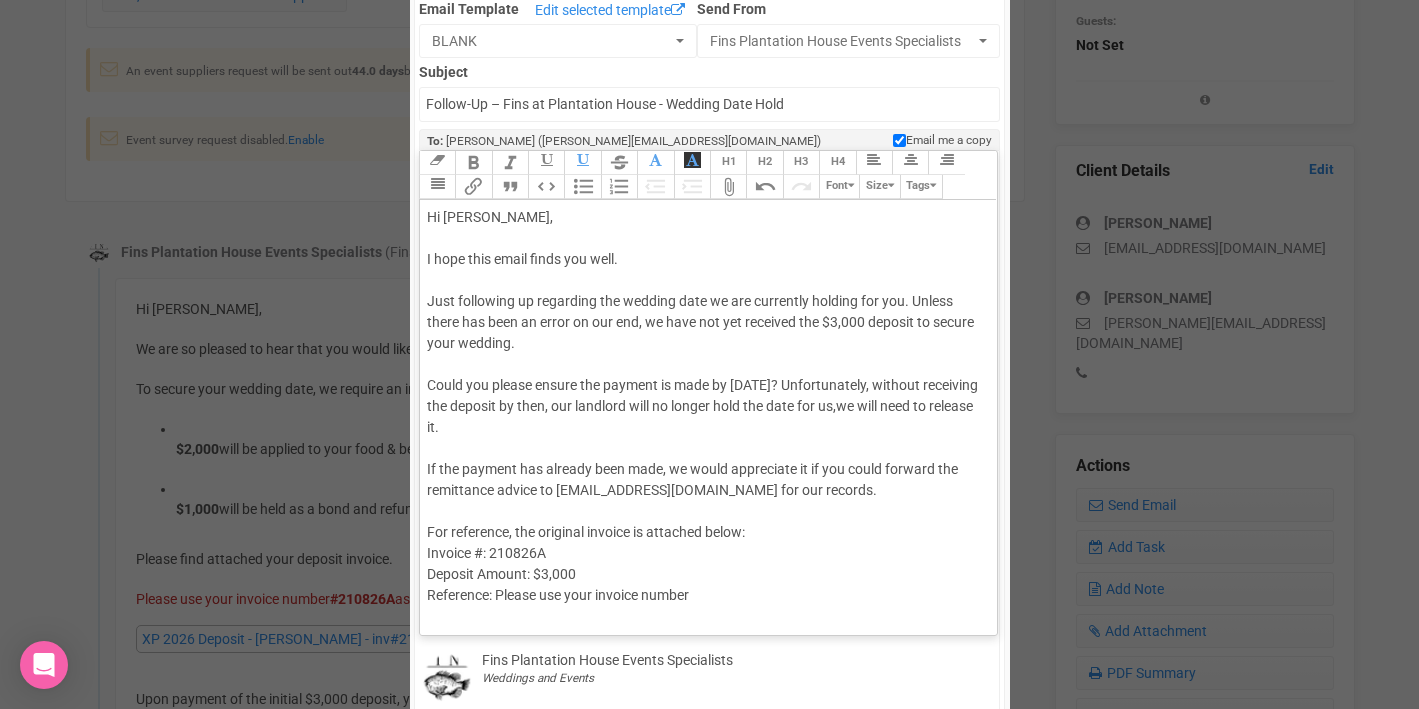click on "Hi Tiffan, I hope this email finds you well. Just following up regarding the wedding date we are currently holding for you. Unless there has been an error on our end, we have not yet received the $3,000 deposit to secure your wedding. Could you please ensure the payment is made by Wednesday? Unfortunately, without receiving the deposit by then, our landlord will no longer hold the date for us,  we will need to release it . If the payment has already been made, we would appreciate it if you could forward the remittance advice to events@fins.com.au for our records. For reference, the original invoice is attached below: Invoice #: 210826A Deposit Amount: $3,000 Reference: Please use your invoice number ﻿ XP 2026 Deposit - Tiffan Finn - inv#210826A .pdf ﻿ We are looking forward to hosting your special day and hope to hear from you soon. Kind regards, Florent ELINEAU Accounts Fins at Plantation House" 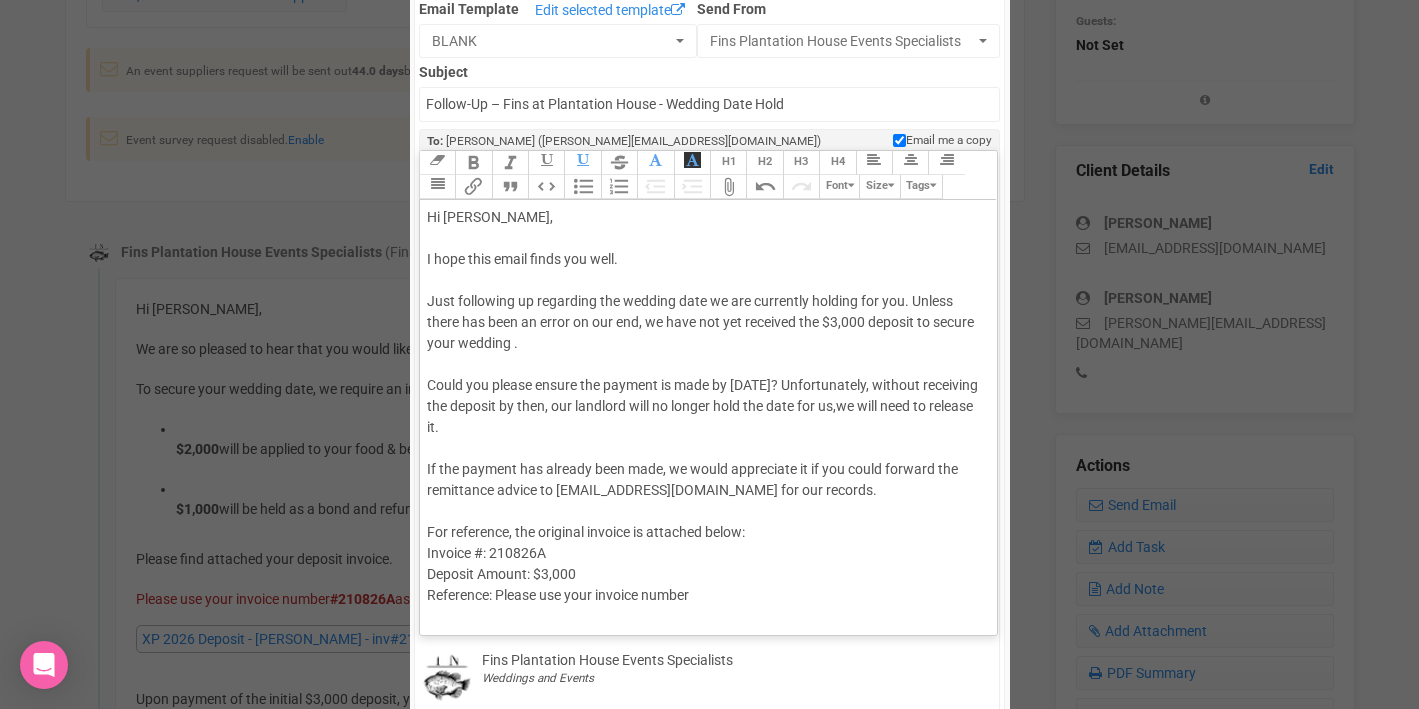 paste on "<span style="background-color: rgb(255, 255, 255); font-family: Roboto, Helvetica, Arial, sans-serif; font-size: 14px; color: rgb(85, 85, 85); text-decoration-color: initial;">at Fins at Plantation House</span>" 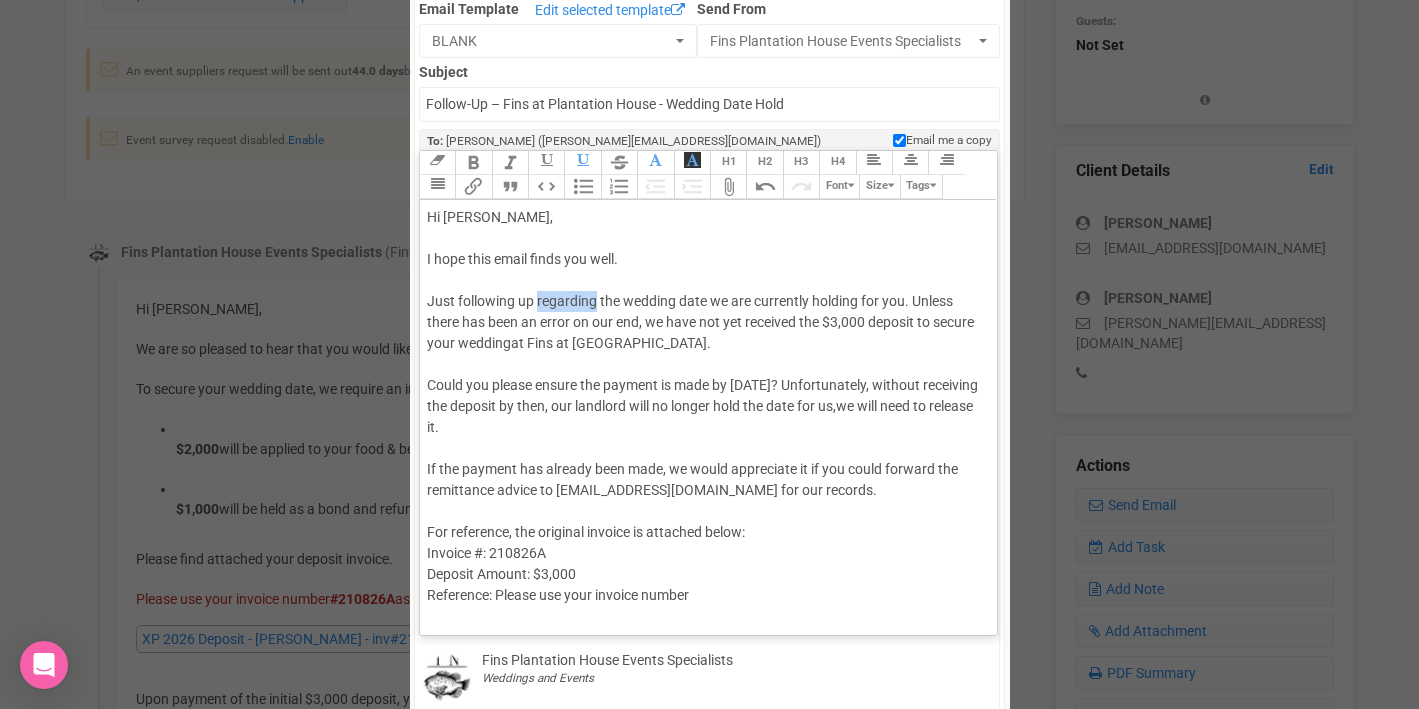 drag, startPoint x: 538, startPoint y: 299, endPoint x: 595, endPoint y: 305, distance: 57.31492 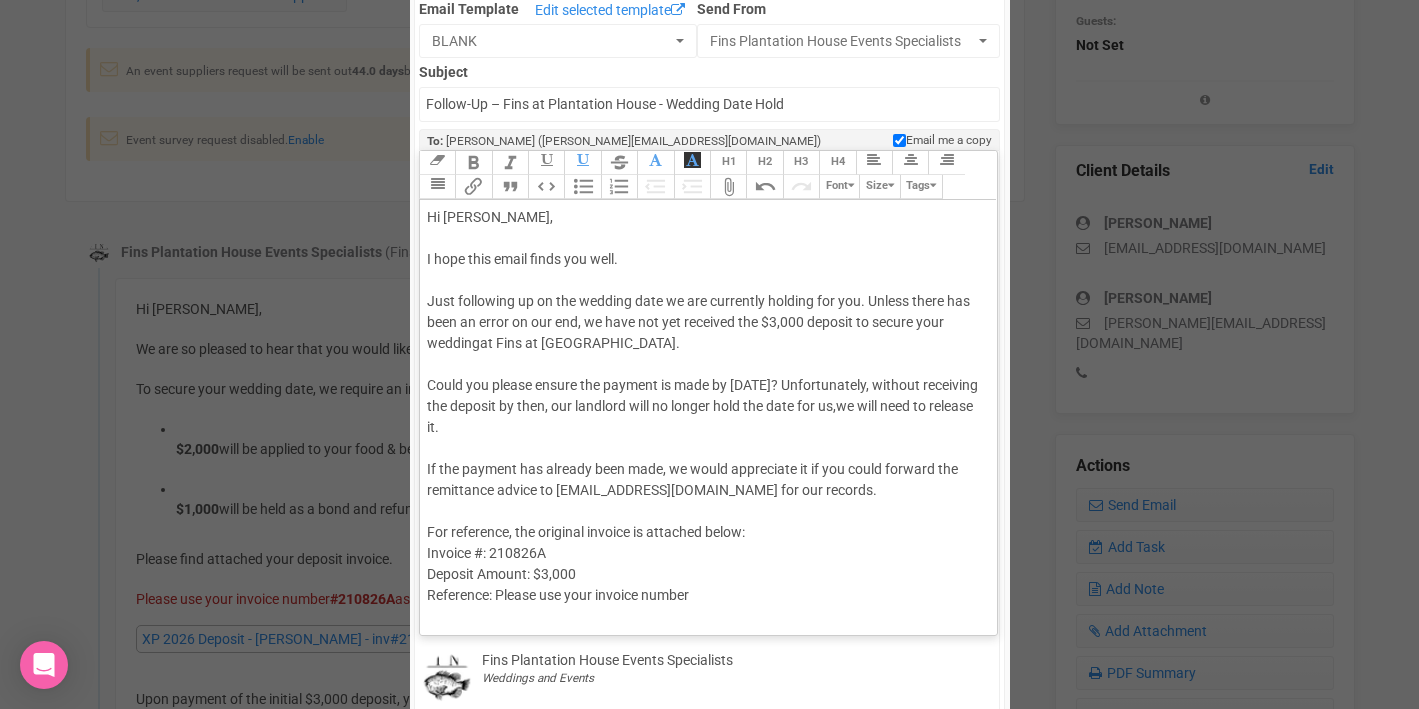 click on "Hi Tiffan, I hope this email finds you well. Just following up on the wedding date we are currently holding for you. Unless there has been an error on our end, we have not yet received the $3,000 deposit to secure your wedding  at Fins at Plantation House . Could you please ensure the payment is made by Wednesday? Unfortunately, without receiving the deposit by then, our landlord will no longer hold the date for us,  we will need to release it . If the payment has already been made, we would appreciate it if you could forward the remittance advice to events@fins.com.au for our records. For reference, the original invoice is attached below: Invoice #: 210826A Deposit Amount: $3,000 Reference: Please use your invoice number ﻿ XP 2026 Deposit - Tiffan Finn - inv#210826A .pdf ﻿ We are looking forward to hosting your special day and hope to hear from you soon. Kind regards, Florent ELINEAU Accounts Fins at Plantation House" 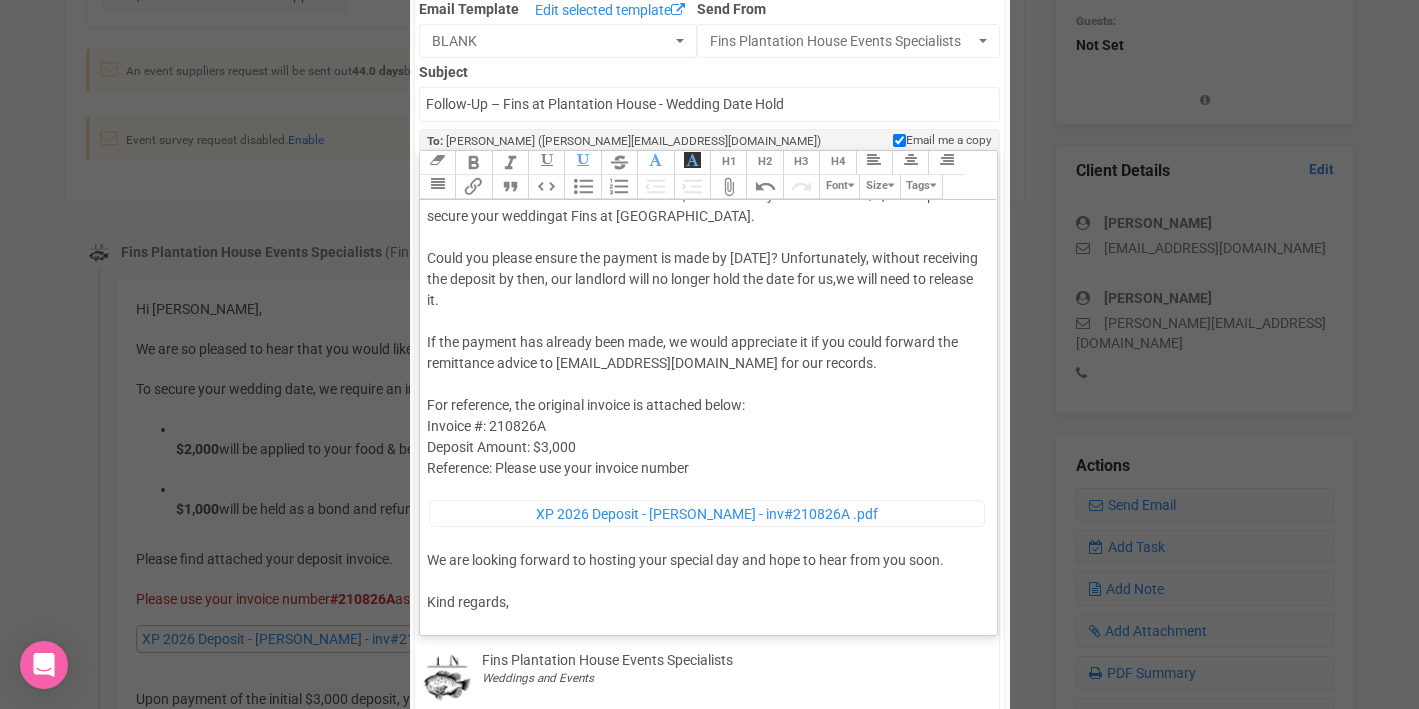 scroll, scrollTop: 130, scrollLeft: 0, axis: vertical 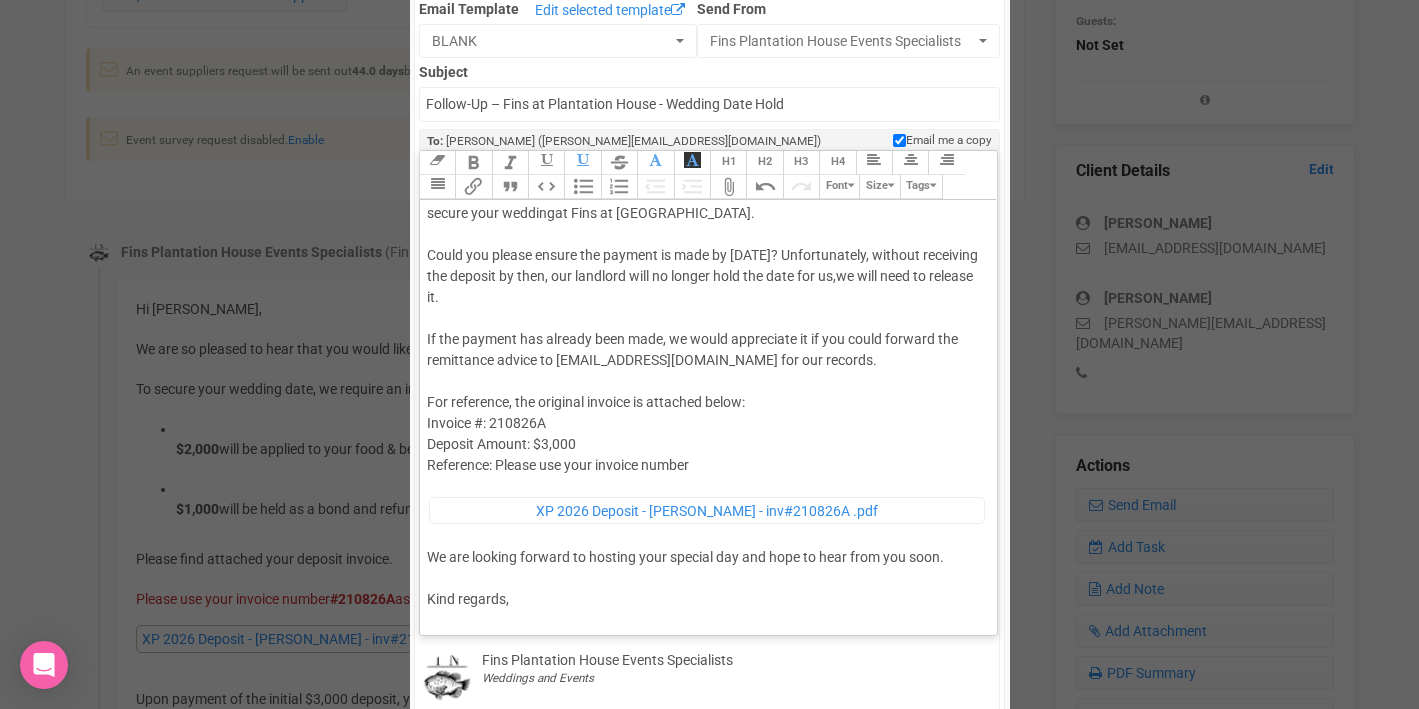 click on "Hi Tiffan, I hope this email finds you well. Just following up on the wedding date we are currently holding for you.  Unless there has been an error on our end, we have not yet received the $3,000 deposit to secure your wedding  at Fins at Plantation House . Could you please ensure the payment is made by Wednesday? Unfortunately, without receiving the deposit by then, our landlord will no longer hold the date for us,  we will need to release it . If the payment has already been made, we would appreciate it if you could forward the remittance advice to events@fins.com.au for our records. For reference, the original invoice is attached below: Invoice #: 210826A Deposit Amount: $3,000 Reference: Please use your invoice number ﻿ XP 2026 Deposit - Tiffan Finn - inv#210826A .pdf ﻿ We are looking forward to hosting your special day and hope to hear from you soon. Kind regards, Florent ELINEAU Accounts Fins at Plantation House" 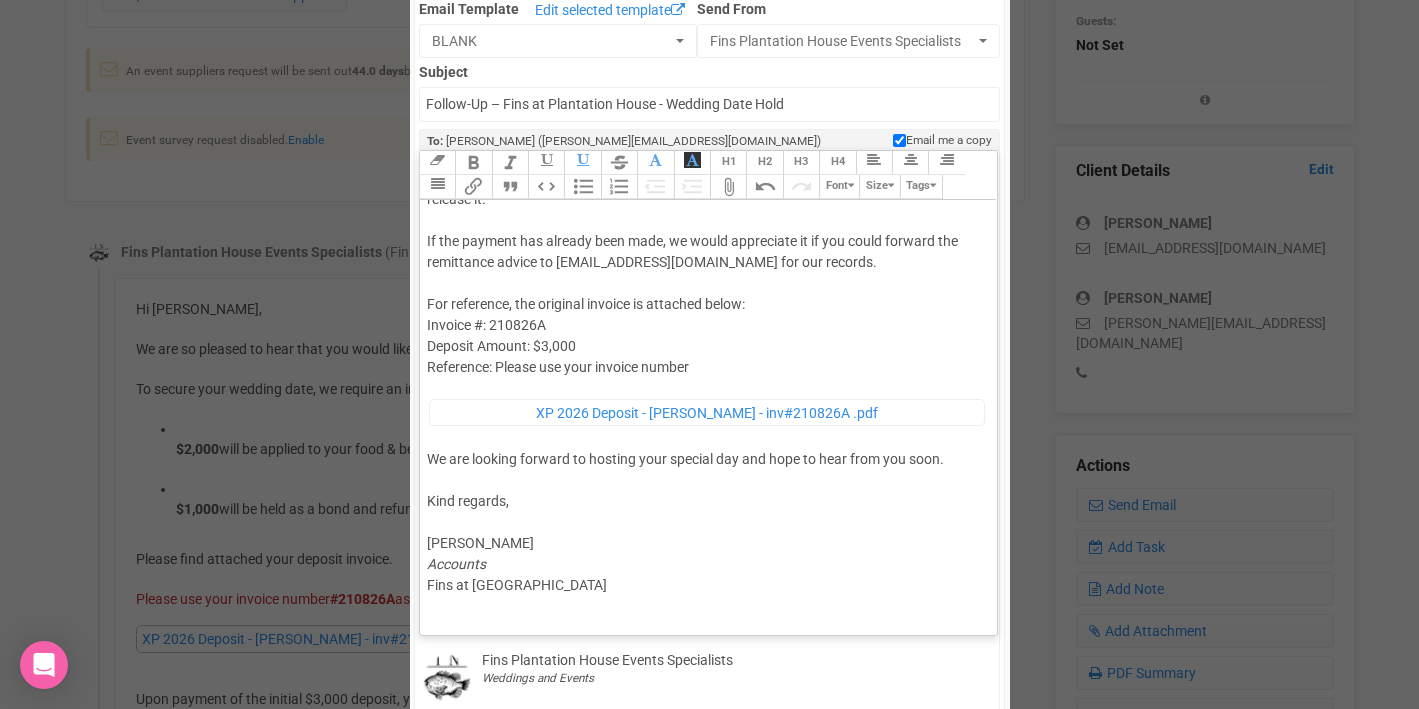 scroll, scrollTop: 247, scrollLeft: 0, axis: vertical 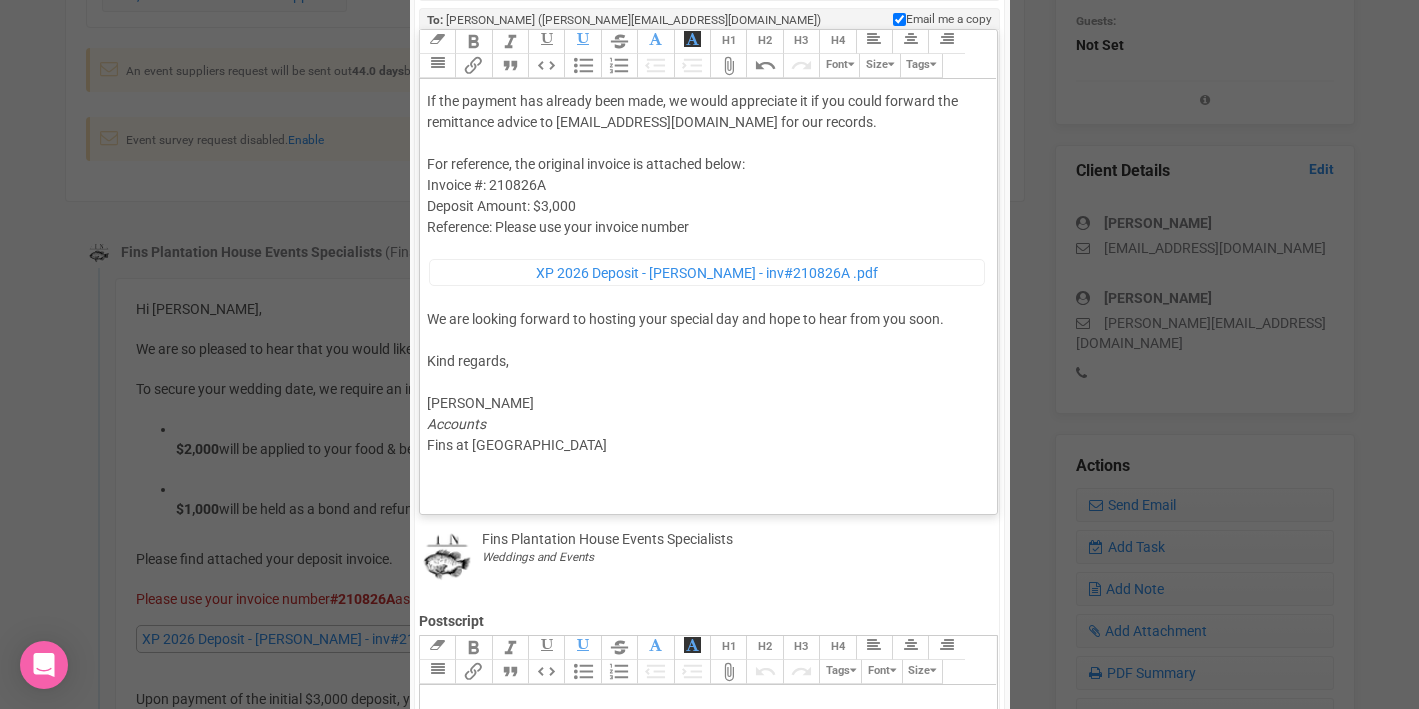 click on "Hi Tiffan, I hope this email finds you well. Just following up on the wedding date we are currently holding for you.  Unless there has been an error on our end, we have not yet received the $3,000 deposit to secure your wedding  at Fins at Plantation House . Could you please ensure the payment is made by Wednesday? Unfortunately, without receiving the deposit by then, our landlord will no longer hold the date for us and  we will need to release it . If the payment has already been made, we would appreciate it if you could forward the remittance advice to events@fins.com.au for our records. For reference, the original invoice is attached below: Invoice #: 210826A Deposit Amount: $3,000 Reference: Please use your invoice number ﻿ XP 2026 Deposit - Tiffan Finn - inv#210826A .pdf ﻿ We are looking forward to hosting your special day and hope to hear from you soon. Kind regards, Florent ELINEAU Accounts Fins at Plantation House" 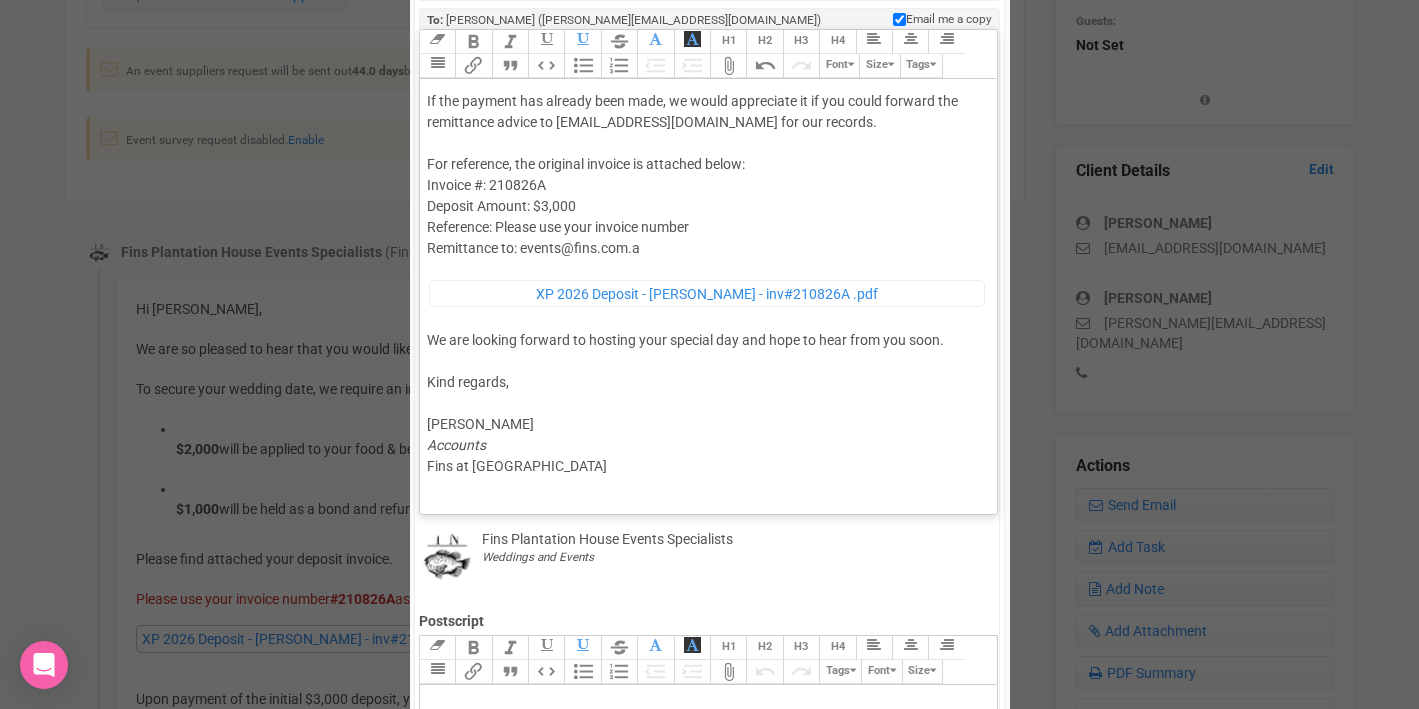type on "<div>Hi Tiffan,<br><br>I hope this email finds you well.<br><br>Just following up on the wedding date we are currently holding for you. <br>Unless there has been an error on our end, we have not yet received the $3,000 deposit to secure your wedding <span style="background-color: rgb(255, 255, 255); font-family: Roboto, Helvetica, Arial, sans-serif; font-size: 14px; color: rgb(85, 85, 85); text-decoration-color: initial;">at Fins at Plantation House</span>.<br><br>Could you please ensure the payment is made by Wednesday? Unfortunately, without receiving the deposit by then, our landlord will no longer hold the date for us and <span style="background-color: rgb(255, 255, 255); font-family: Roboto, Helvetica, Arial, sans-serif; font-size: 14px; color: rgb(85, 85, 85); text-decoration-color: initial;">we will need to release it</span>.<br><br>If the payment has already been made, we would appreciate it if you could forward the remittance advice to events@fins.com.au for our records.<br><br>For reference, the ..." 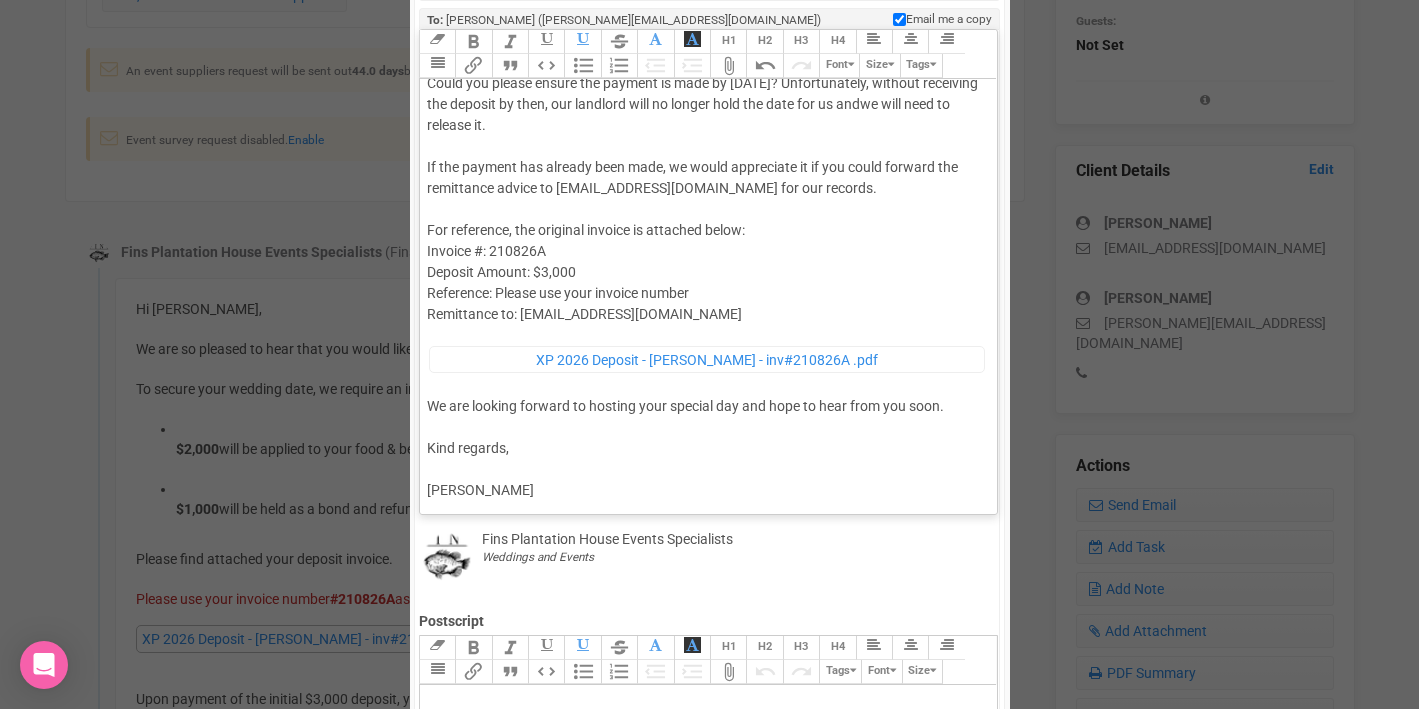 scroll, scrollTop: 182, scrollLeft: 0, axis: vertical 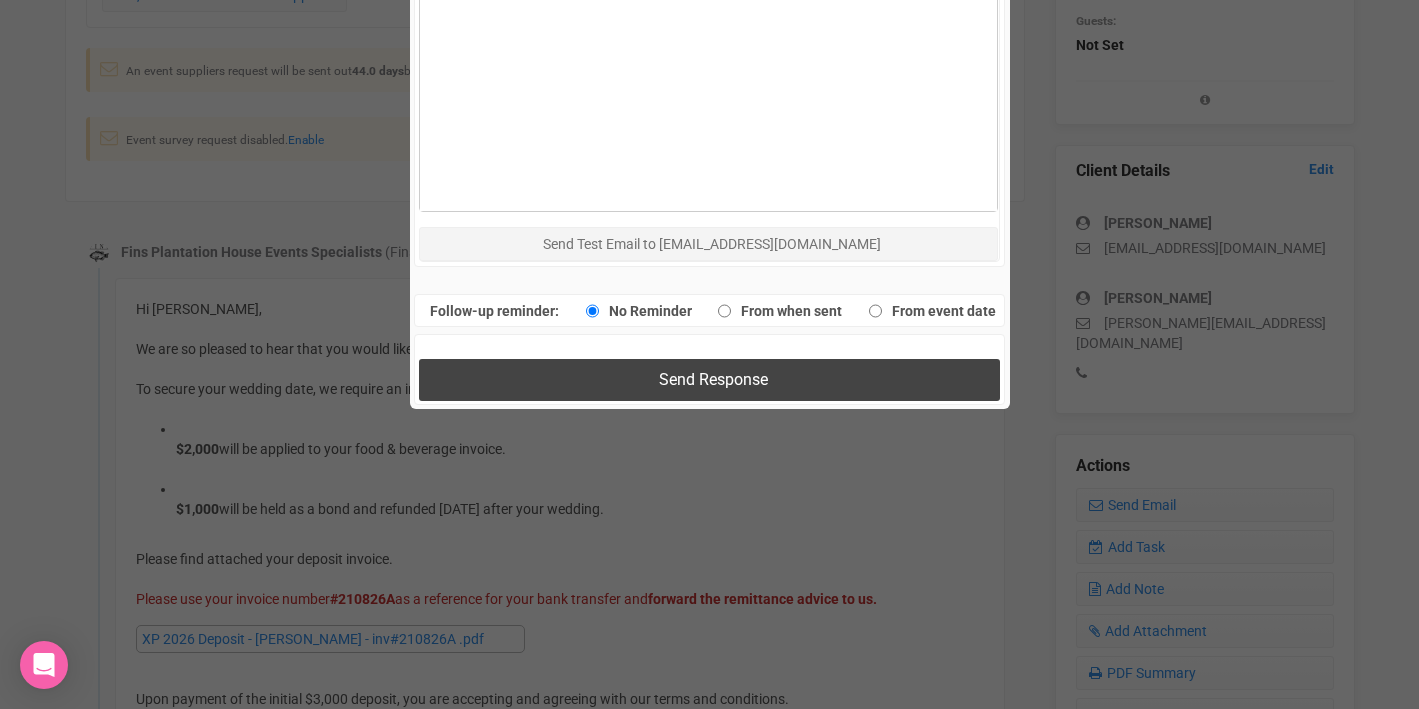click on "Send Response" at bounding box center [713, 379] 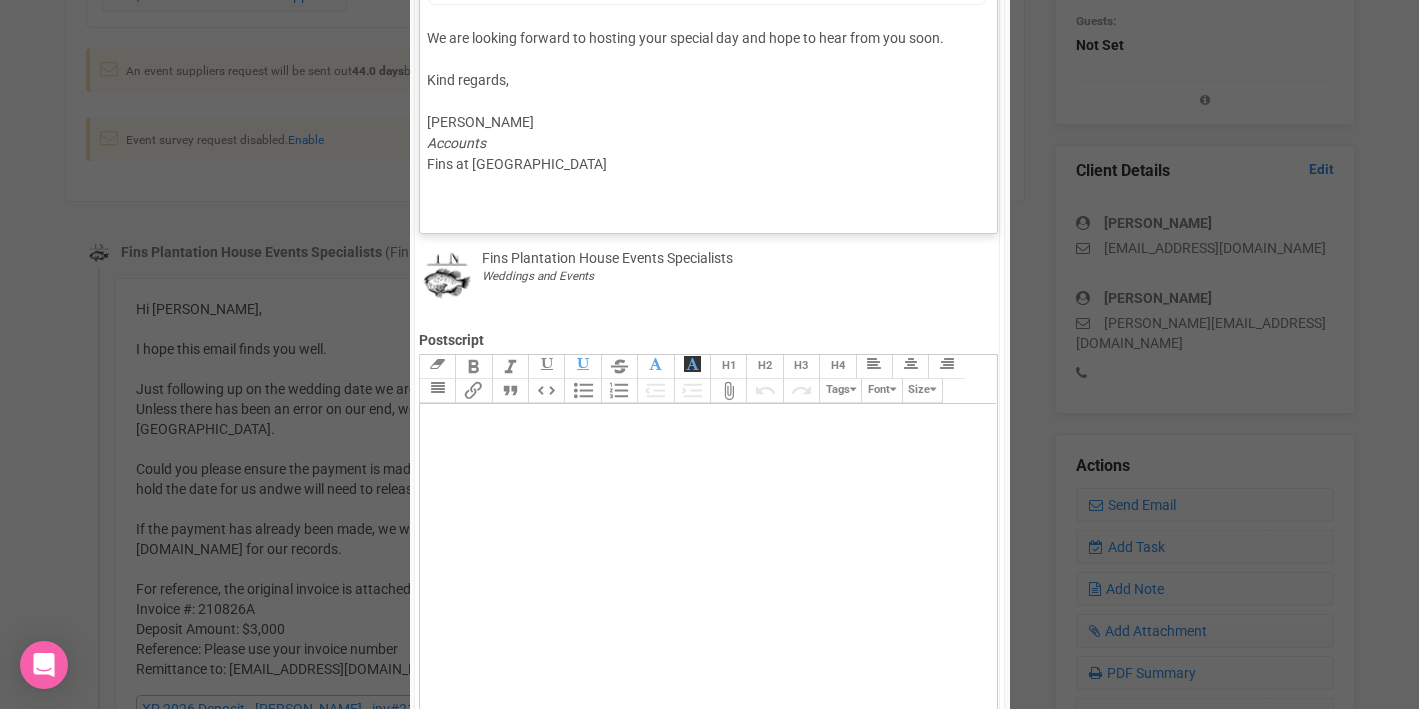 scroll, scrollTop: 574, scrollLeft: 0, axis: vertical 